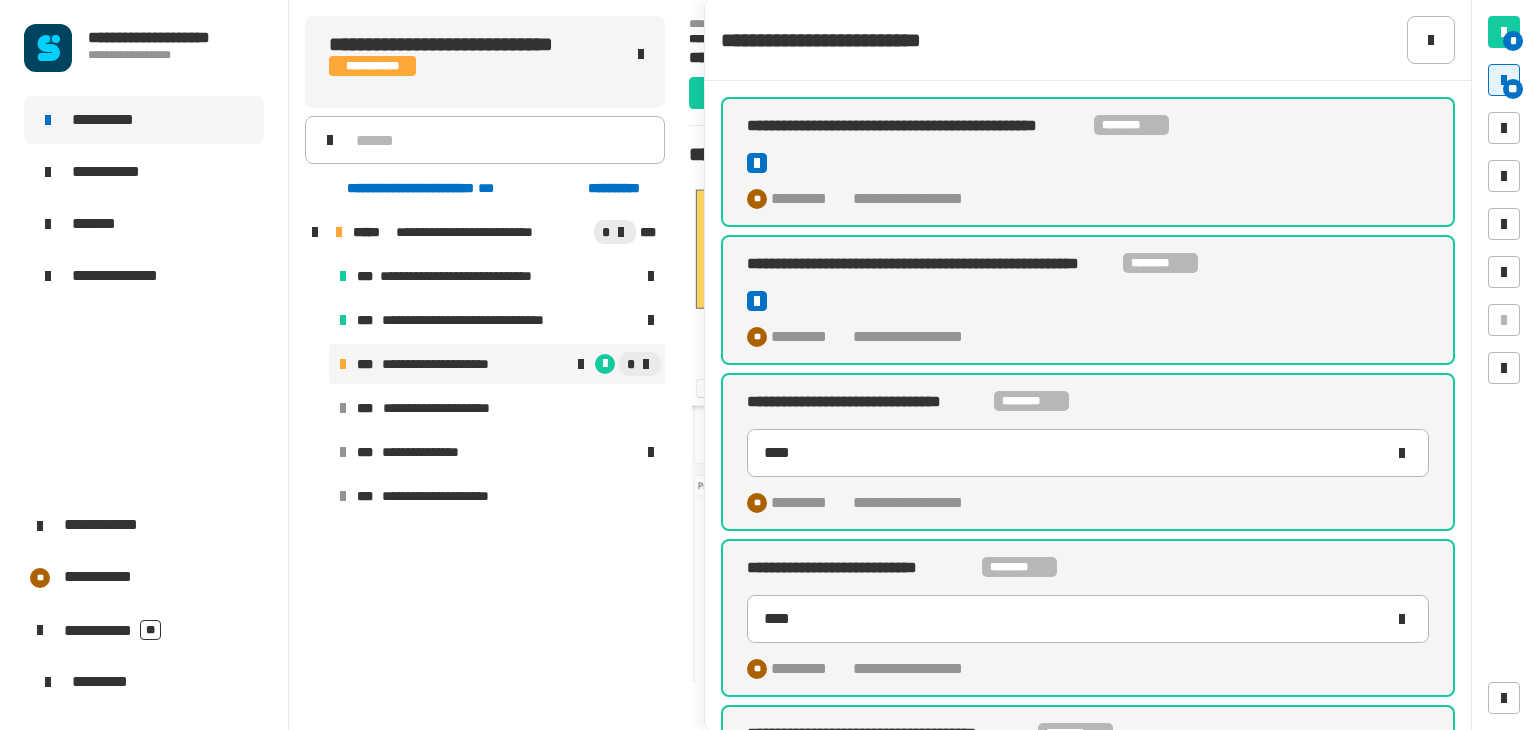 scroll, scrollTop: 0, scrollLeft: 0, axis: both 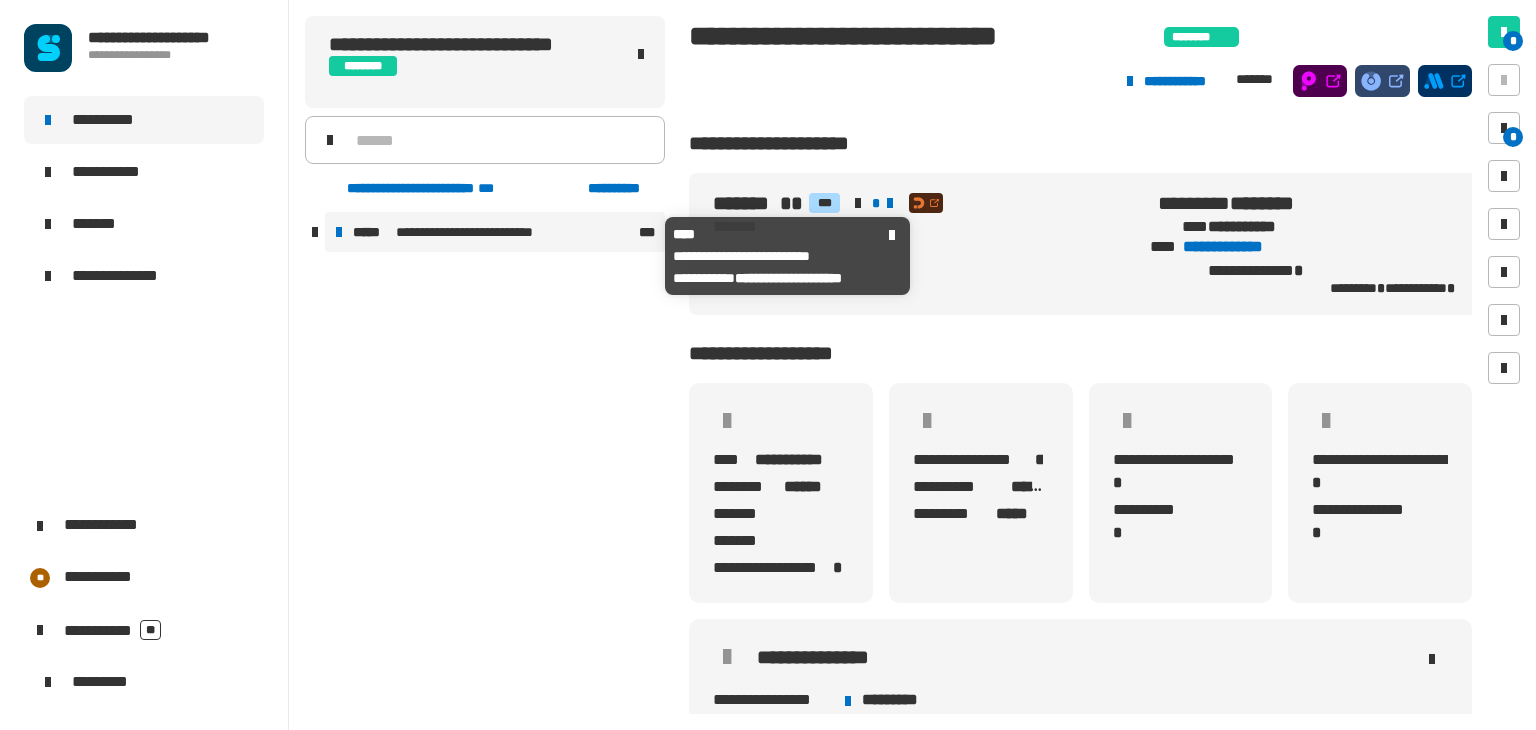 click on "**********" at bounding box center (495, 232) 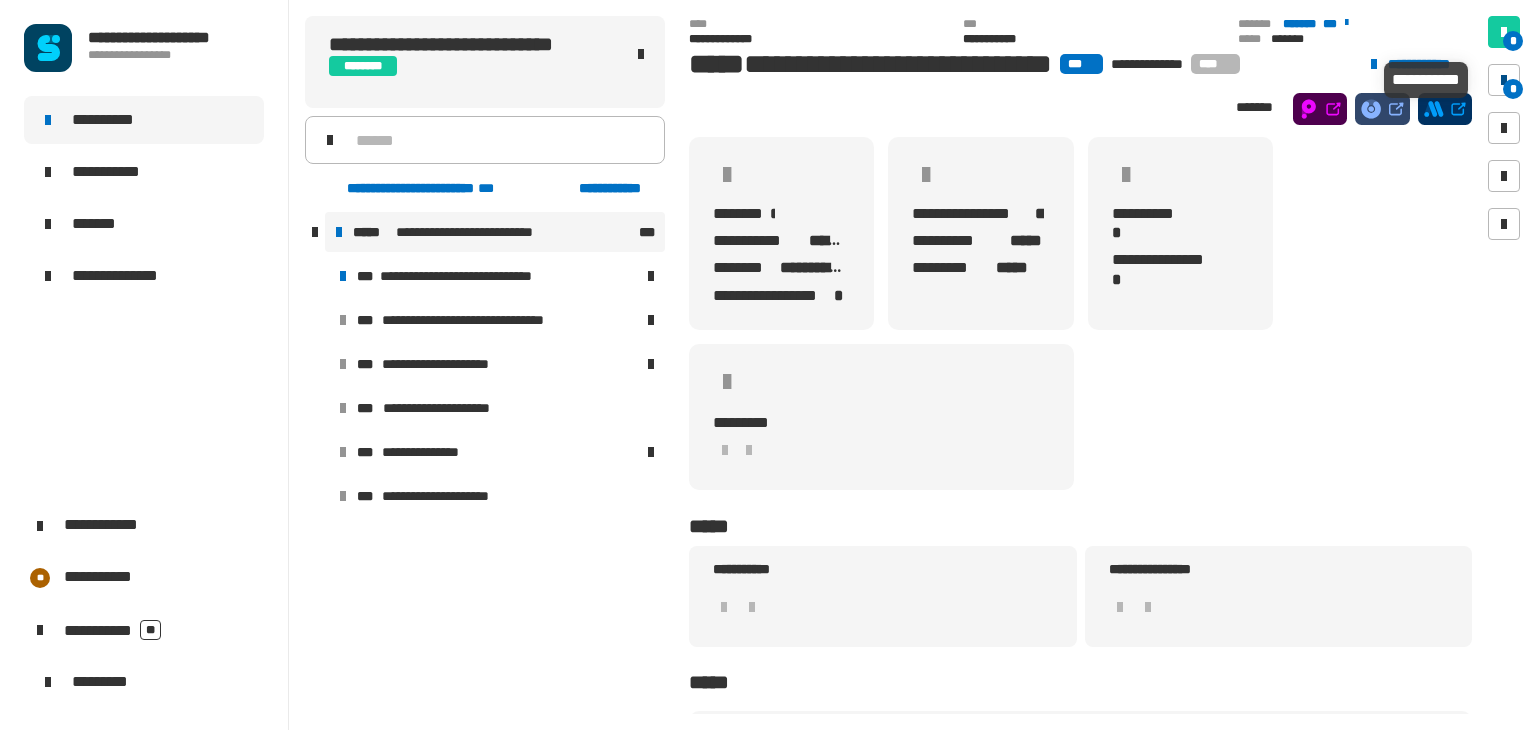 click on "*" at bounding box center (1504, 80) 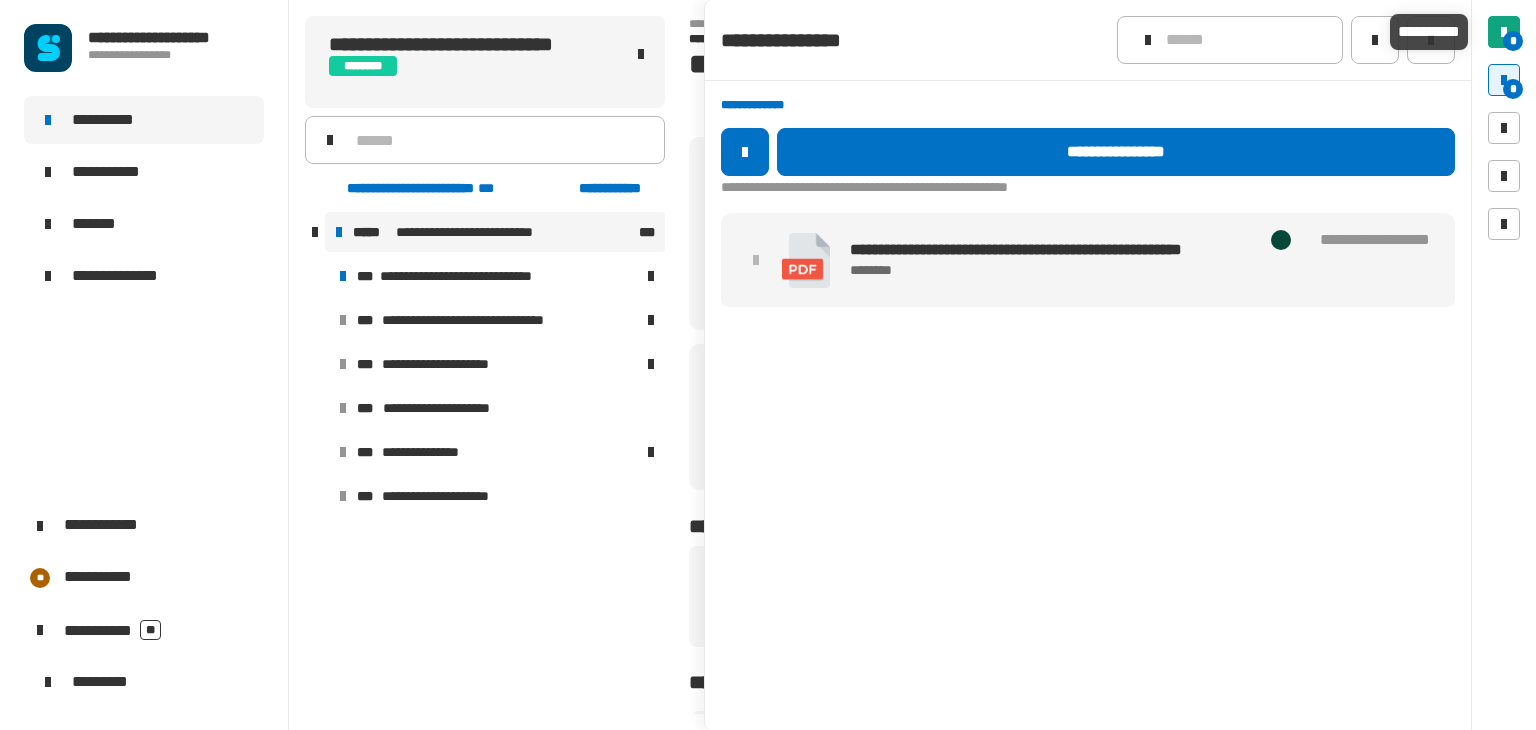 click on "*" at bounding box center [1504, 32] 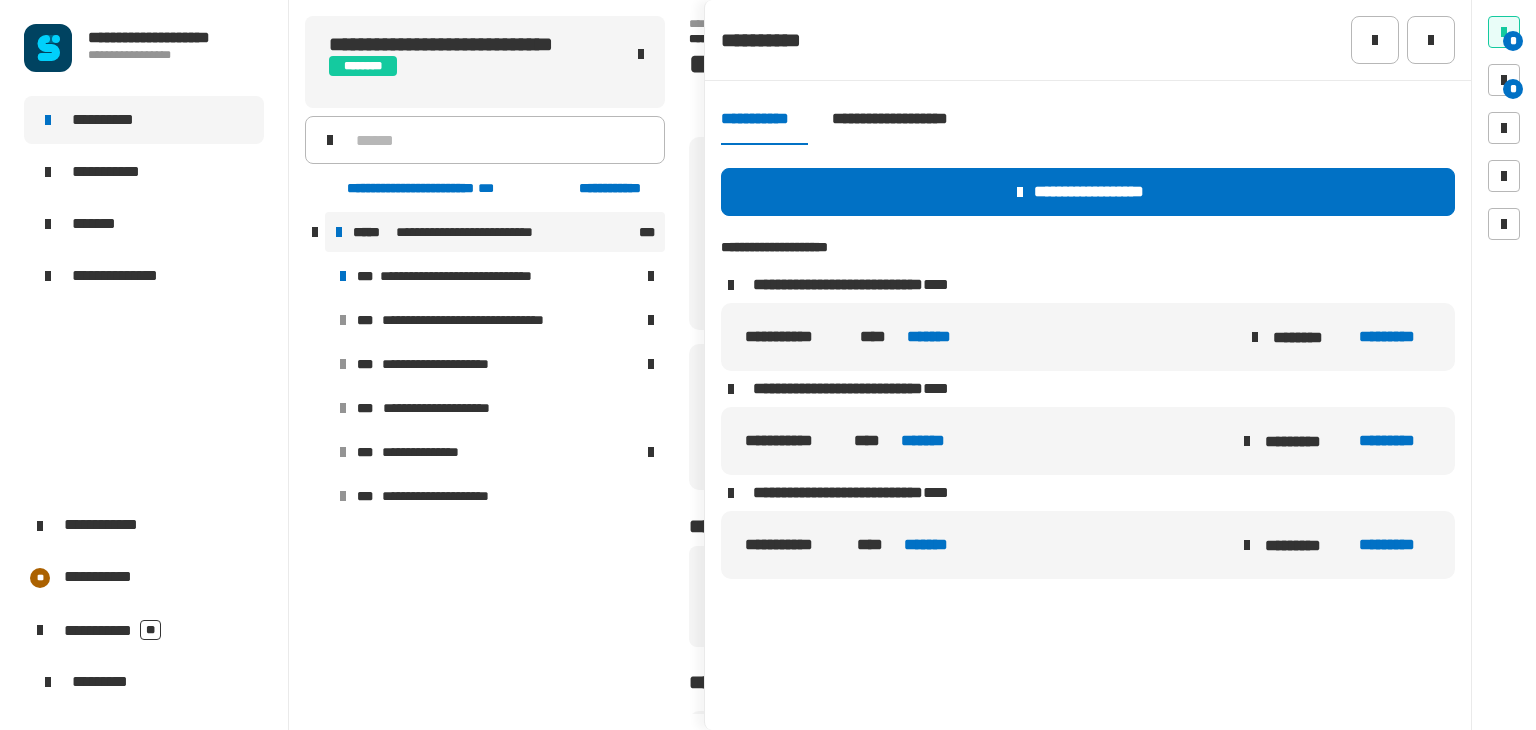 click on "* *" 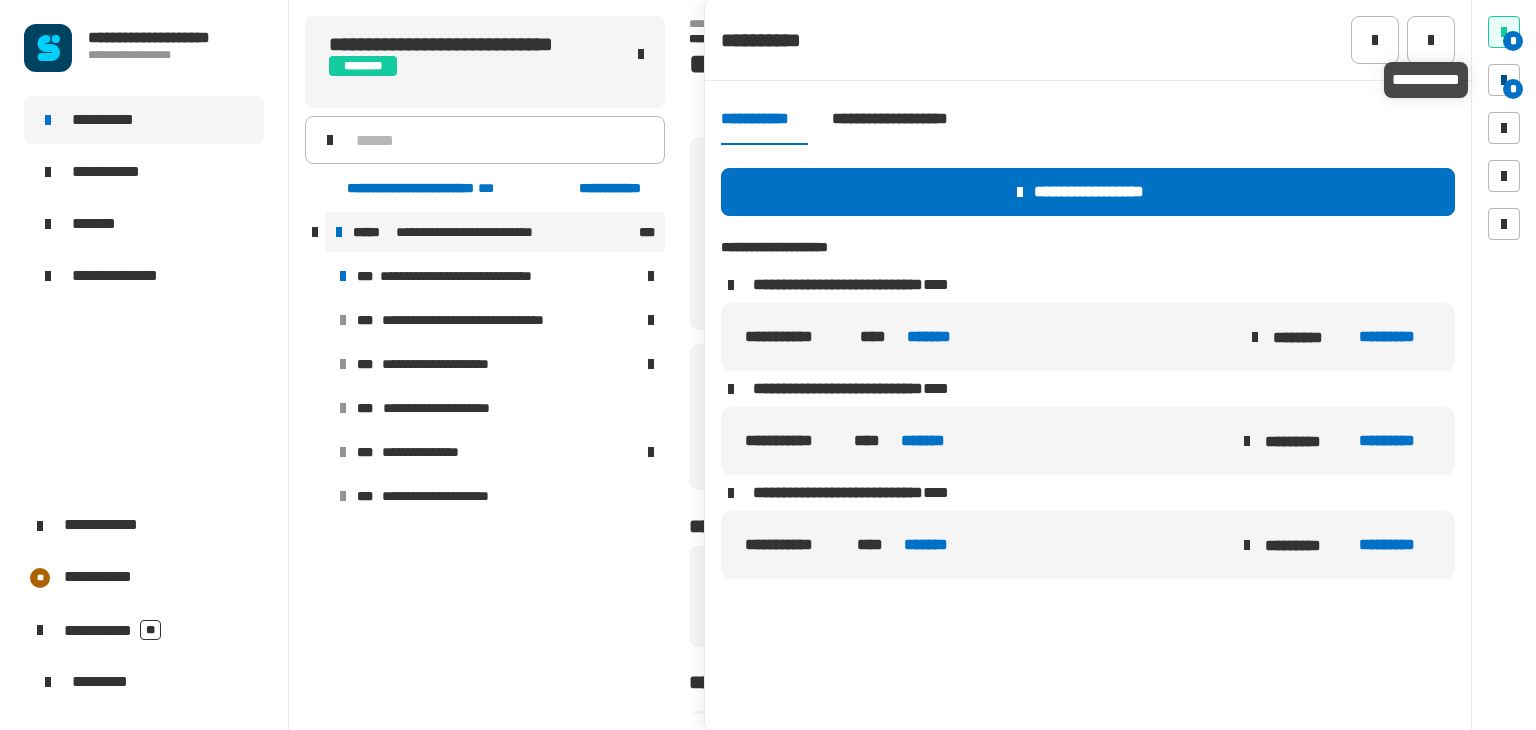 click at bounding box center (1504, 80) 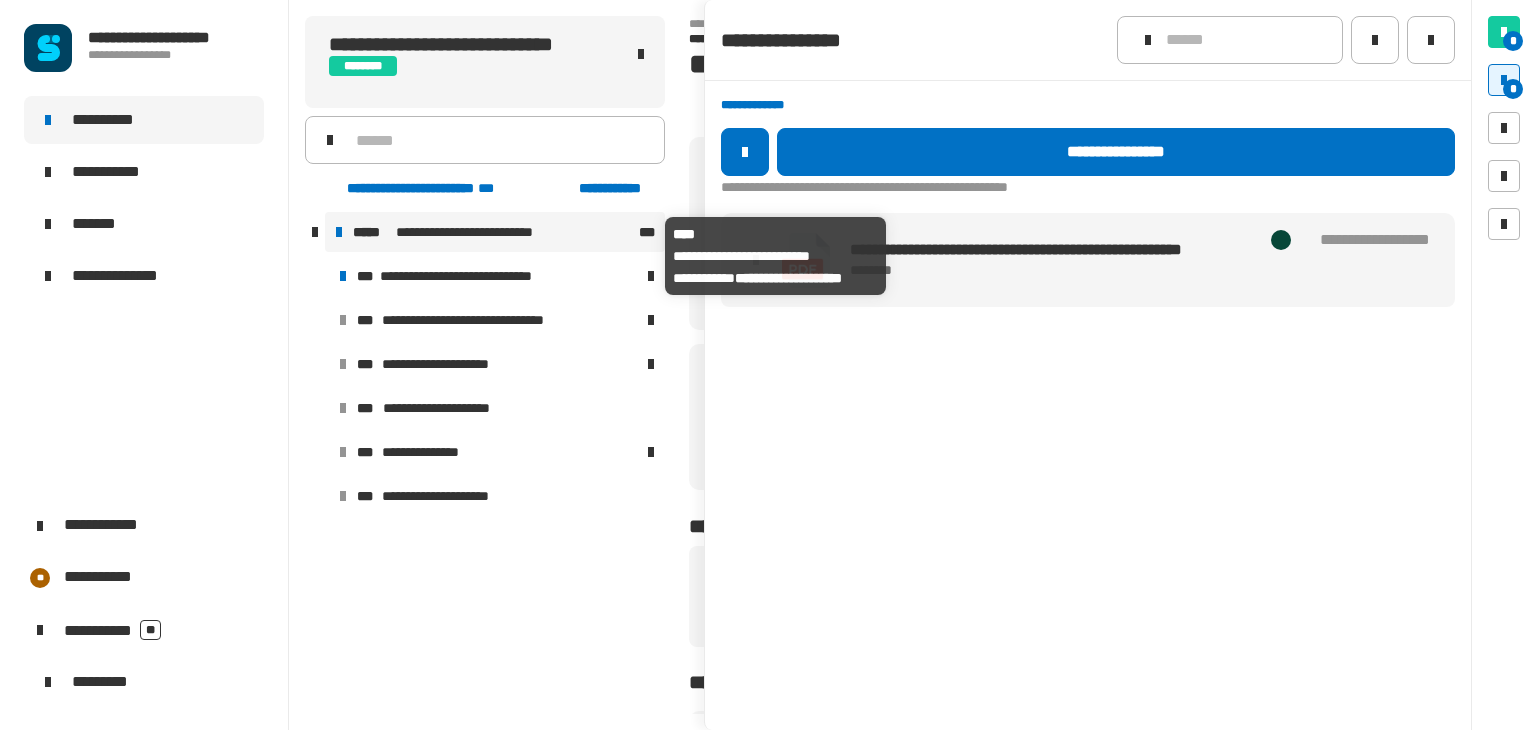 click on "**********" at bounding box center (484, 232) 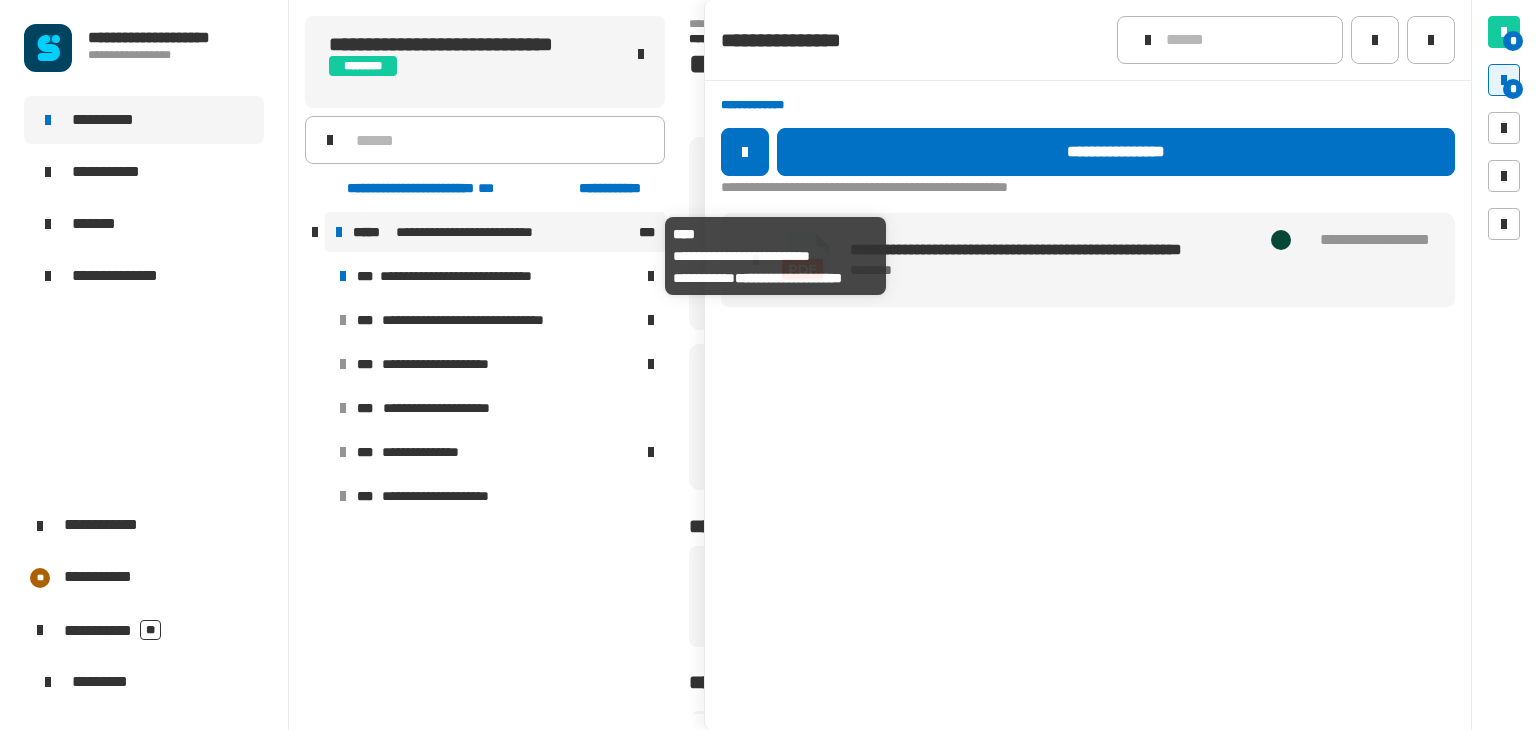 click on "*****" at bounding box center [372, 232] 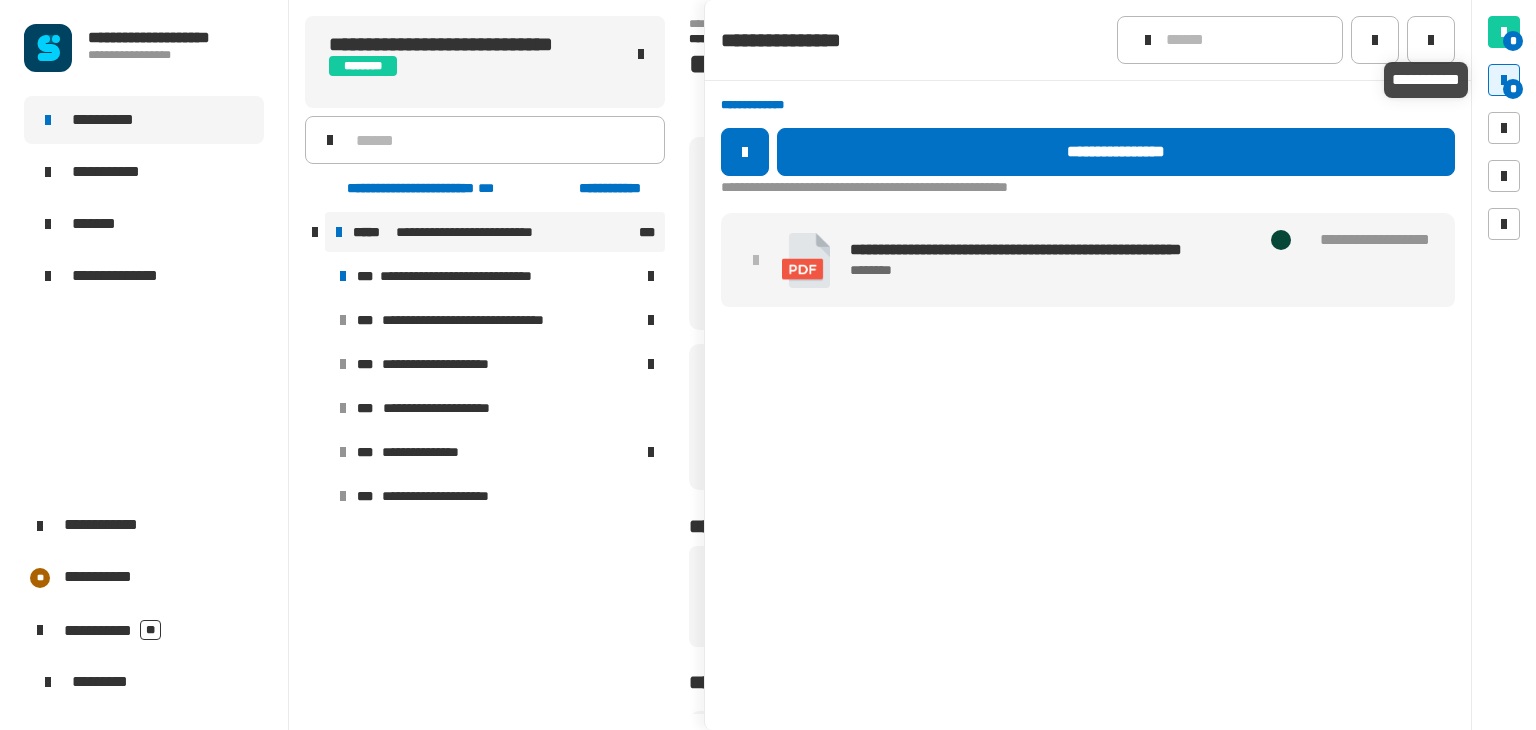 click at bounding box center [1504, 80] 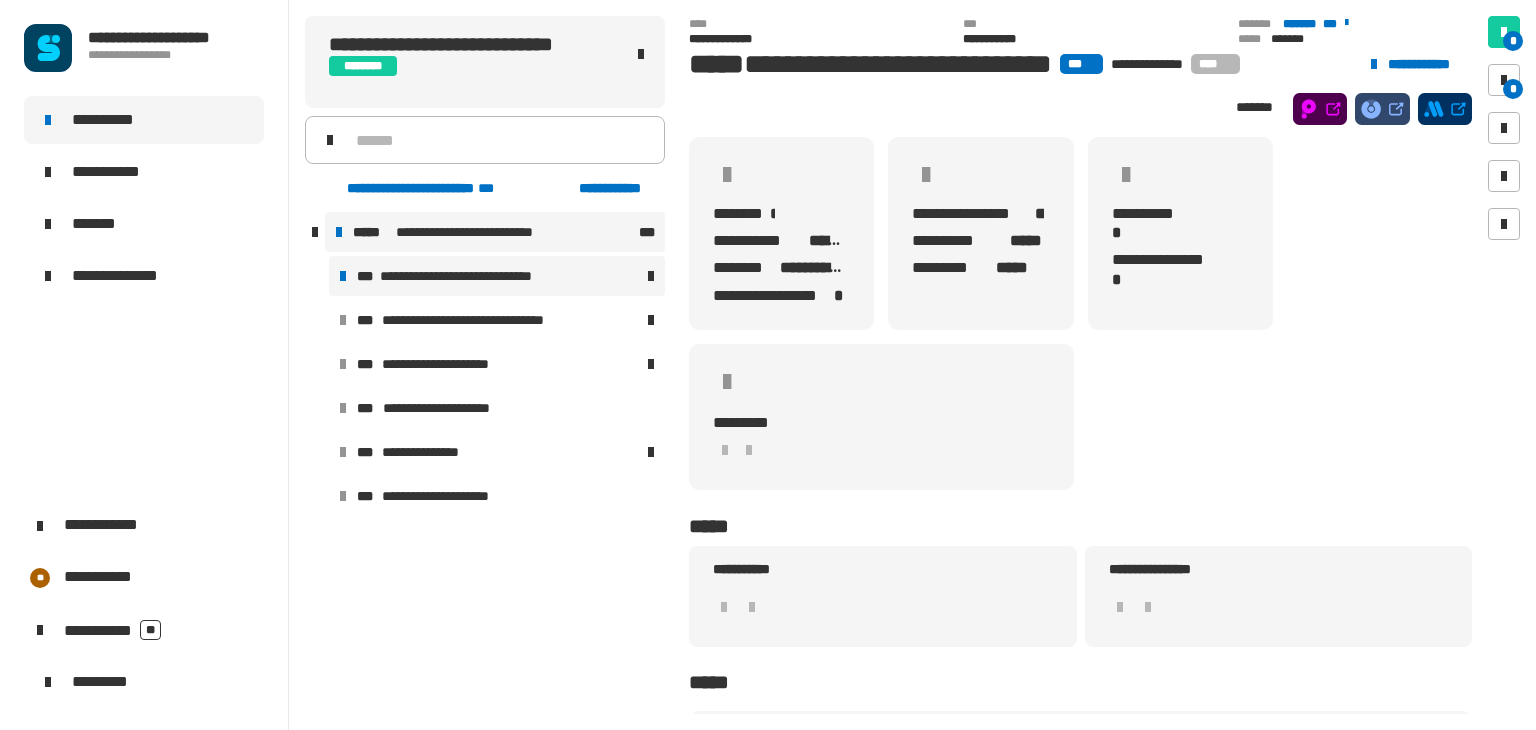 click on "**********" at bounding box center (497, 276) 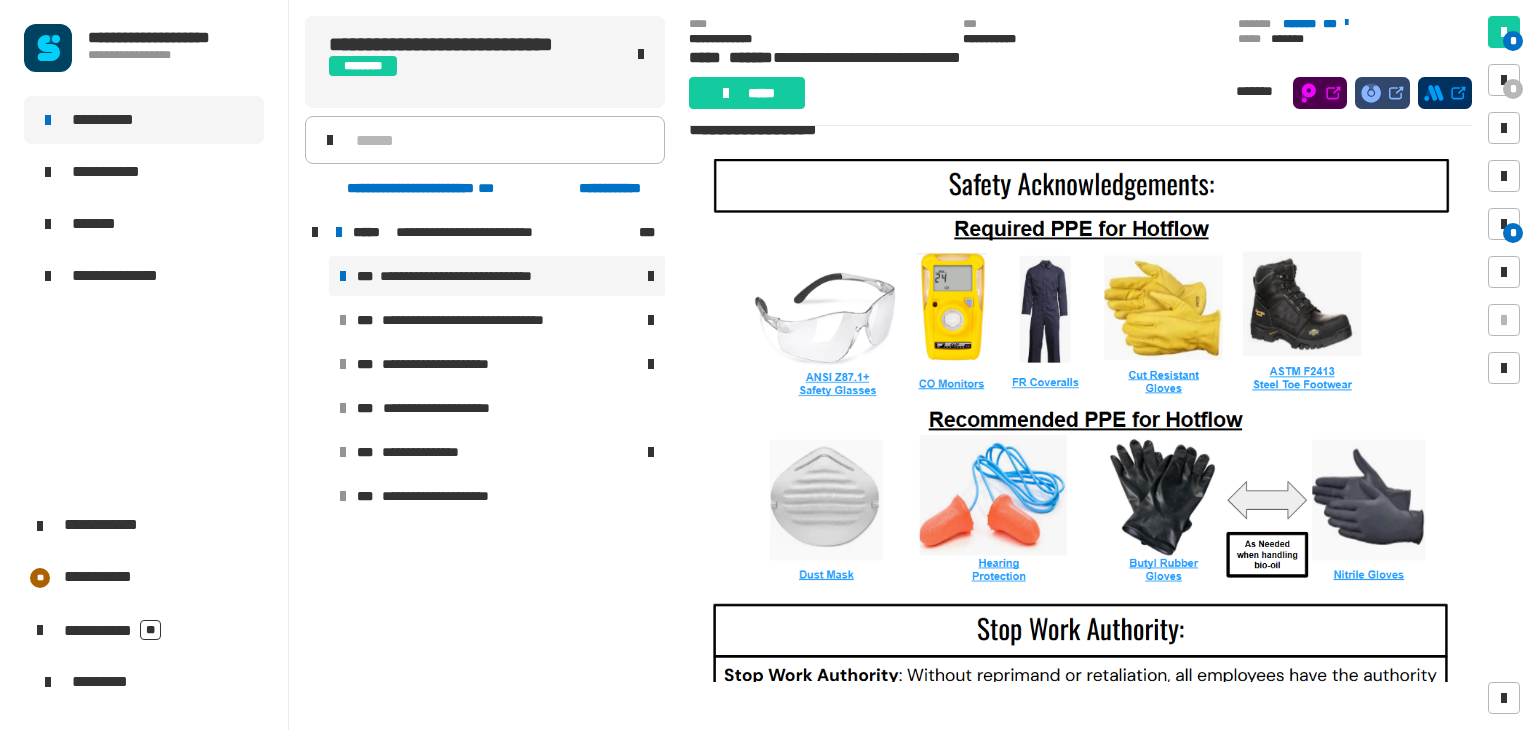 scroll, scrollTop: 0, scrollLeft: 0, axis: both 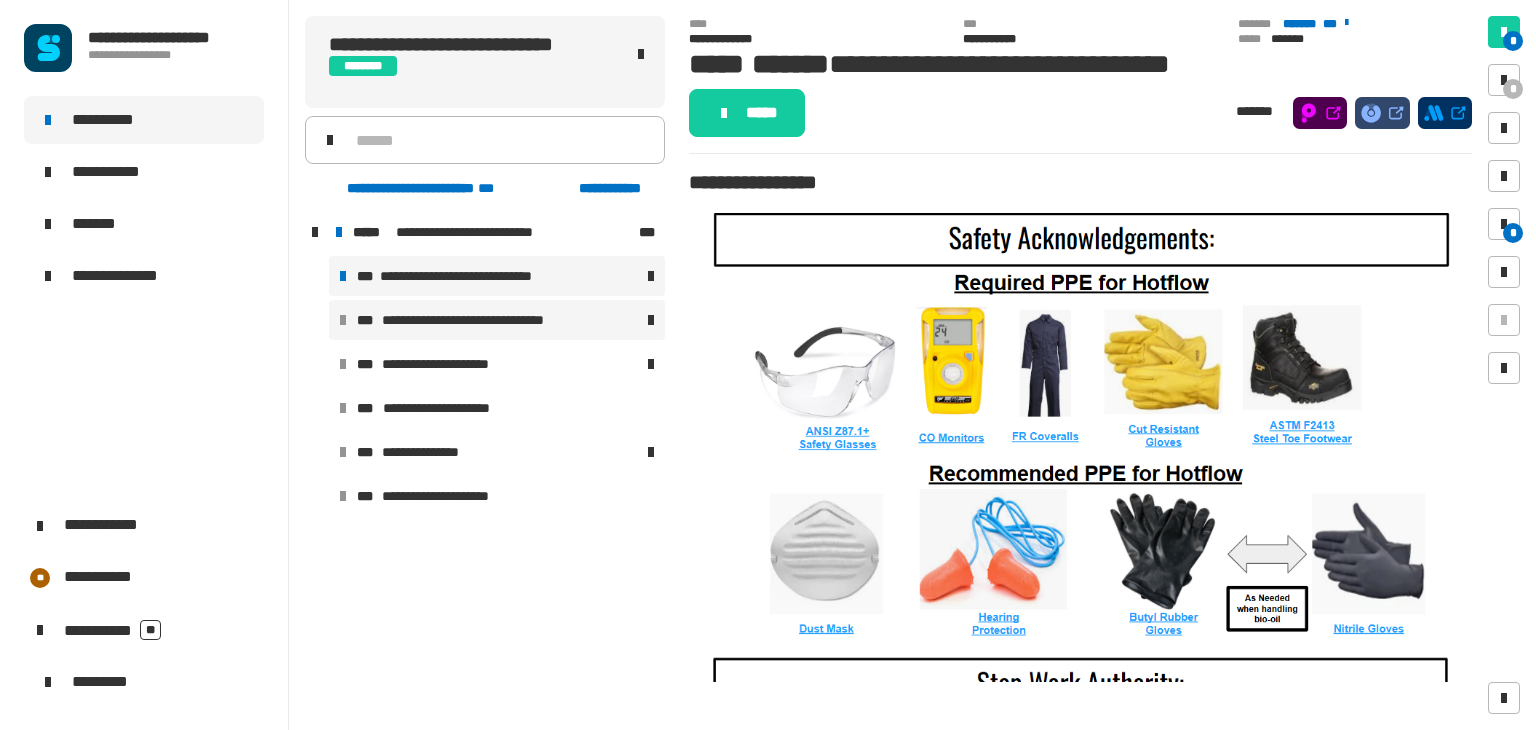 click on "**********" at bounding box center (497, 320) 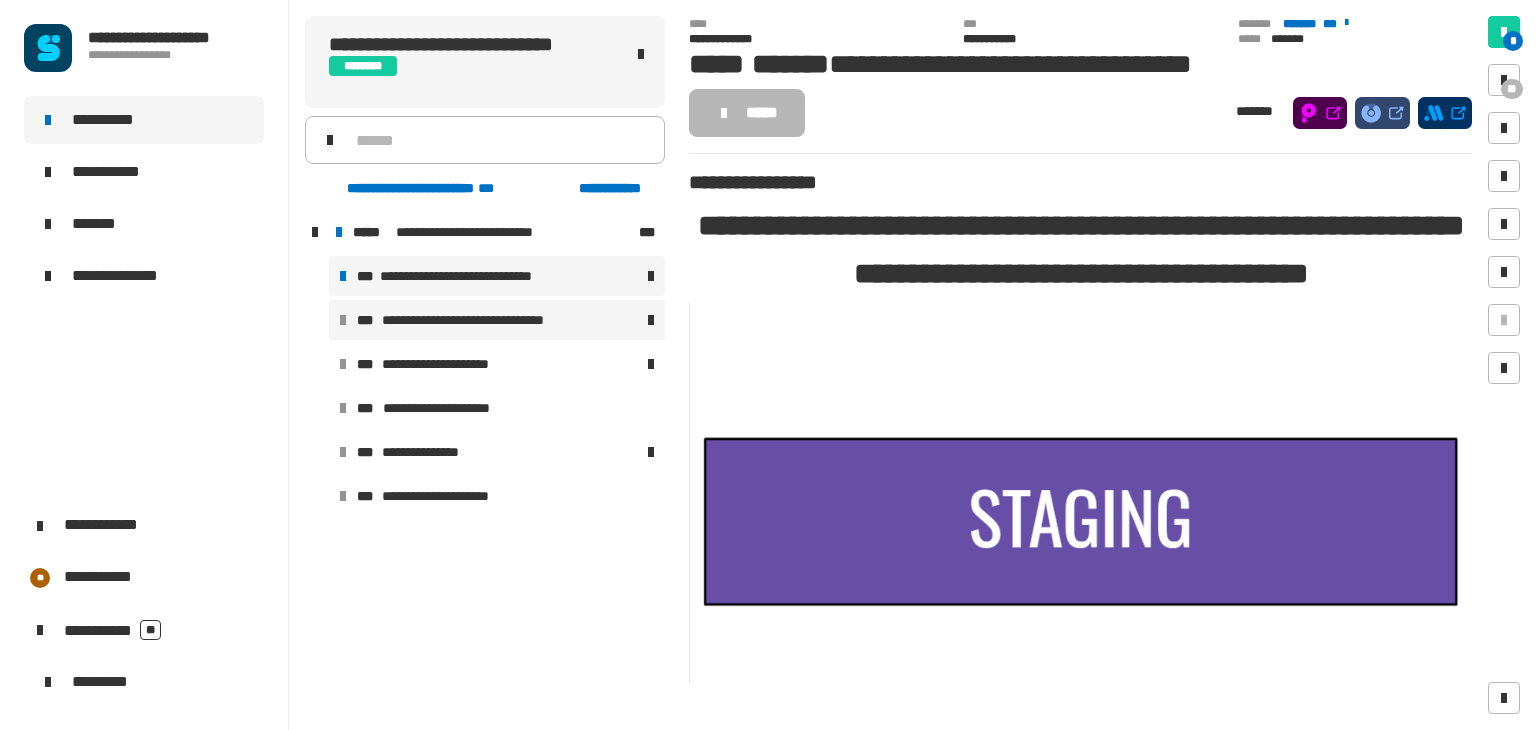 click on "**********" at bounding box center (497, 276) 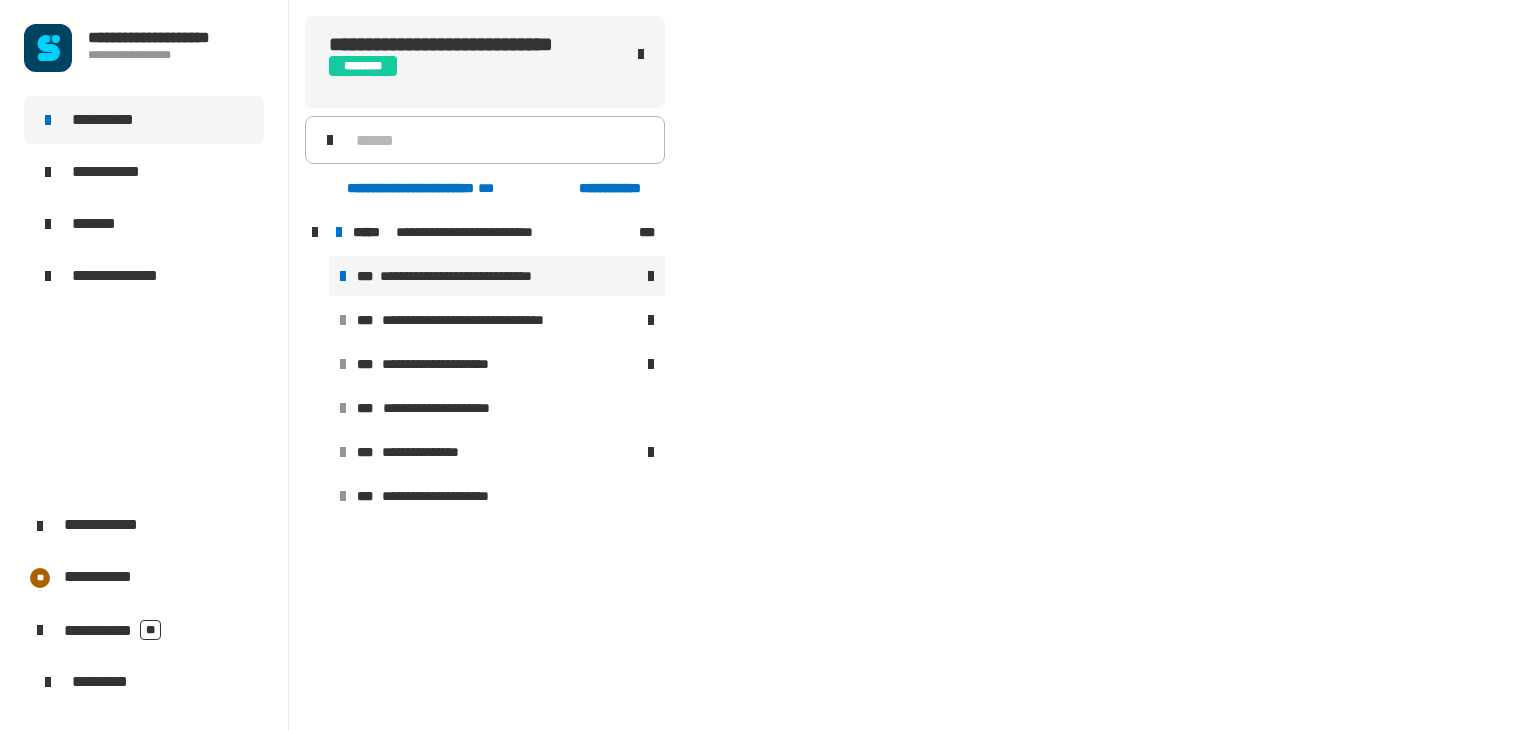 click on "**********" at bounding box center (497, 276) 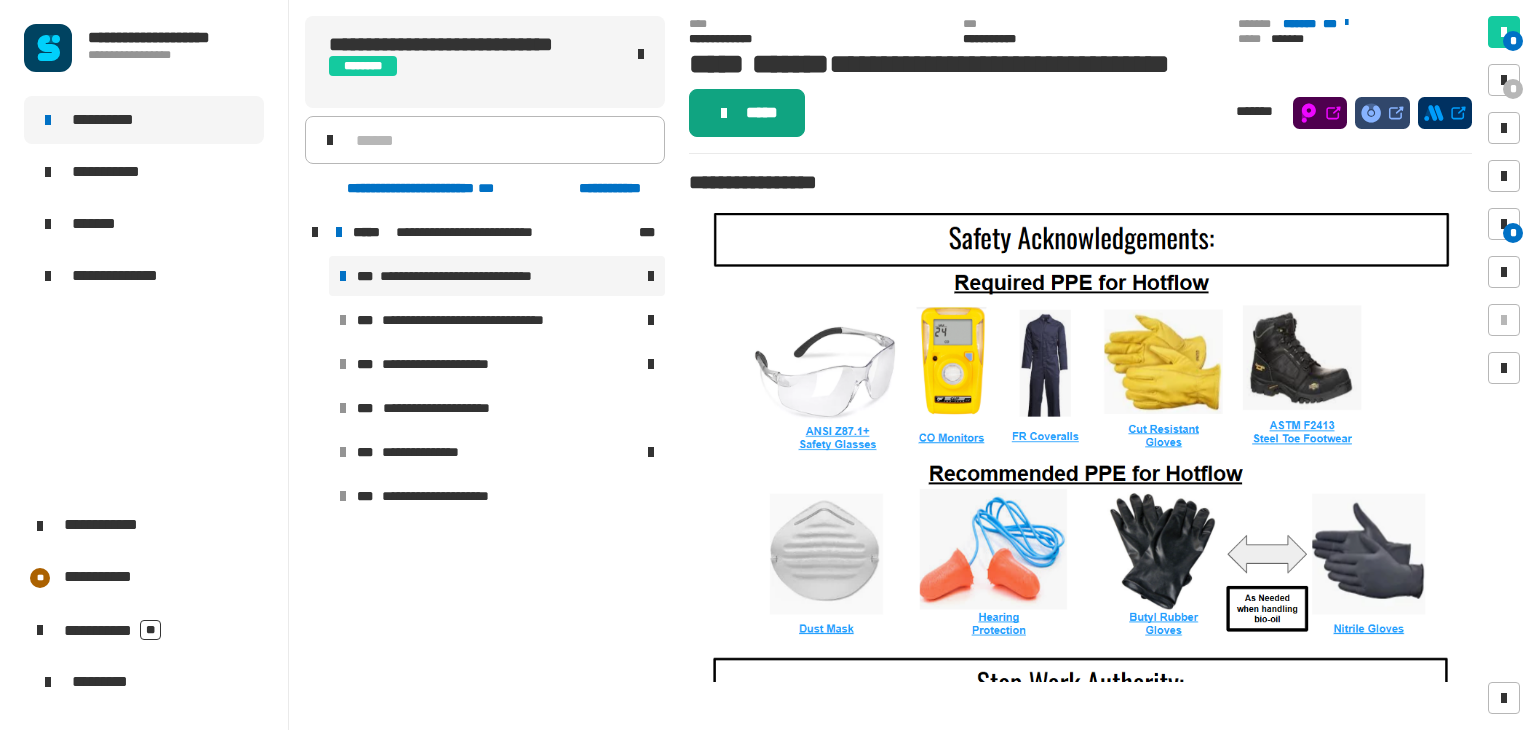 click on "*****" 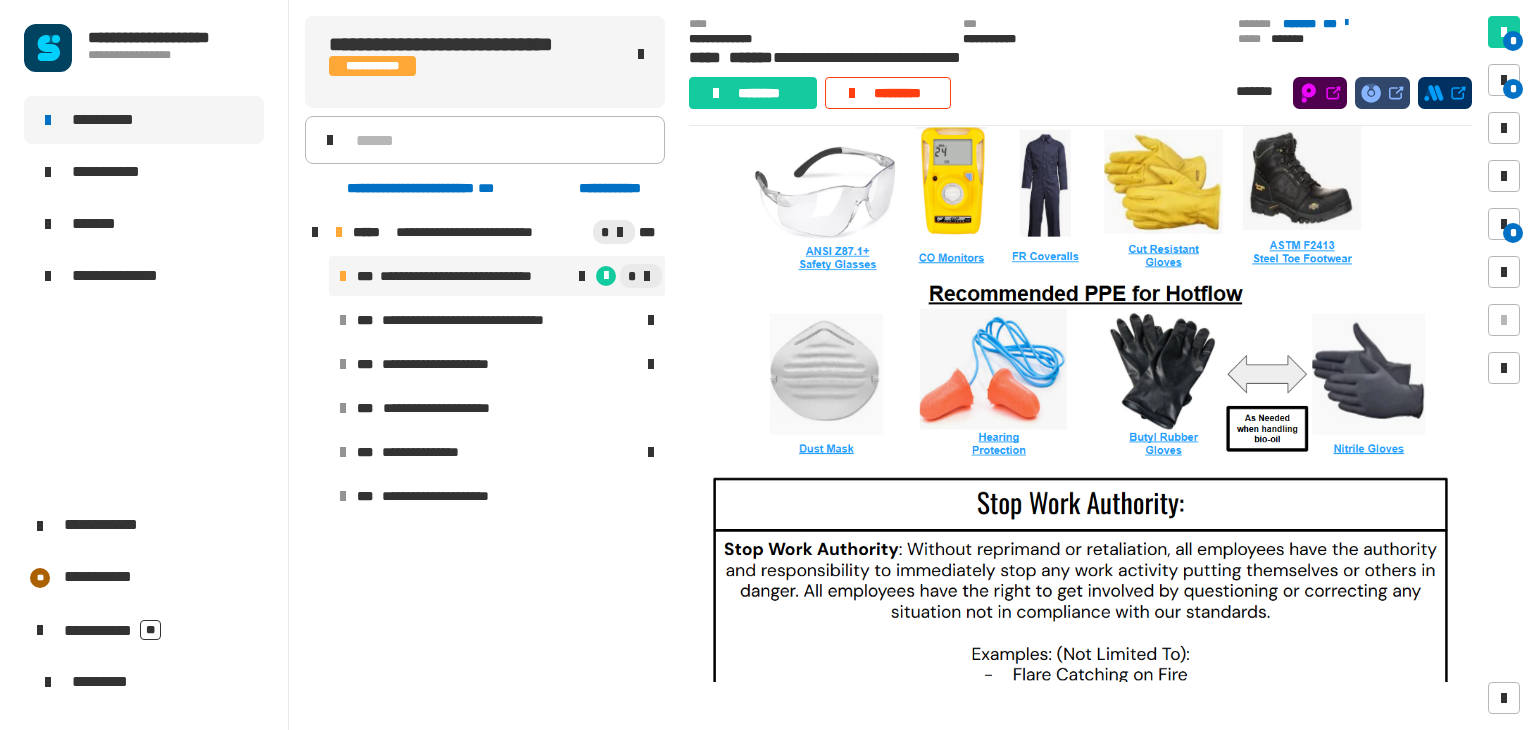 scroll, scrollTop: 0, scrollLeft: 0, axis: both 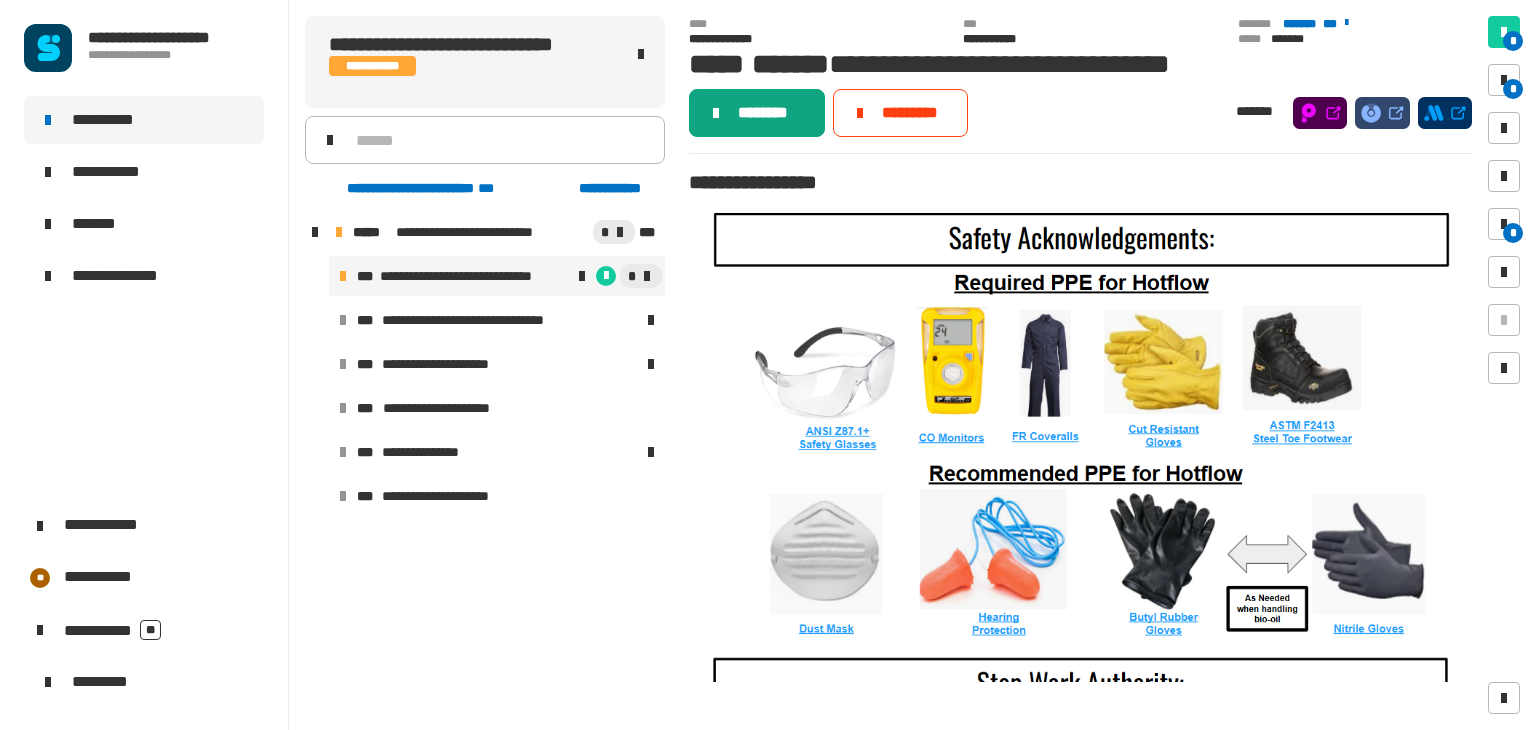 click on "********" 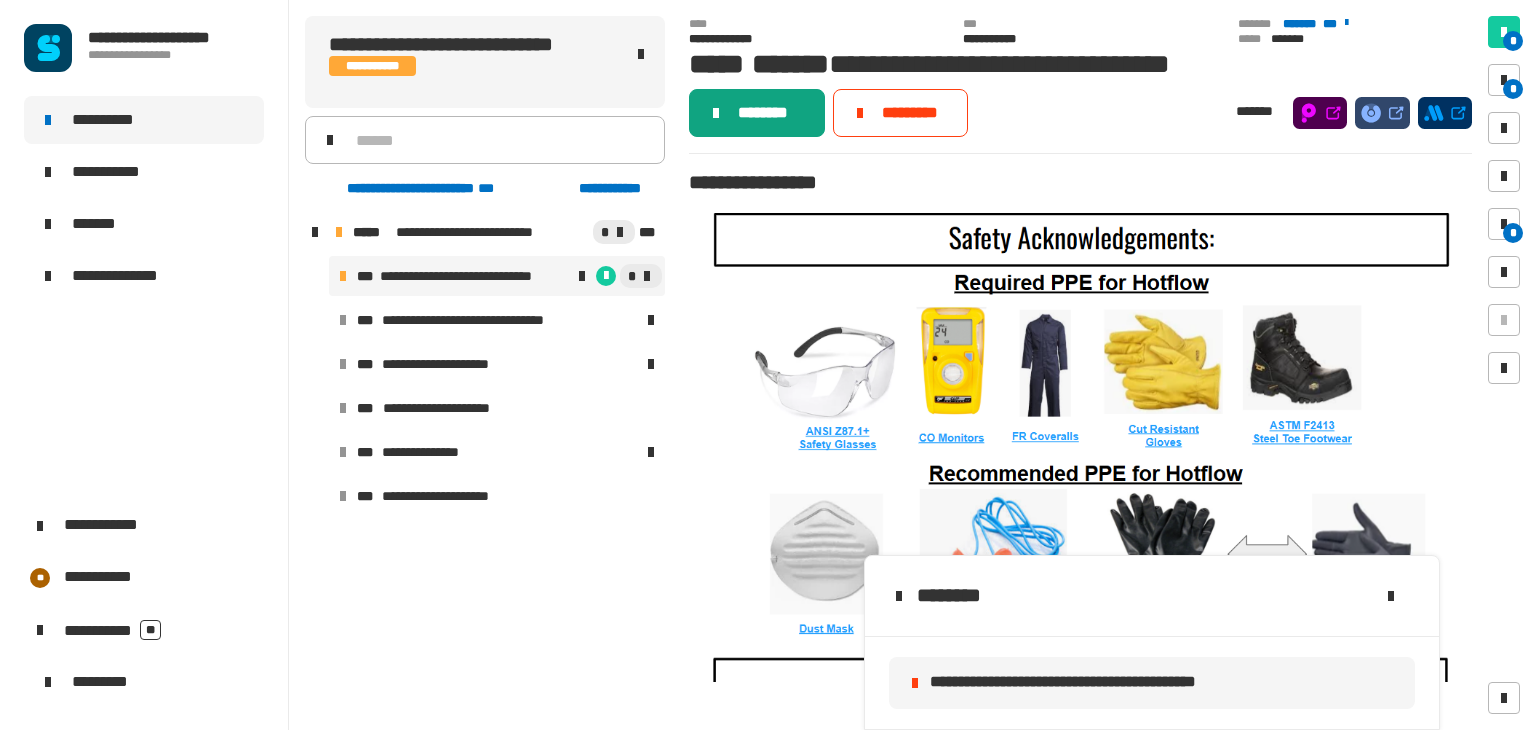 click on "********" 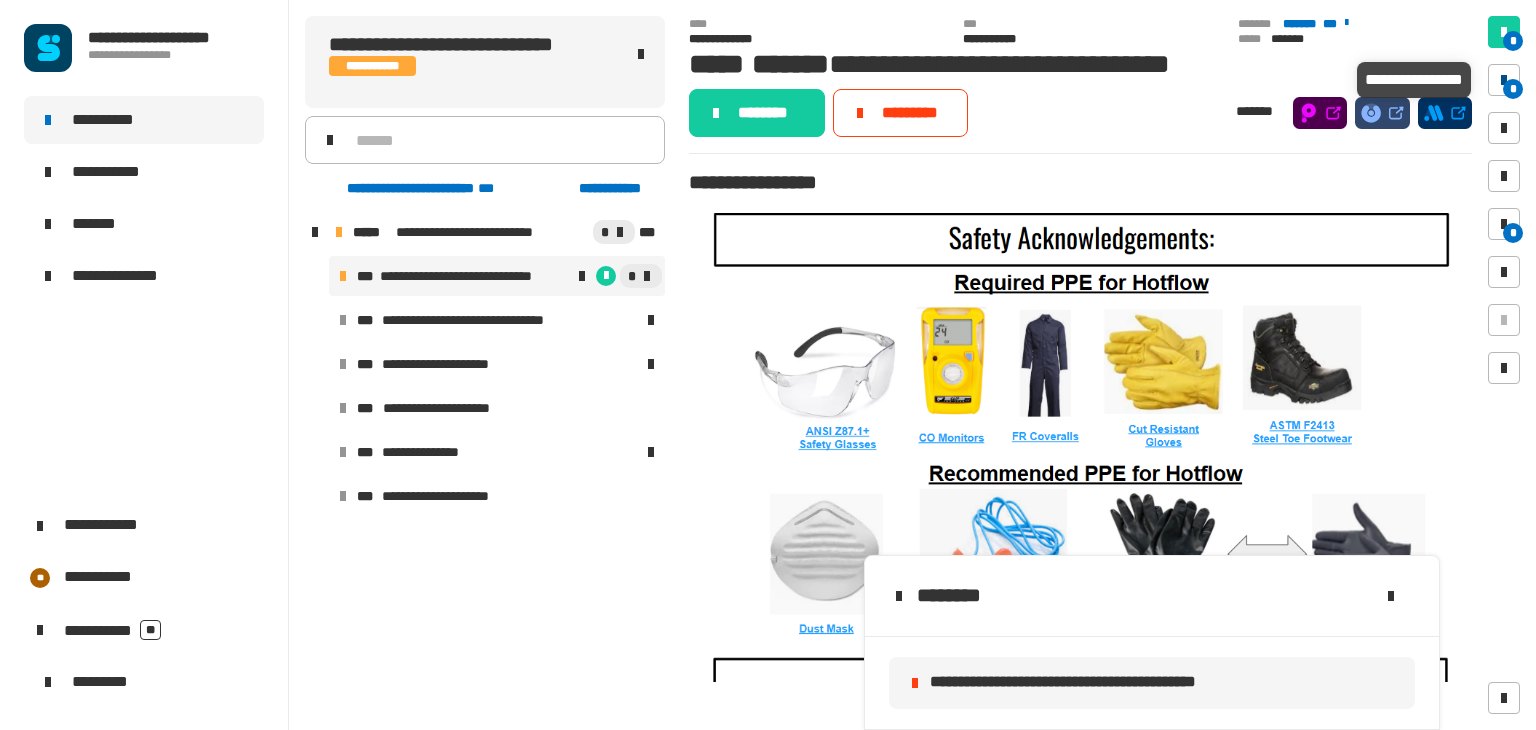 click on "*" at bounding box center [1504, 80] 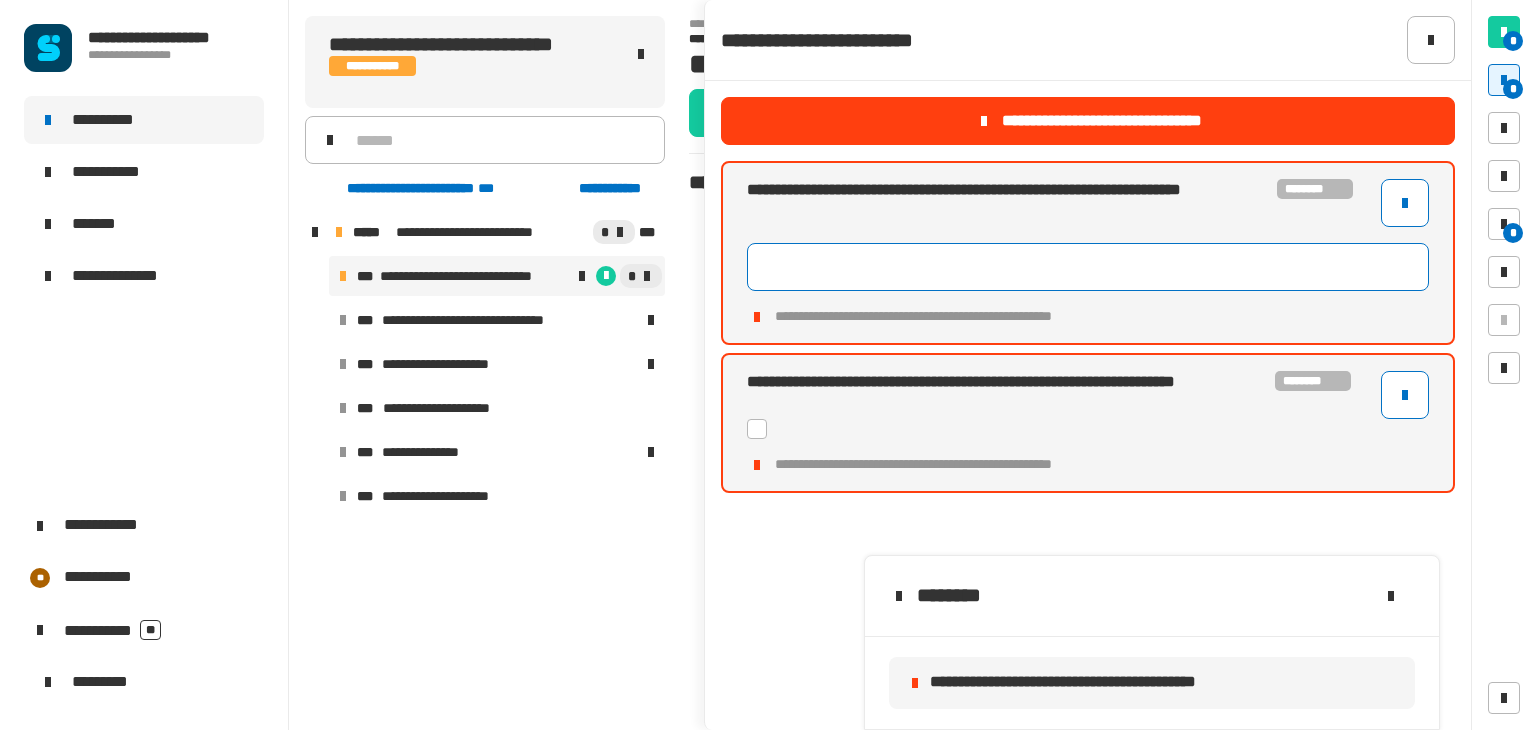 click 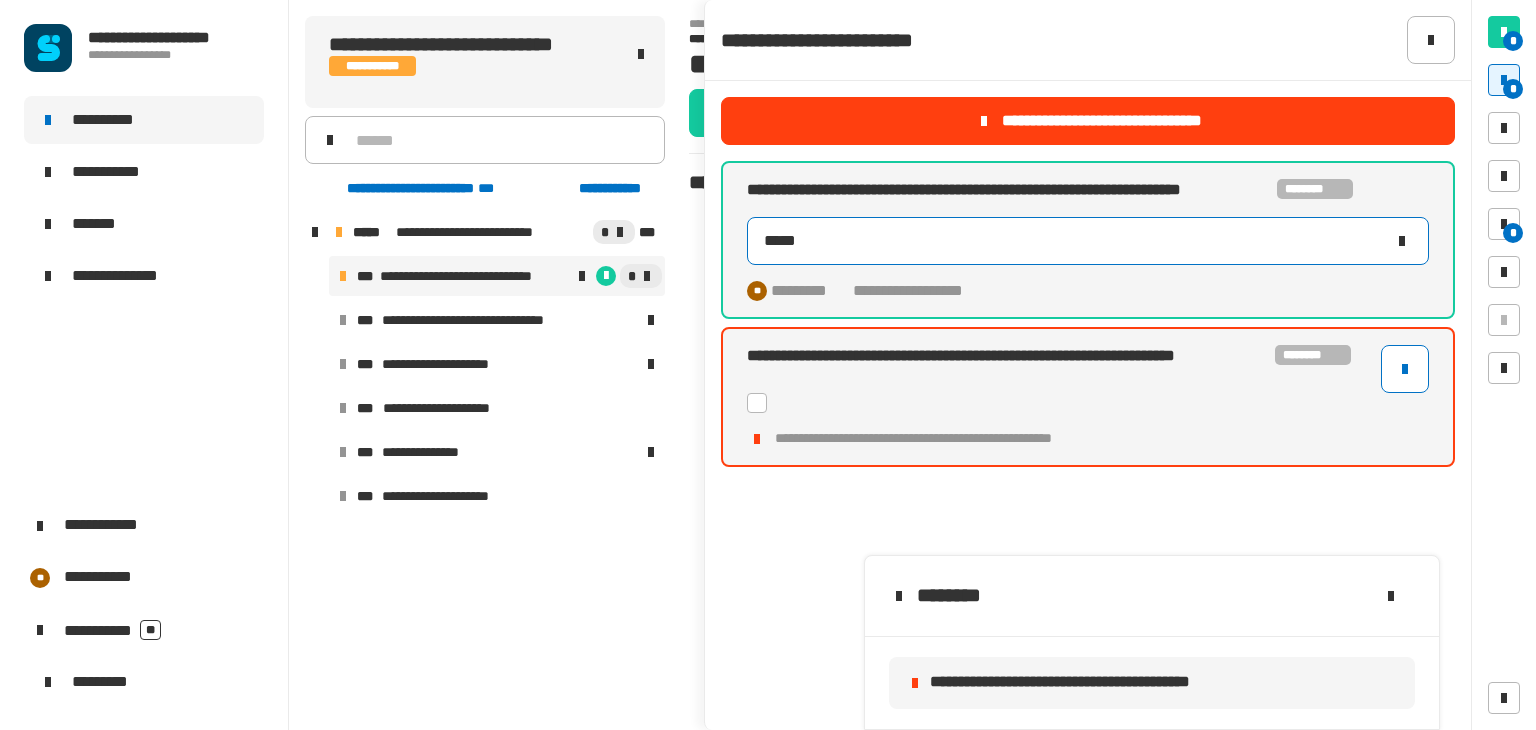 type on "*****" 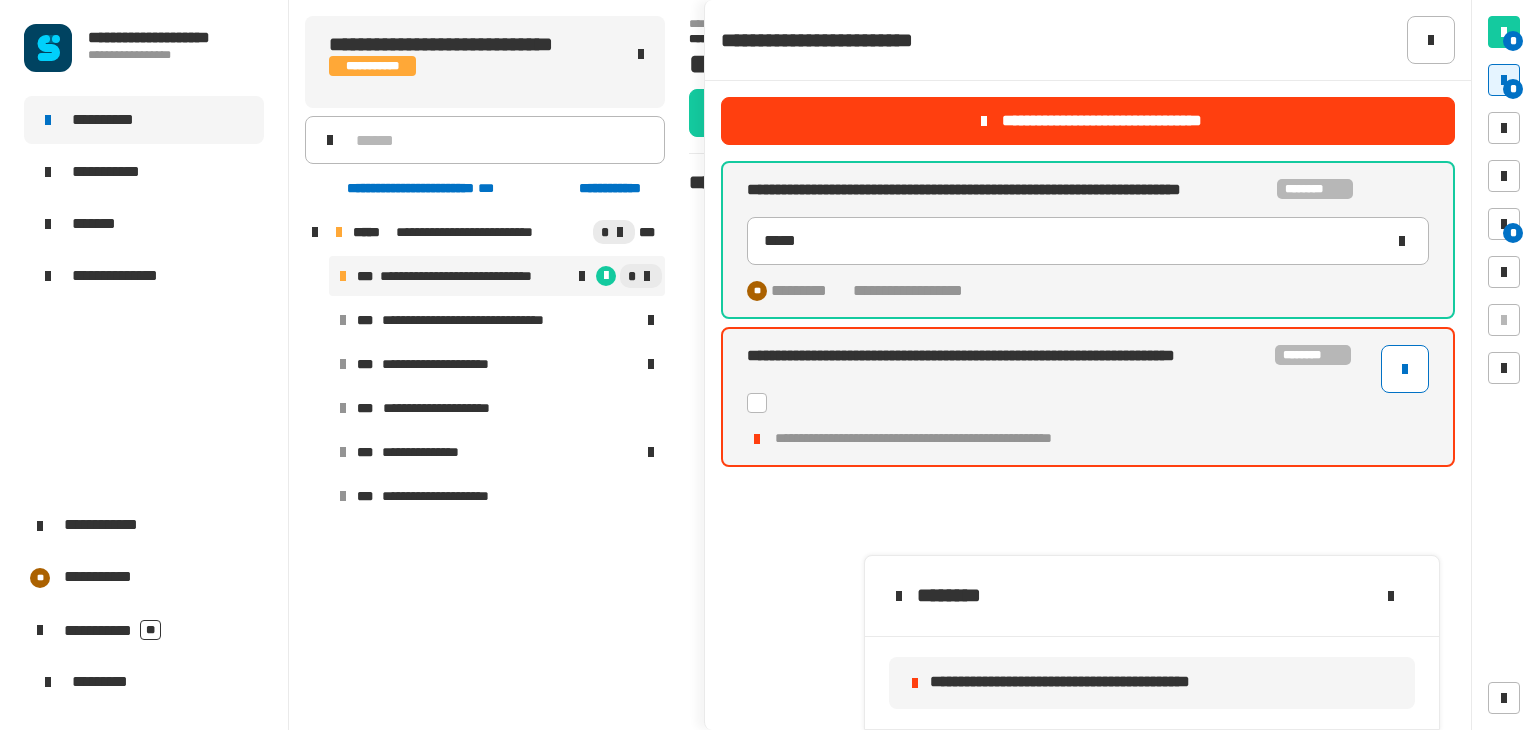 click on "**********" 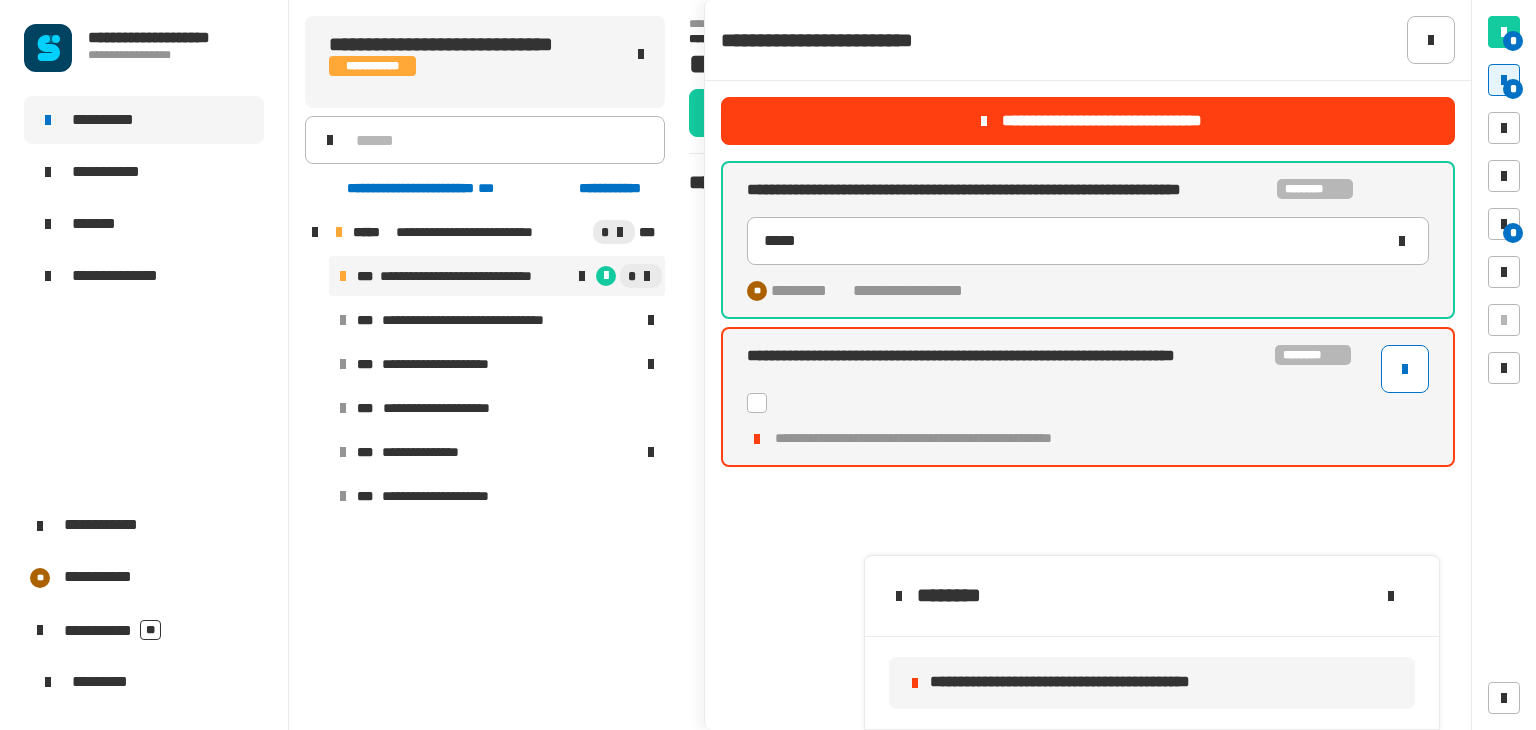 click 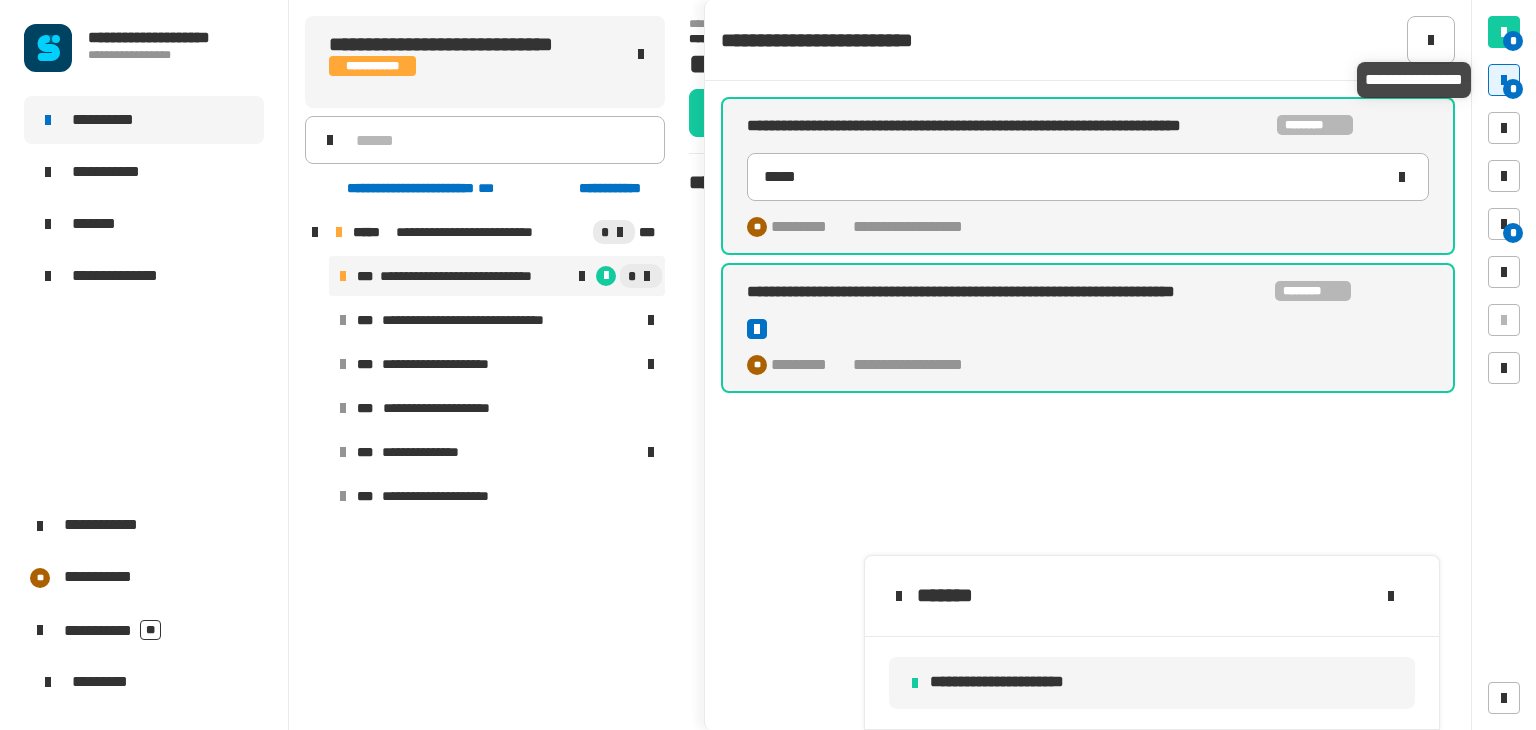 click on "*" at bounding box center (1504, 80) 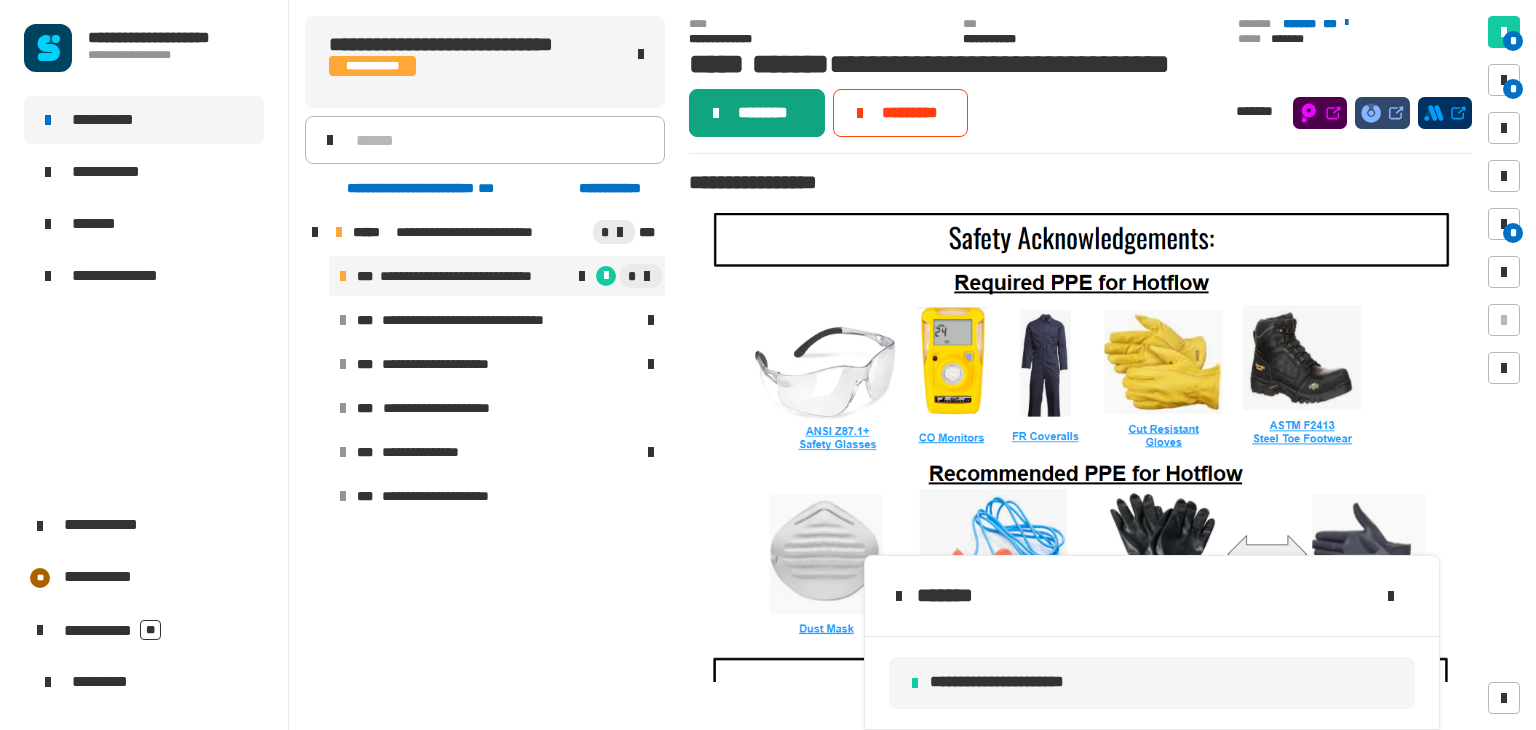click on "********" 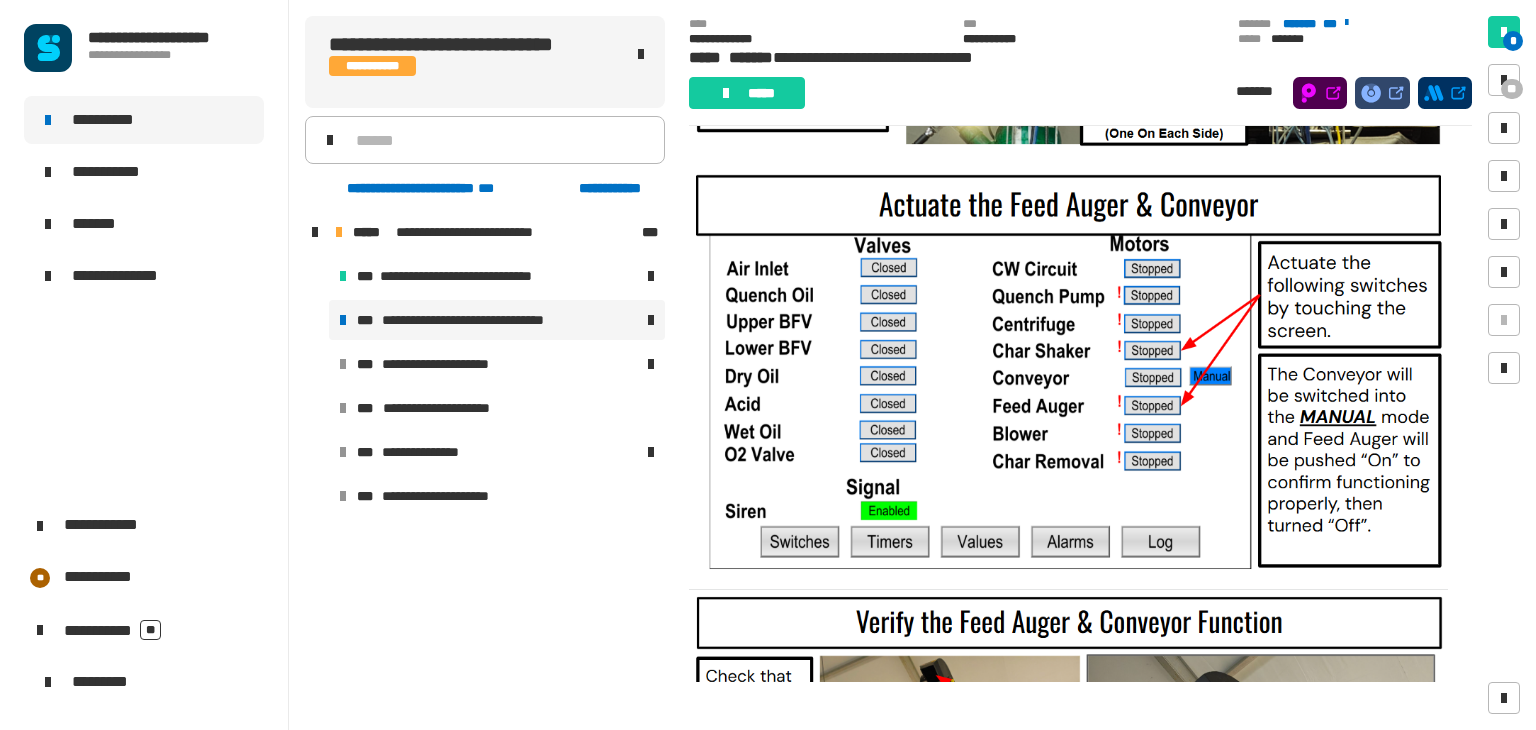 scroll, scrollTop: 19236, scrollLeft: 0, axis: vertical 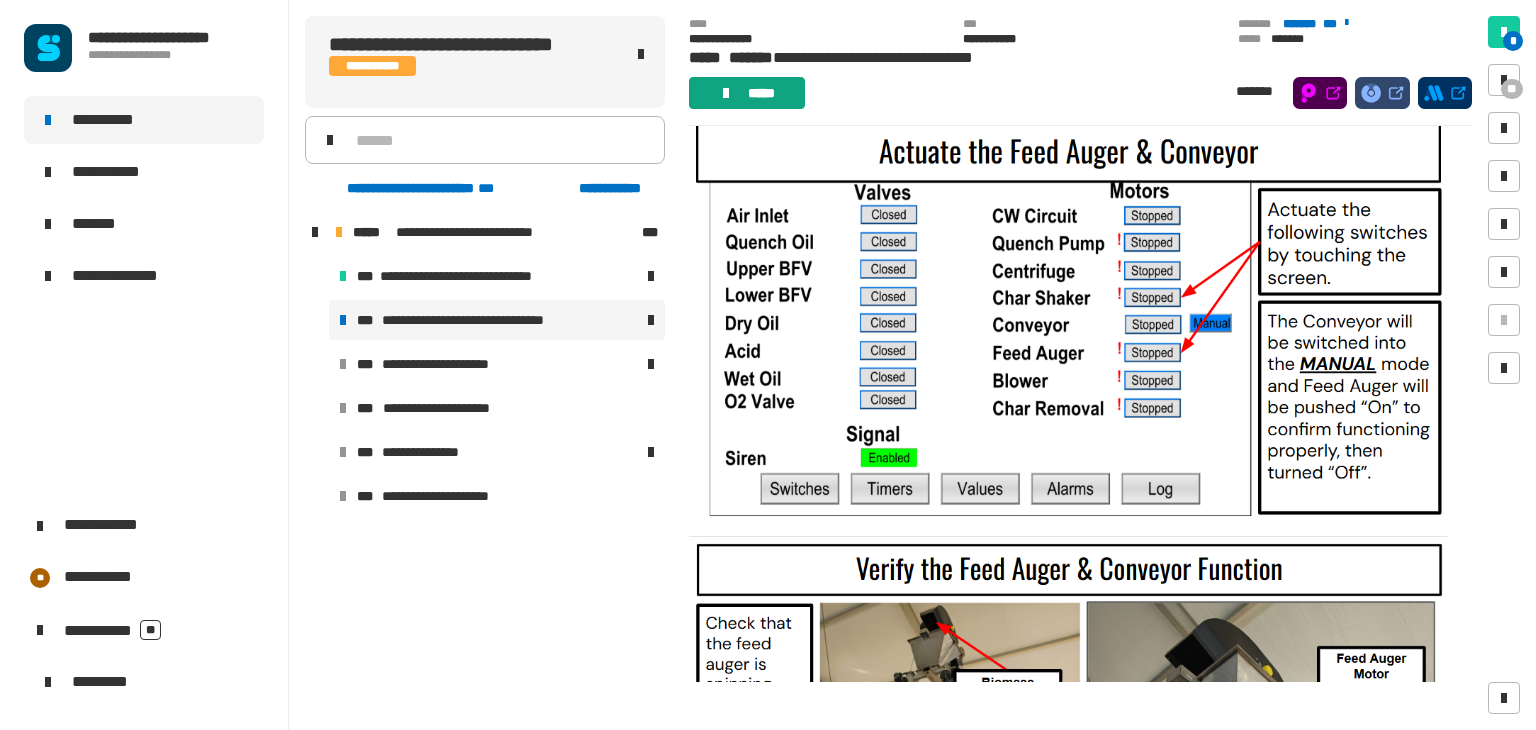 click on "*****" 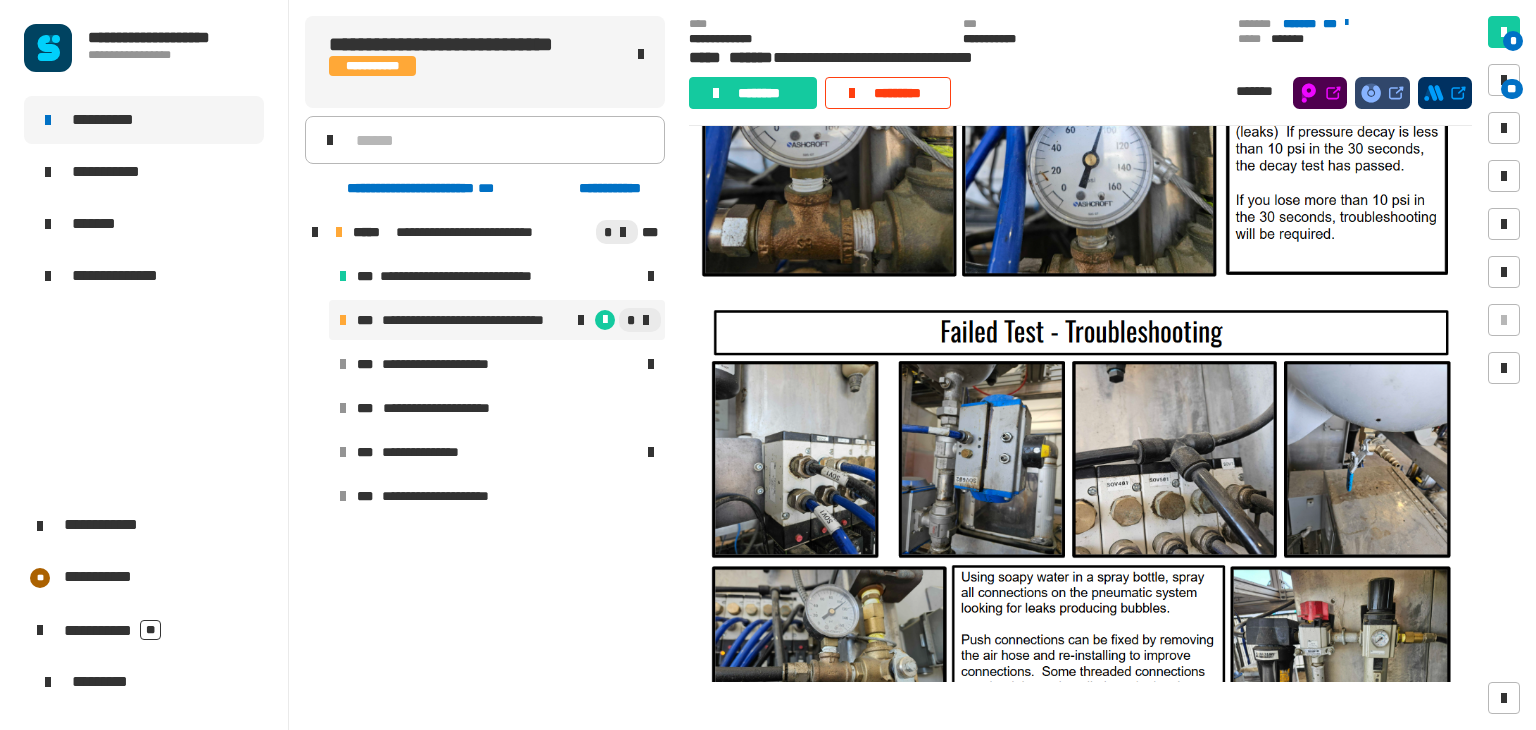scroll, scrollTop: 29431, scrollLeft: 0, axis: vertical 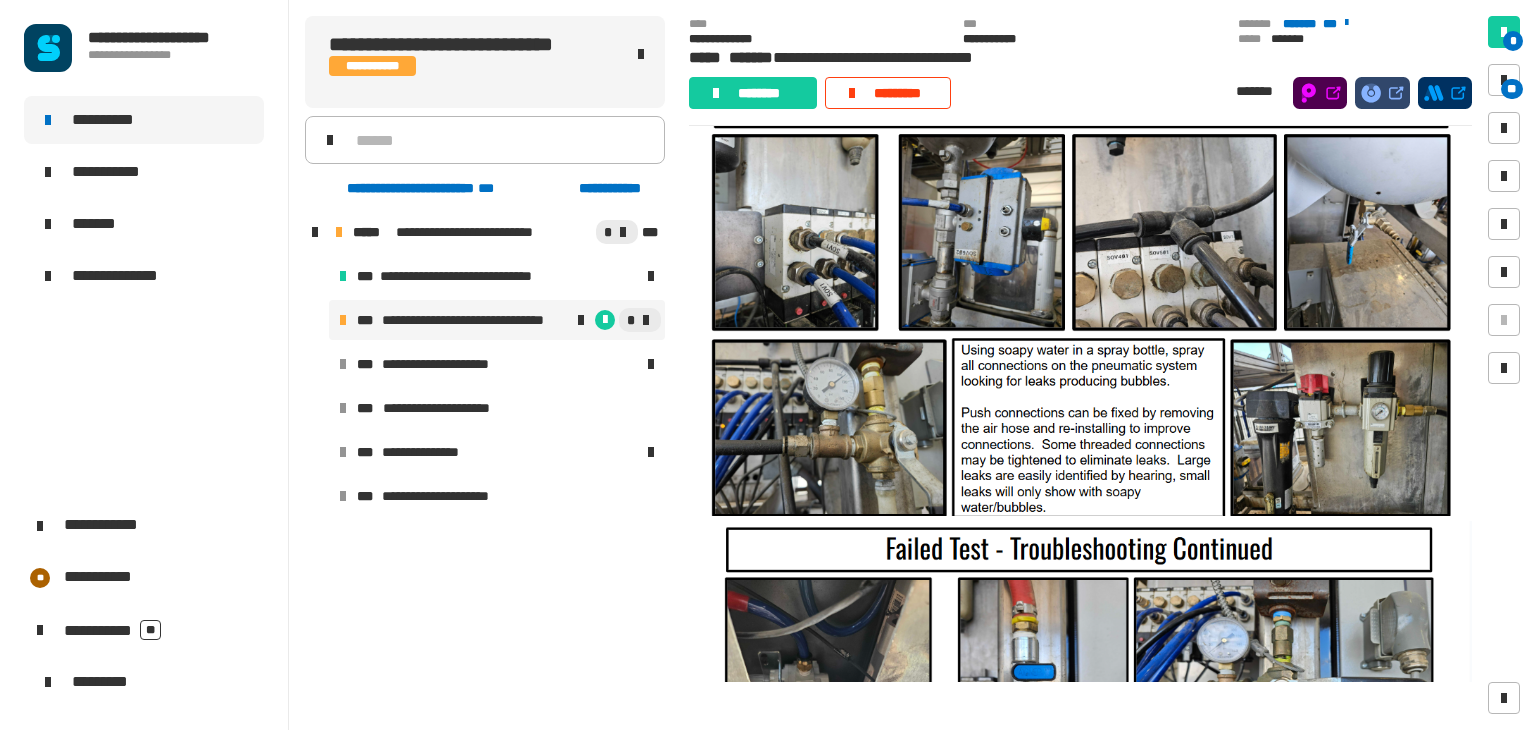 click on "* **" 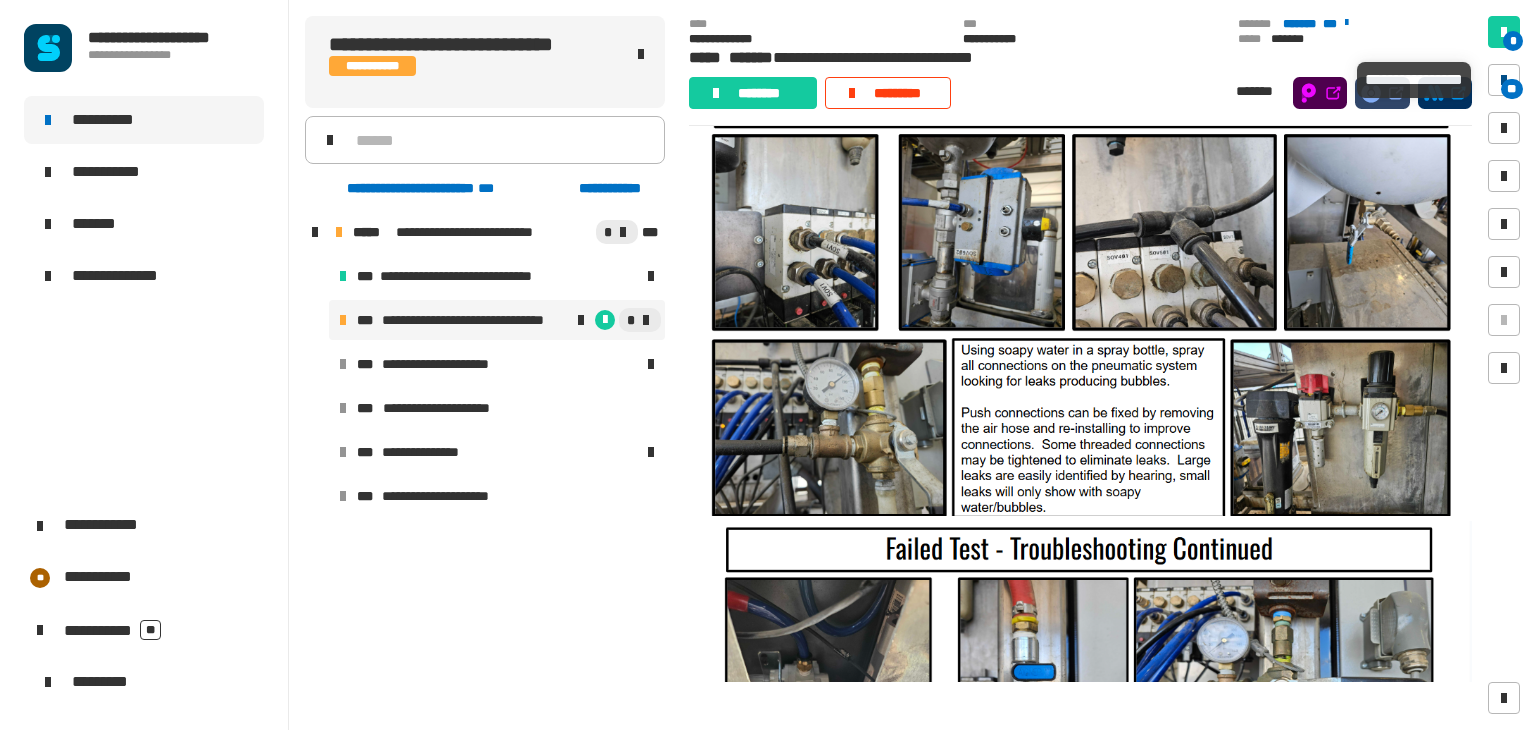 click on "**" at bounding box center (1512, 89) 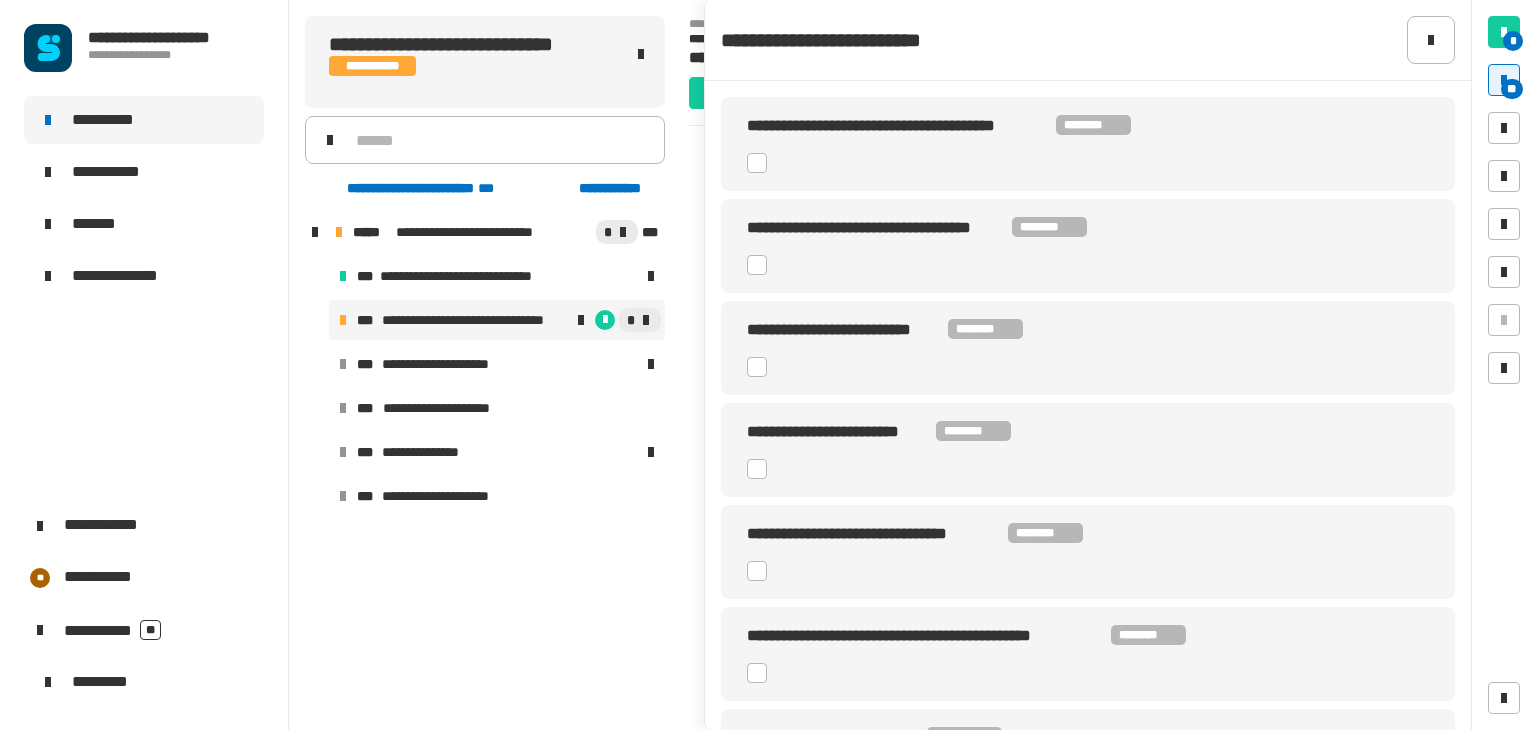 click 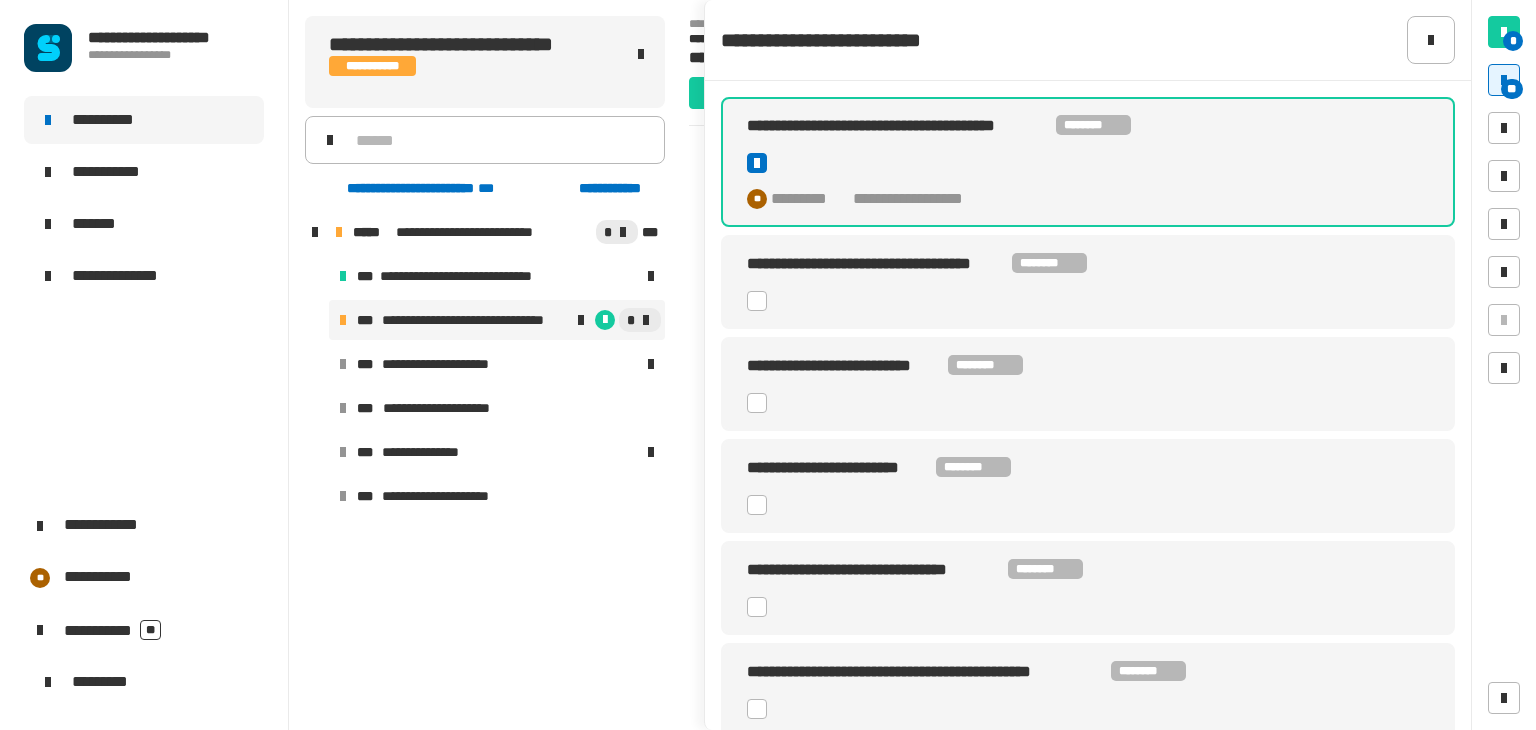 click 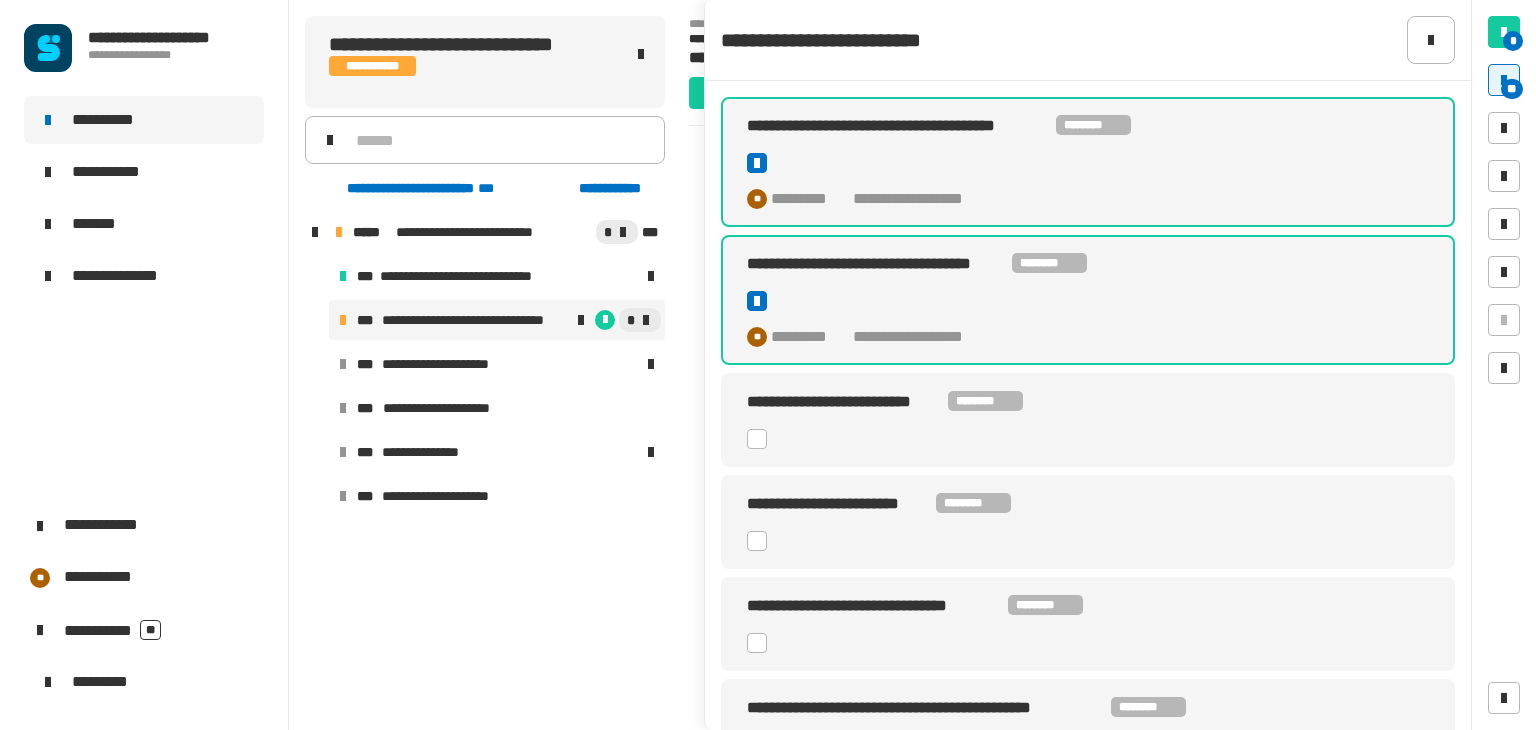 click 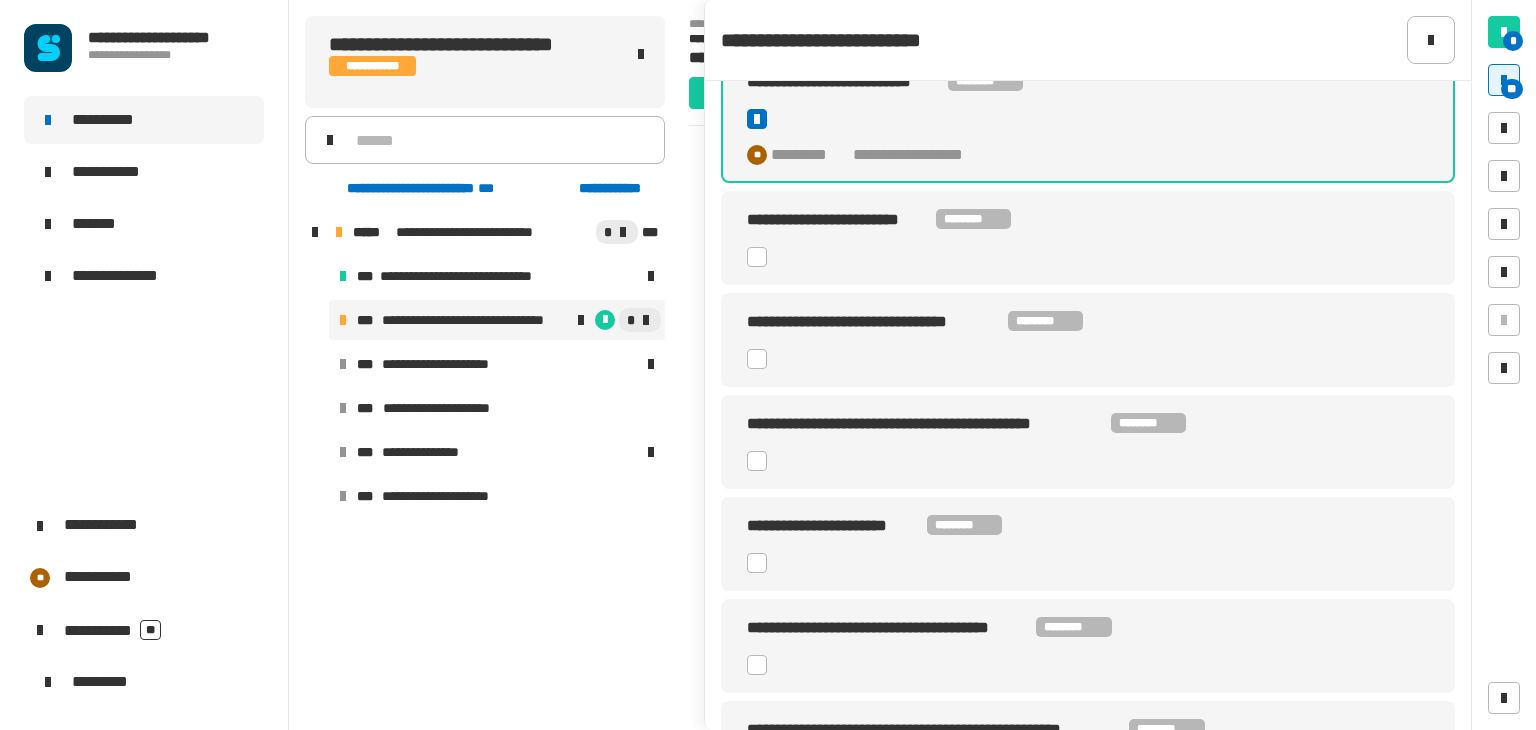 scroll, scrollTop: 360, scrollLeft: 0, axis: vertical 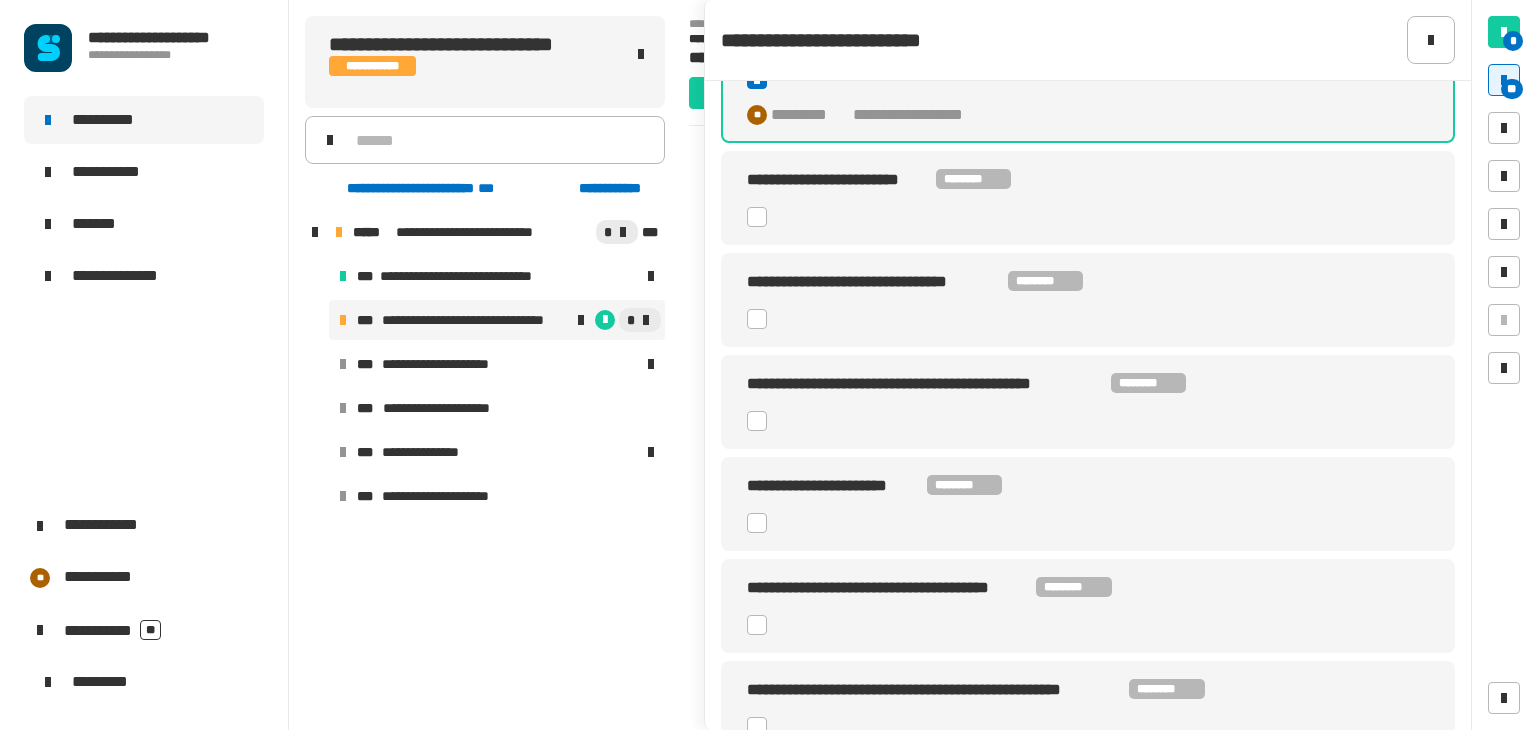 click 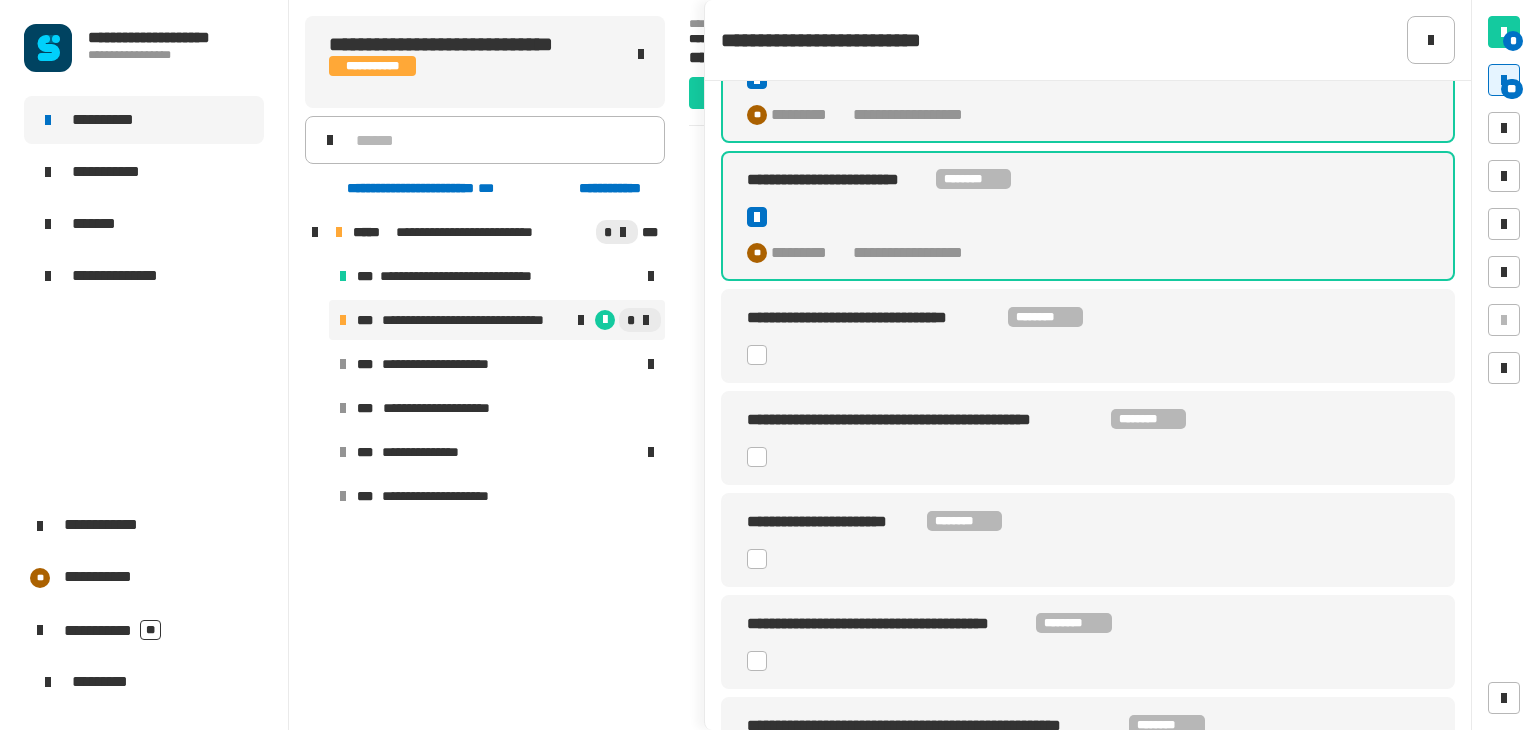 click 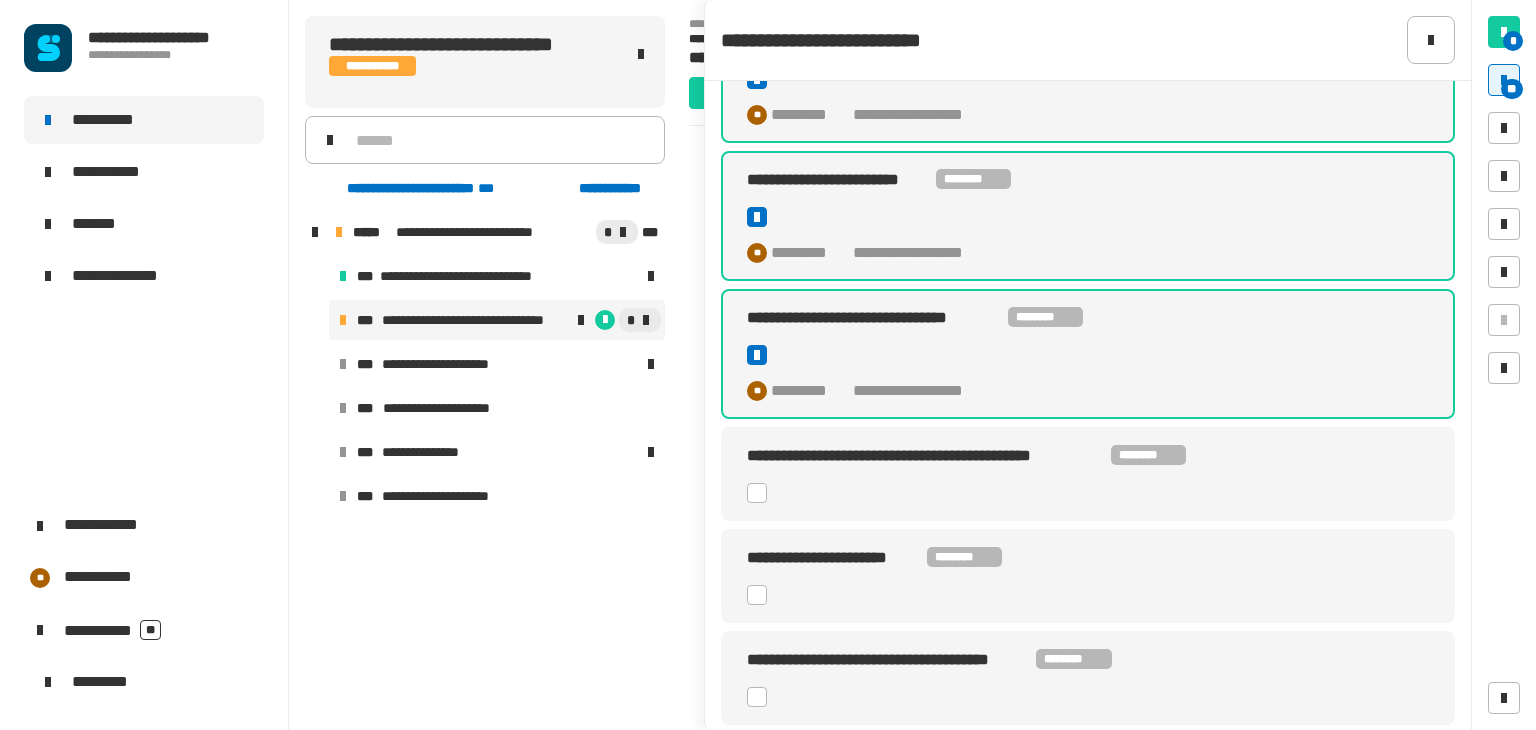click 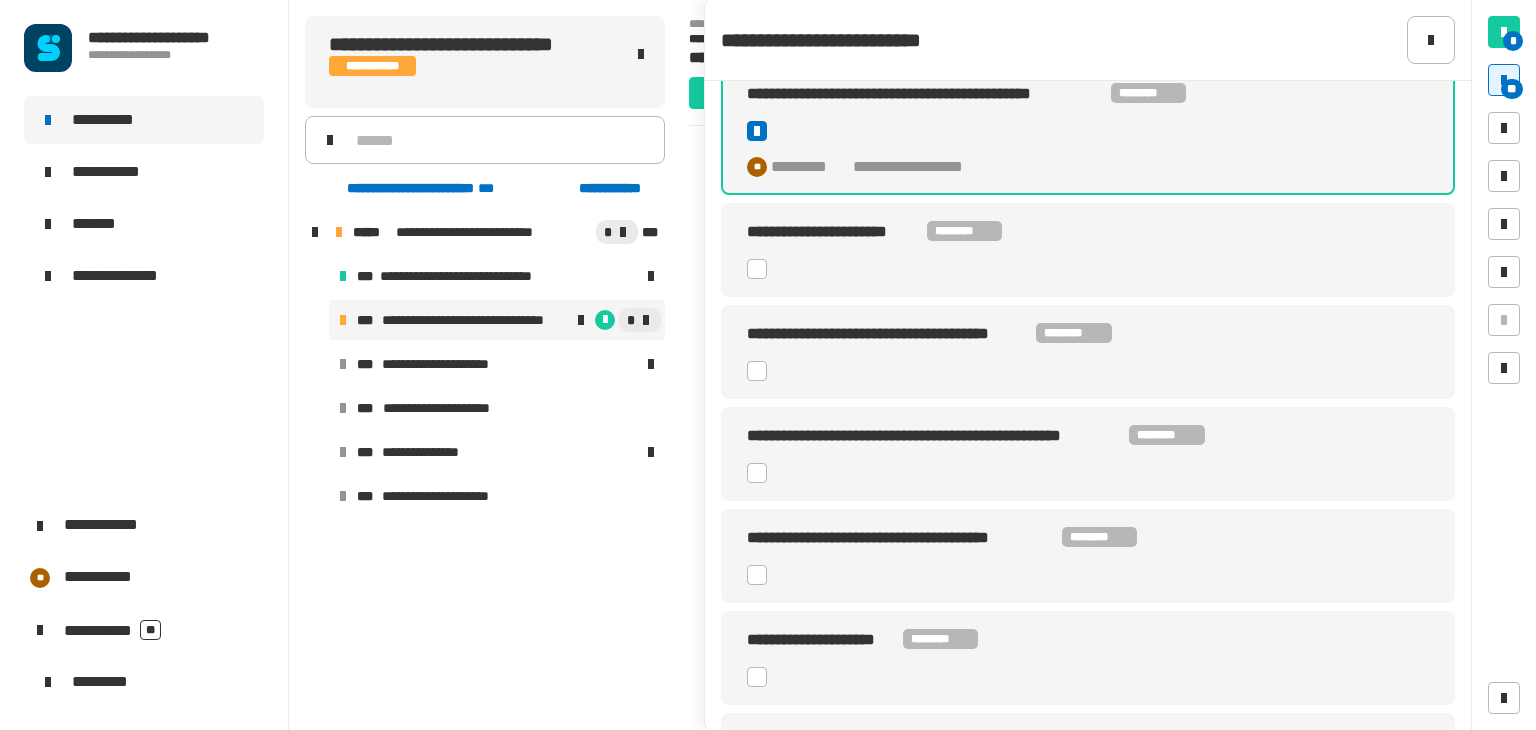 scroll, scrollTop: 730, scrollLeft: 0, axis: vertical 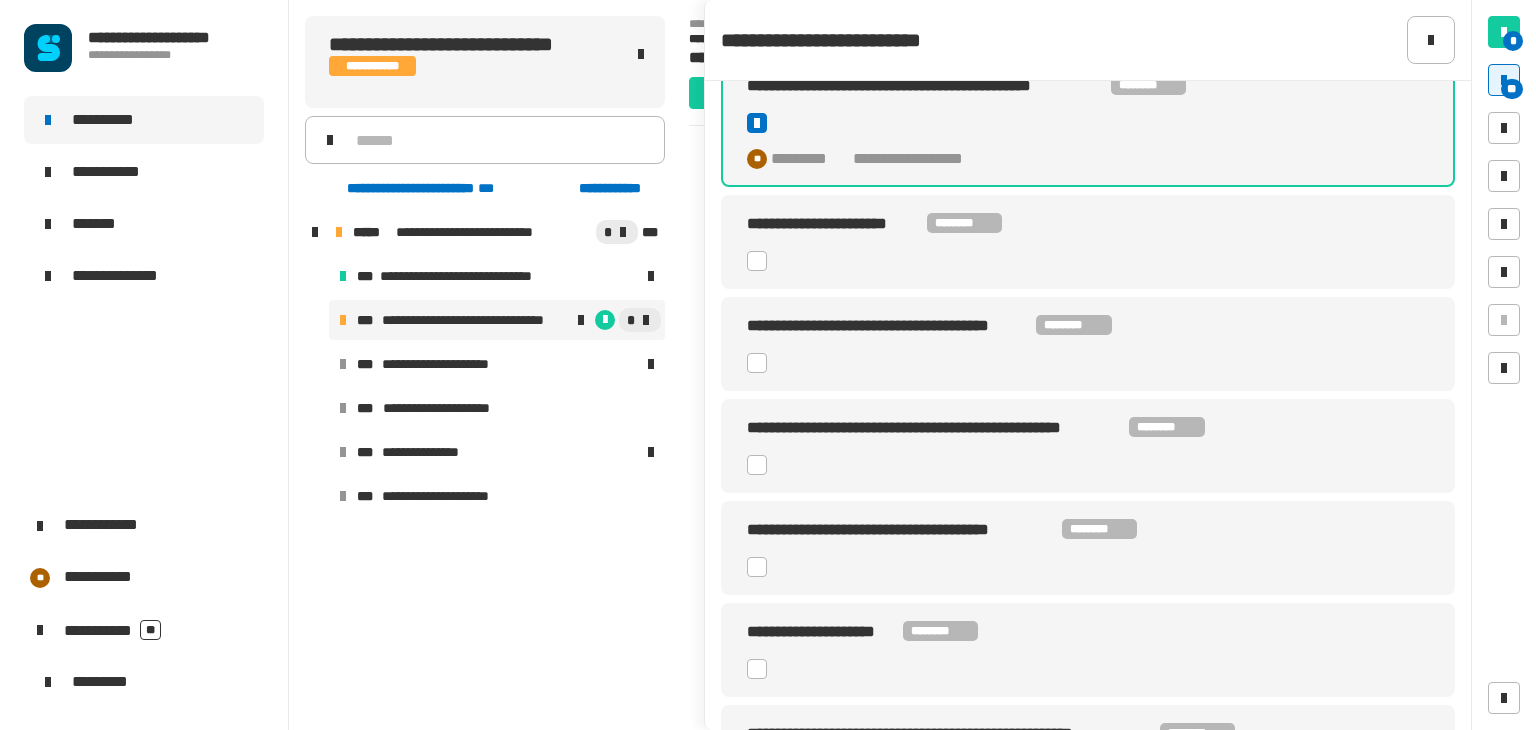 click 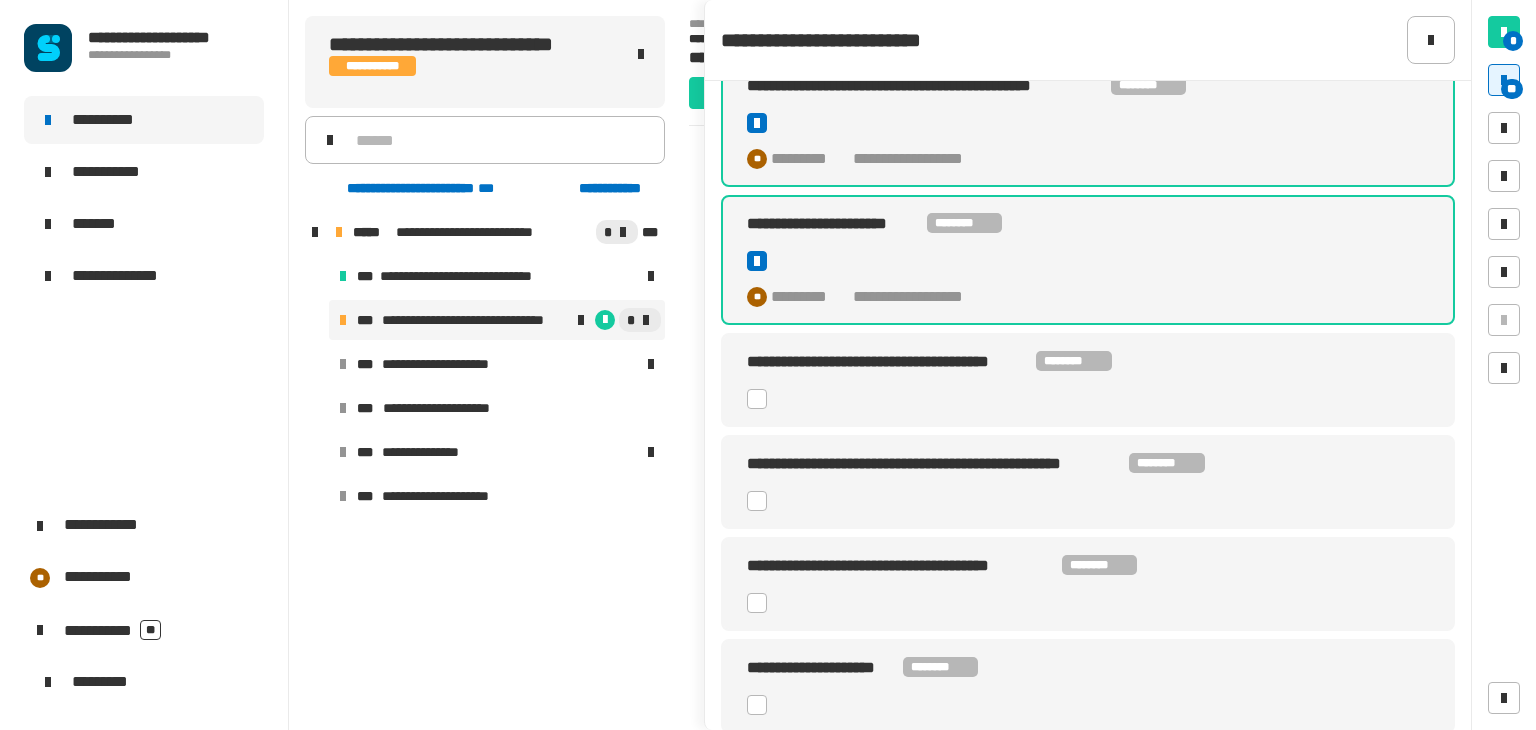 click on "**********" 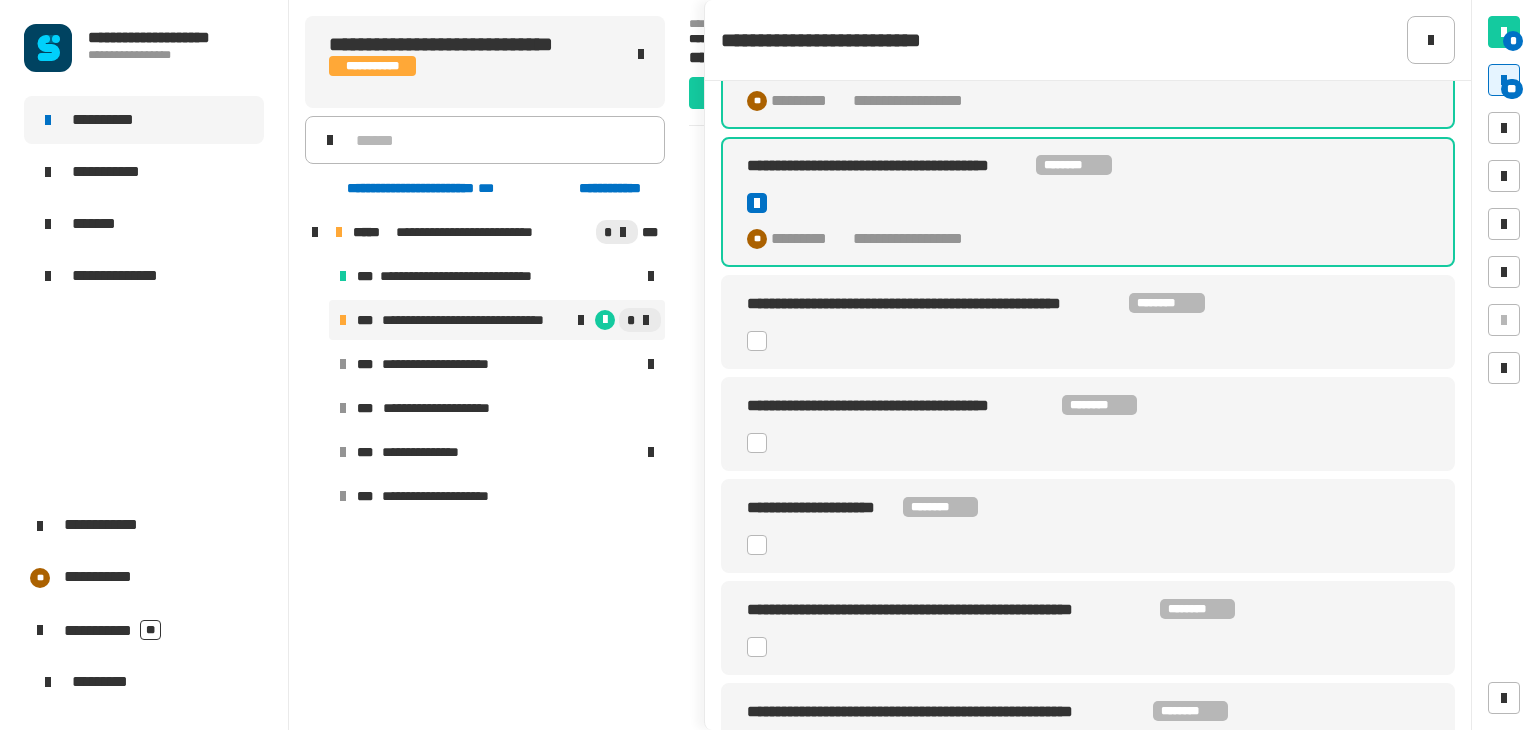scroll, scrollTop: 938, scrollLeft: 0, axis: vertical 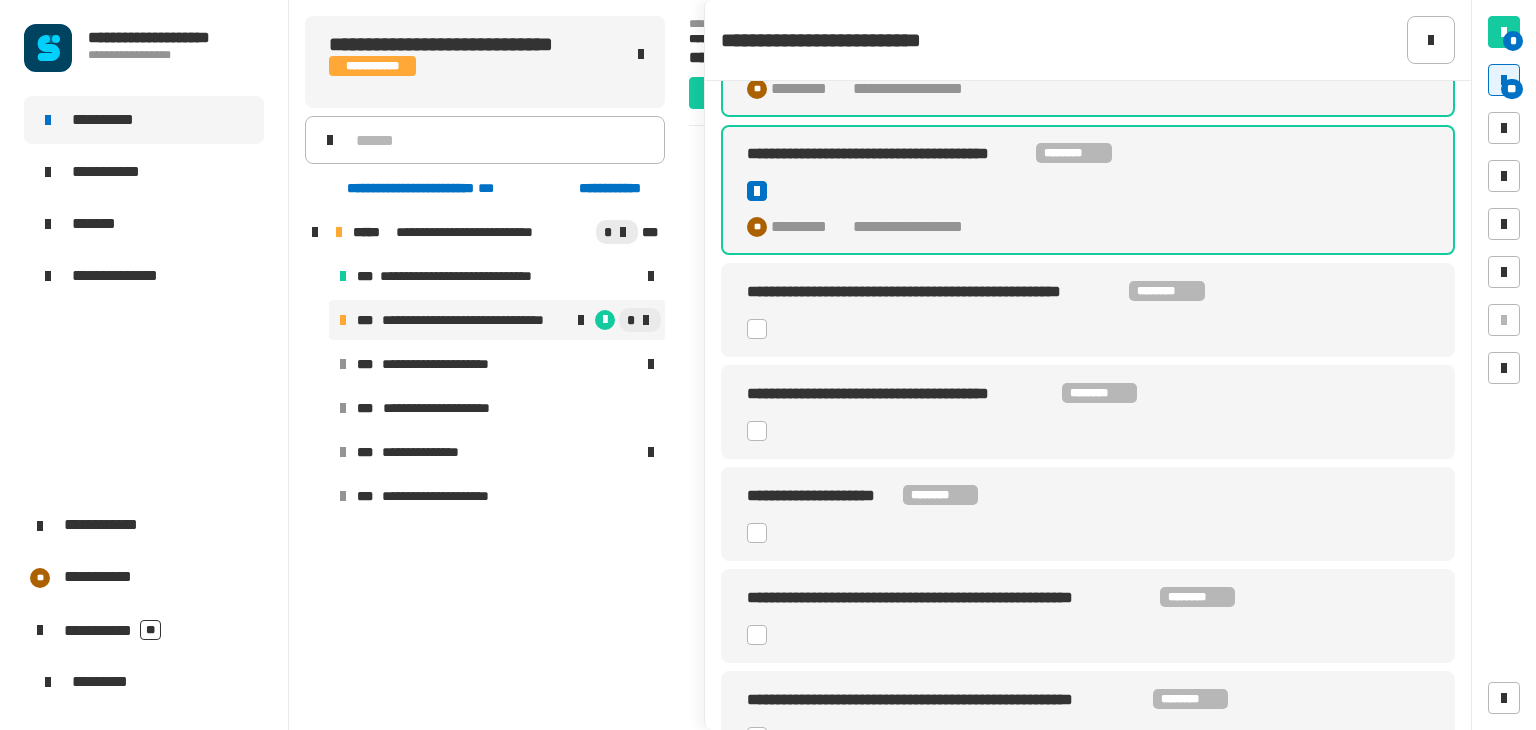click 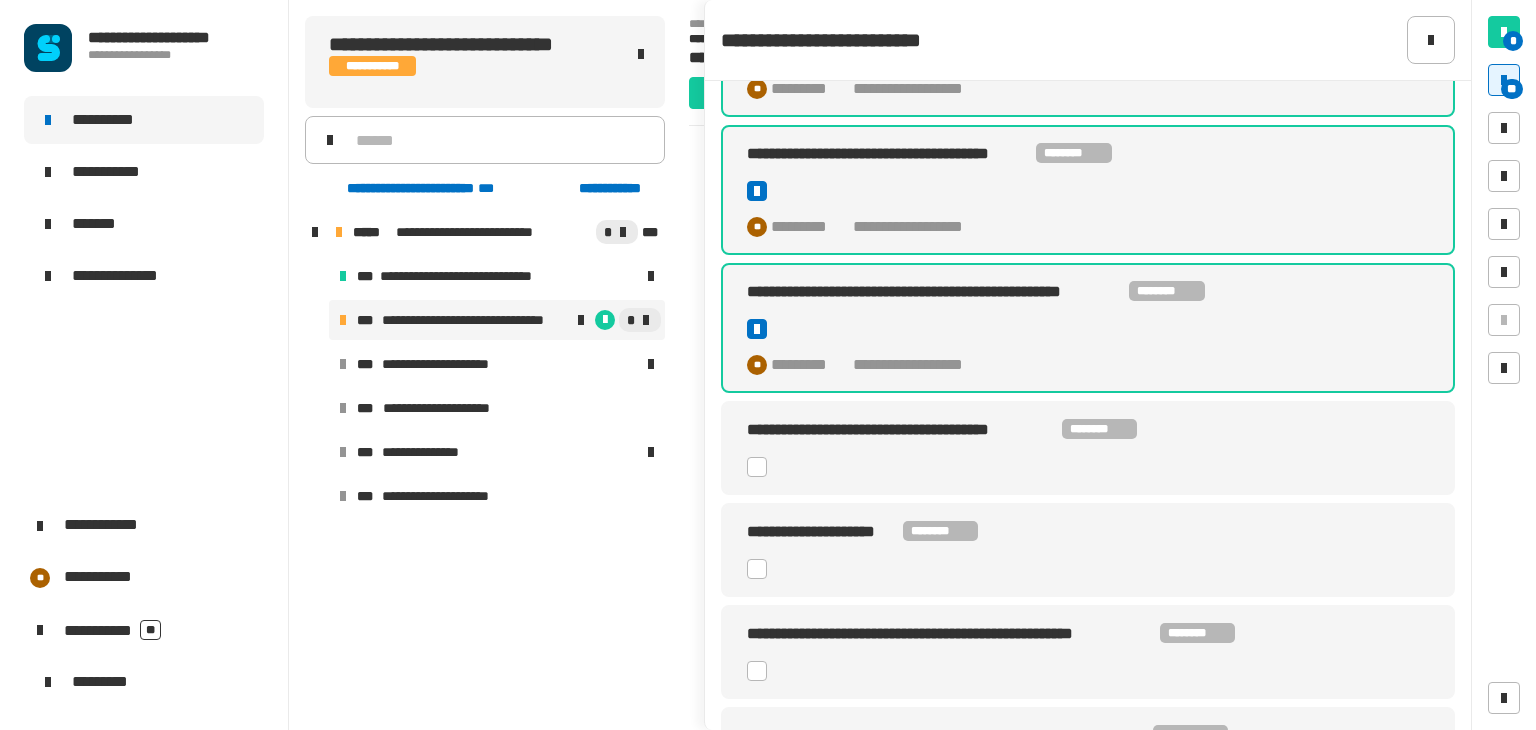click 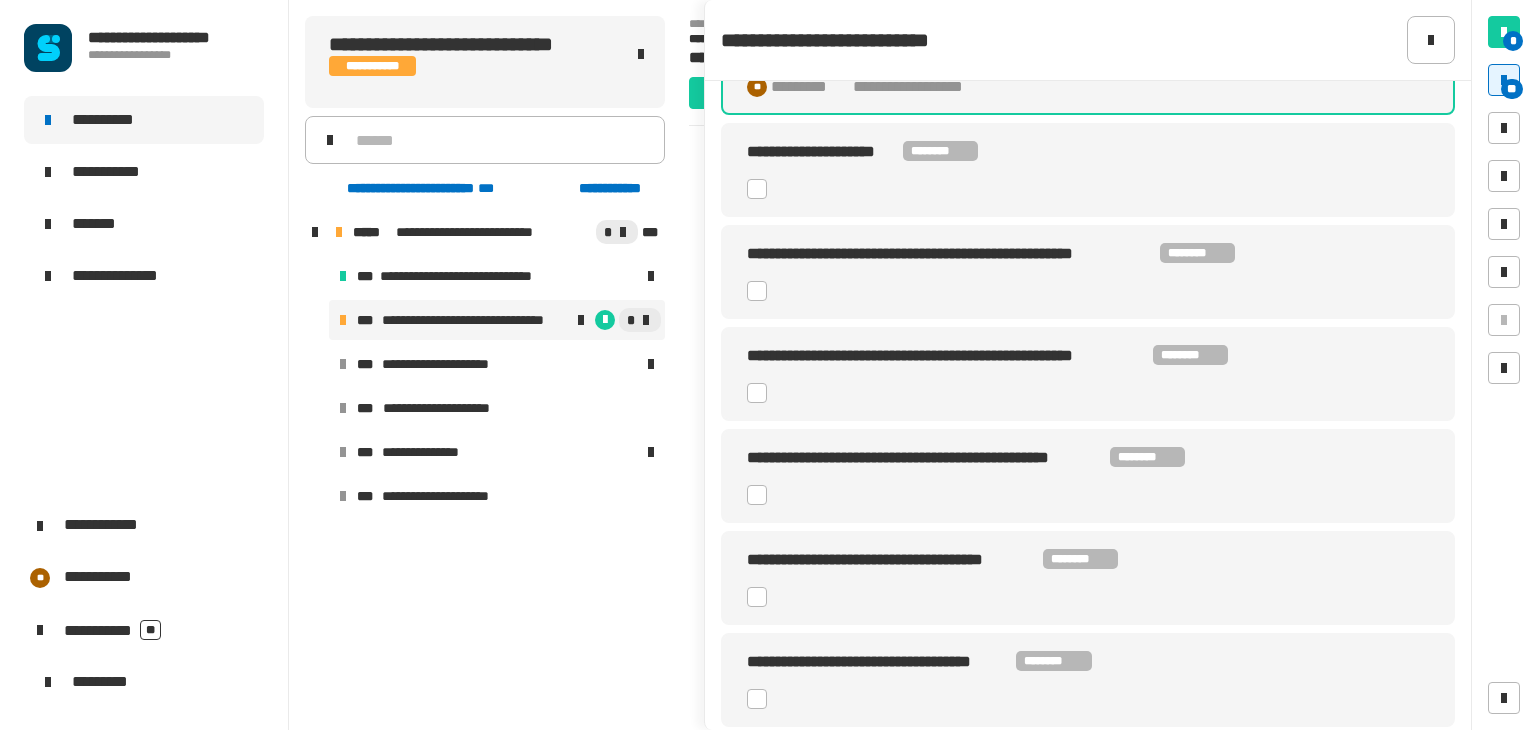 scroll, scrollTop: 1360, scrollLeft: 0, axis: vertical 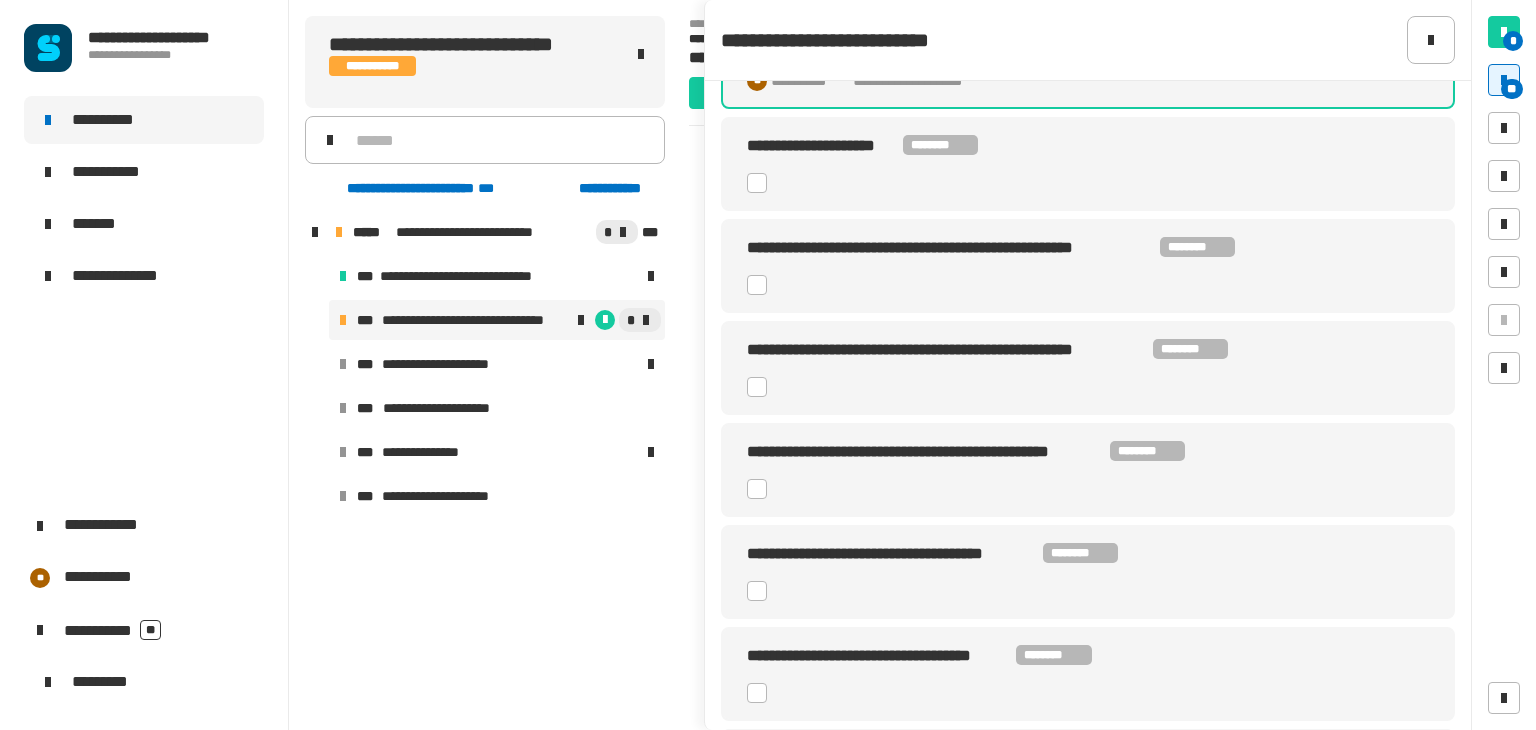 click 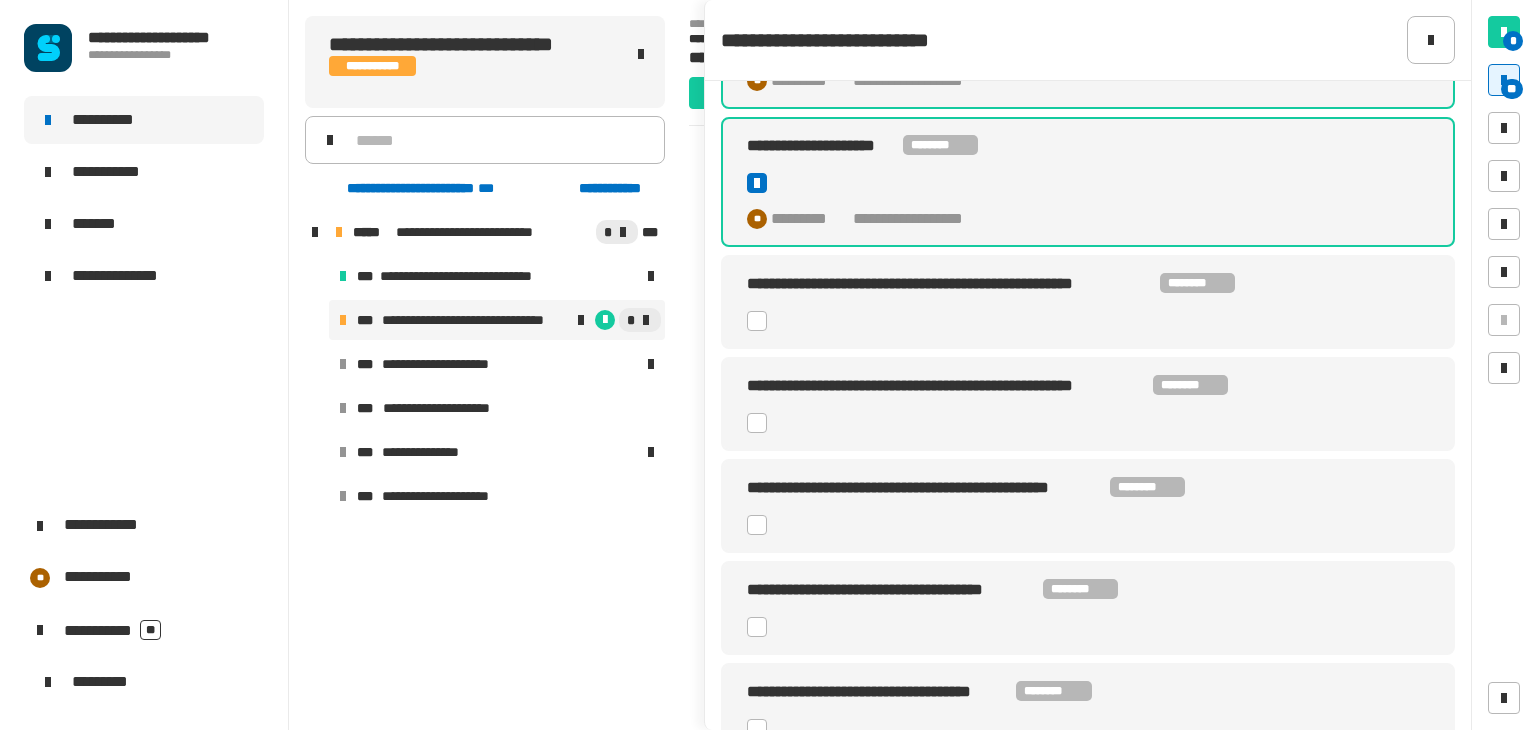 click 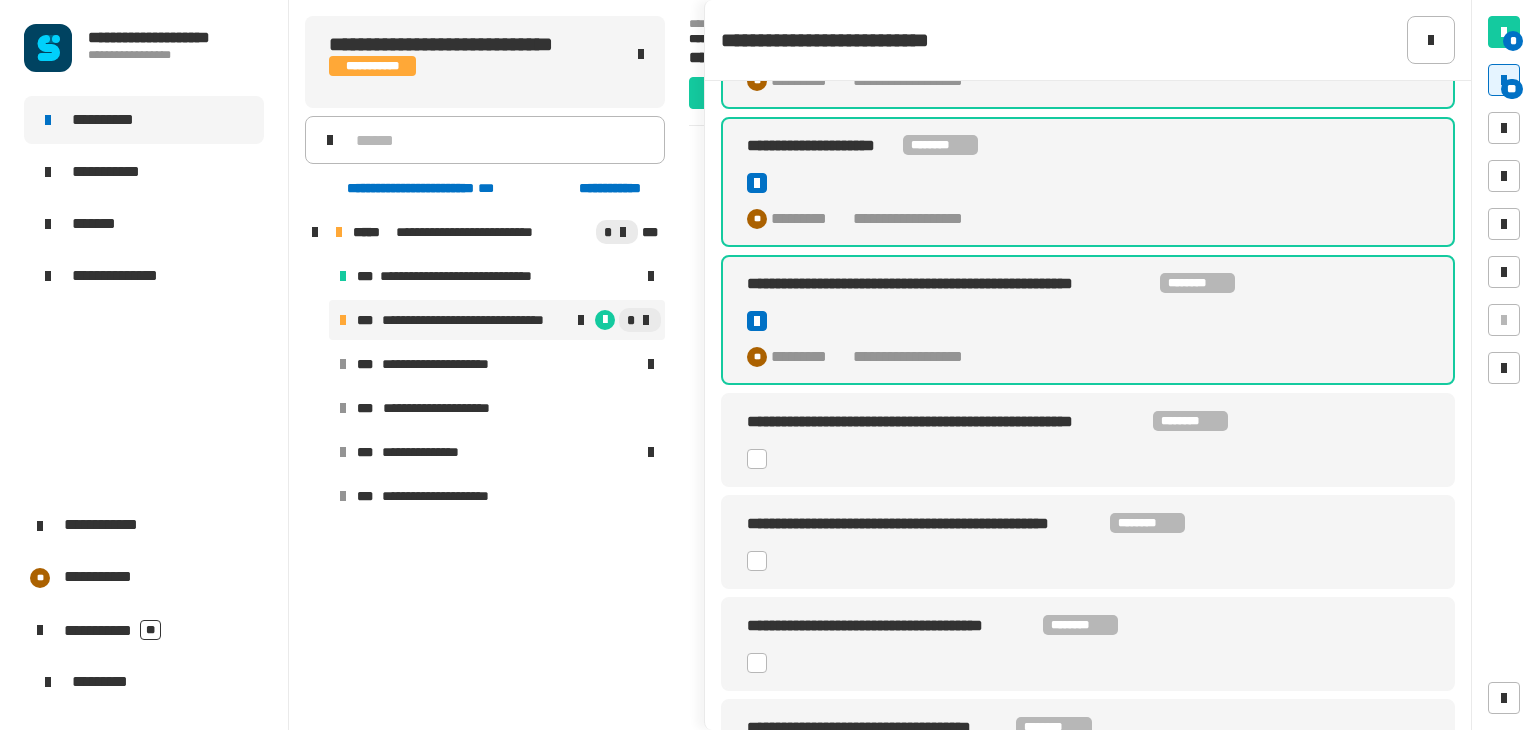 click 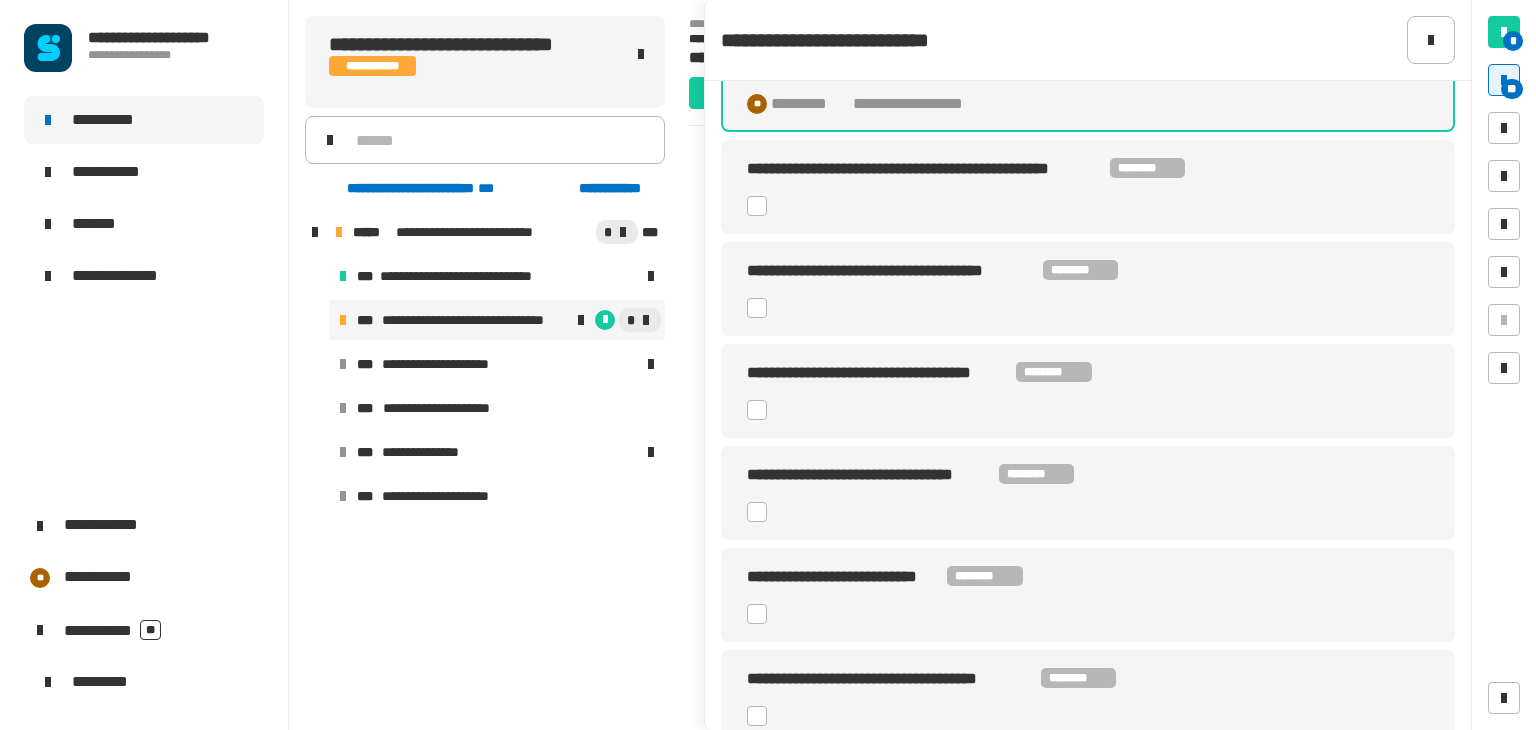 scroll, scrollTop: 1752, scrollLeft: 0, axis: vertical 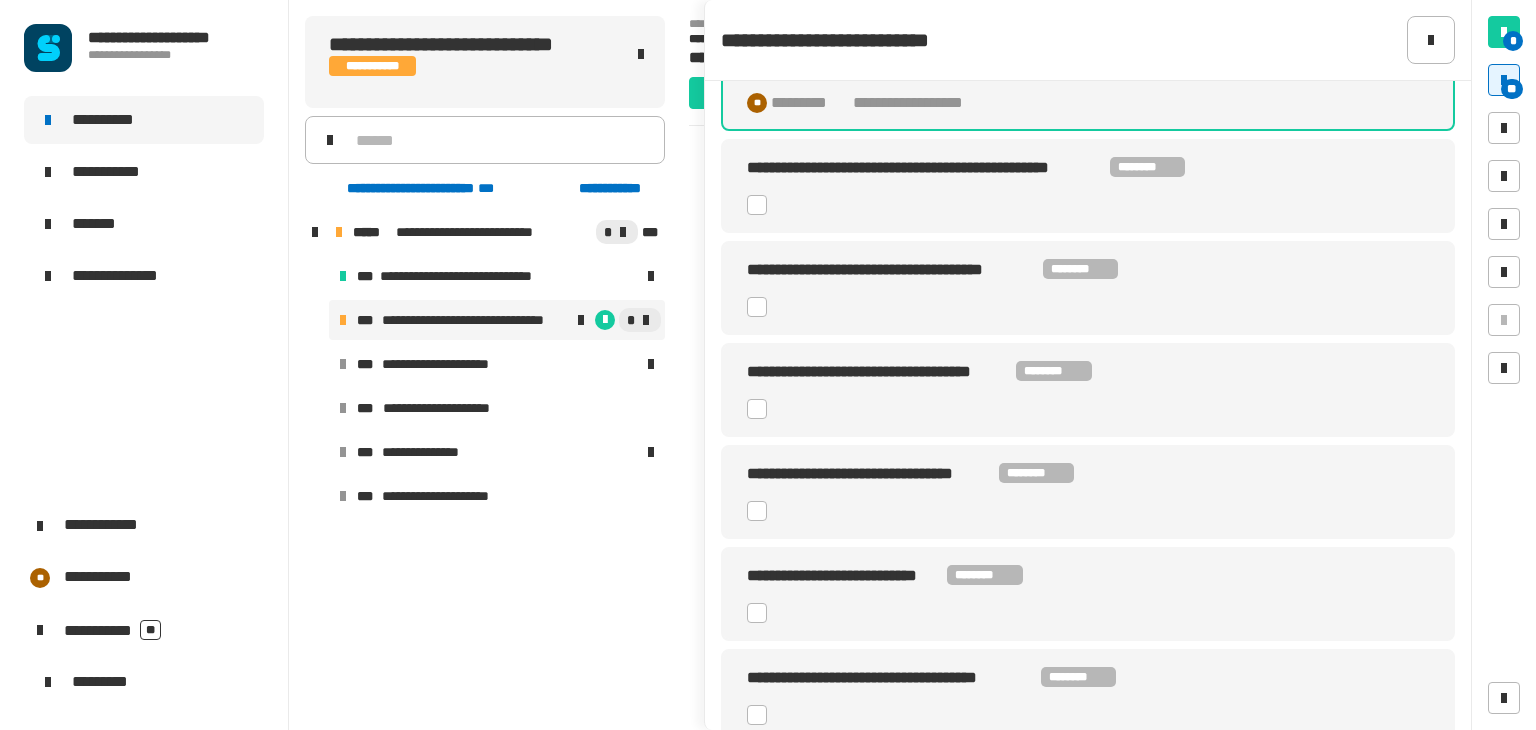 click 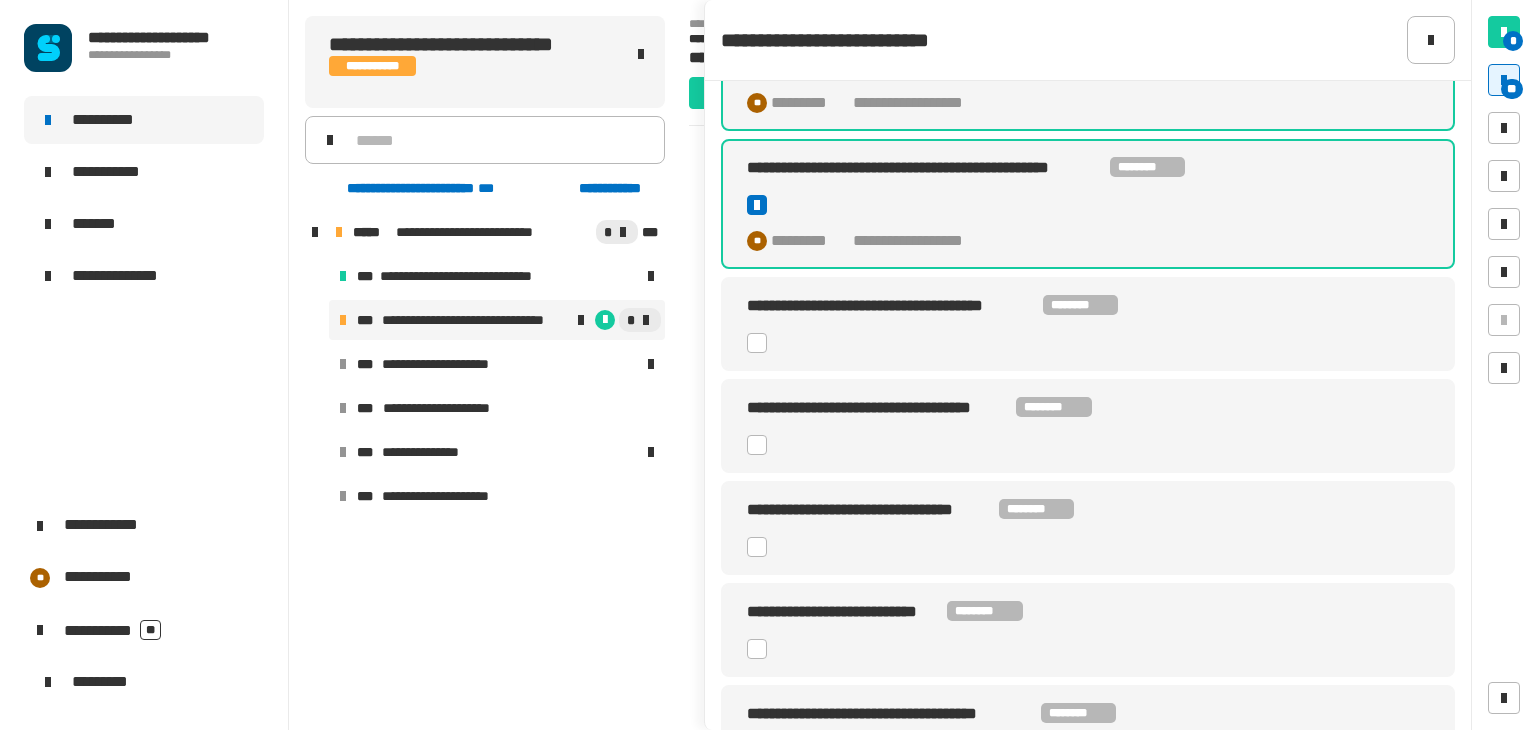 click on "**********" 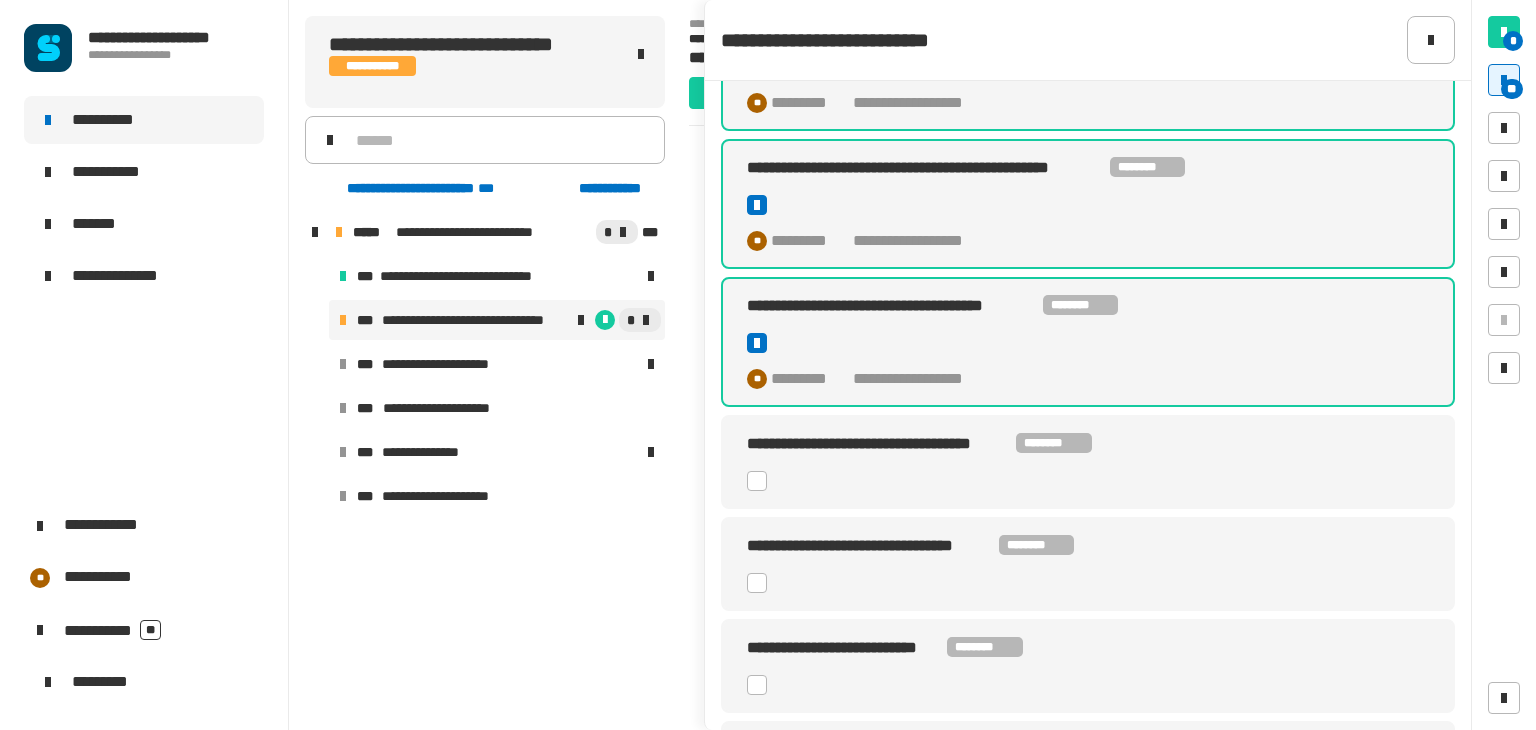click 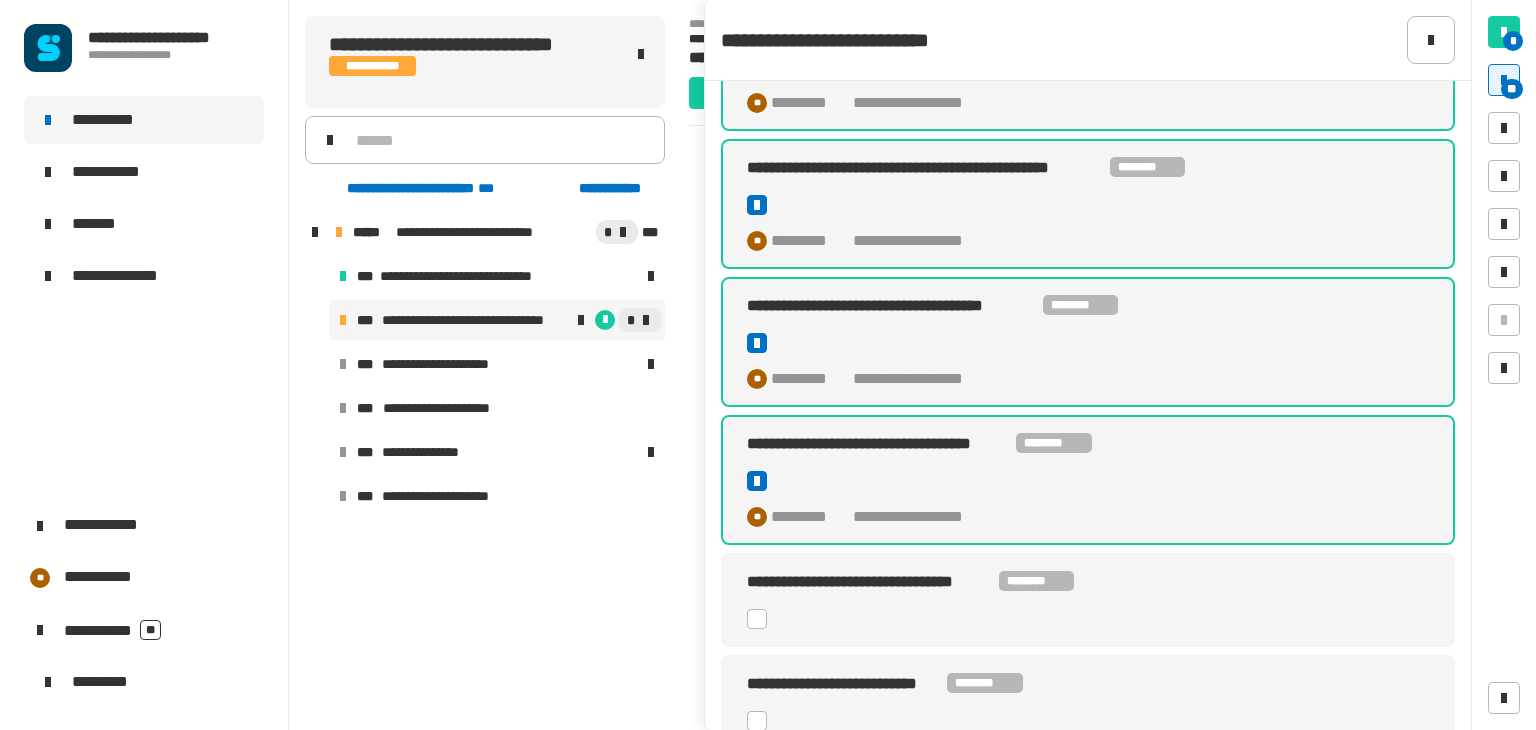 click 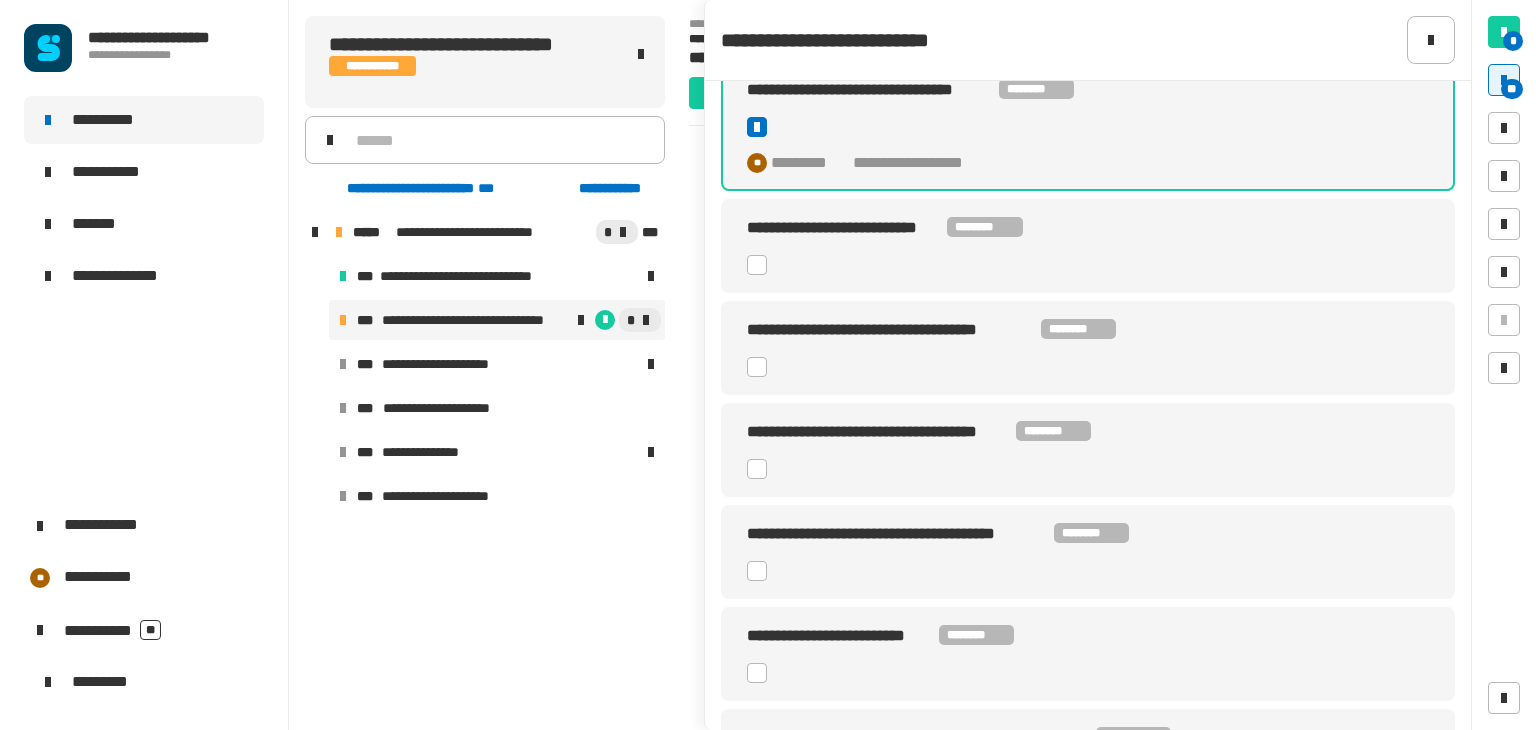 scroll, scrollTop: 2299, scrollLeft: 0, axis: vertical 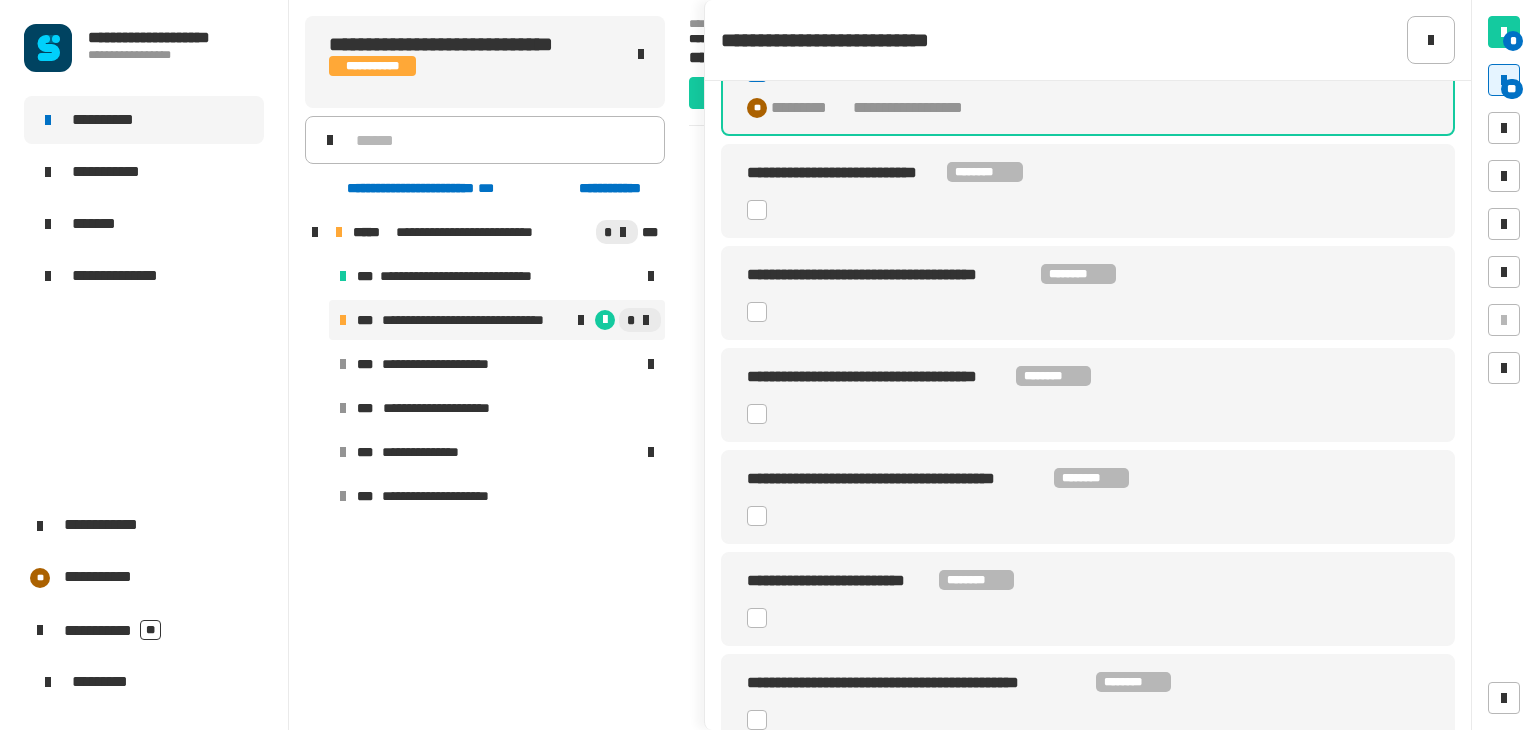 click 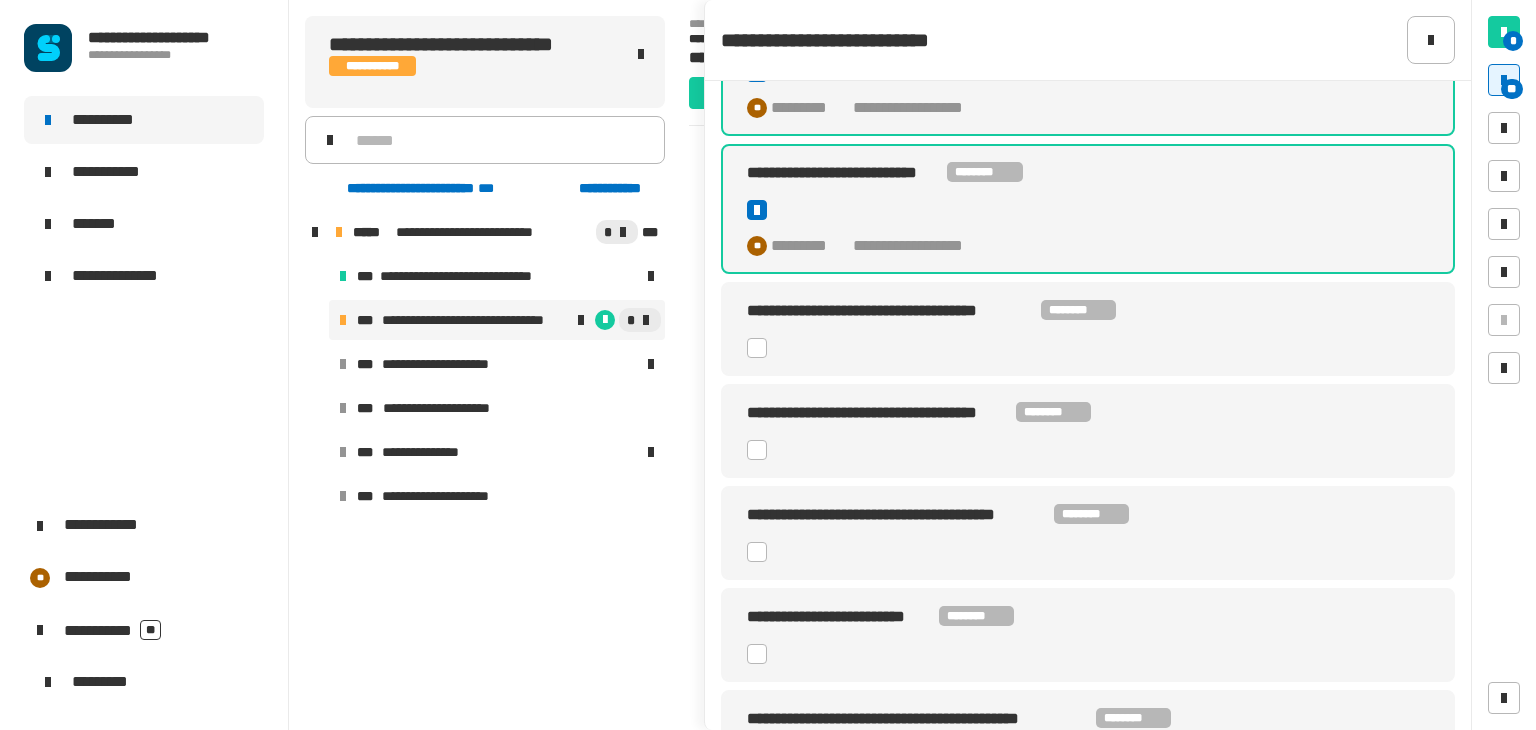 click 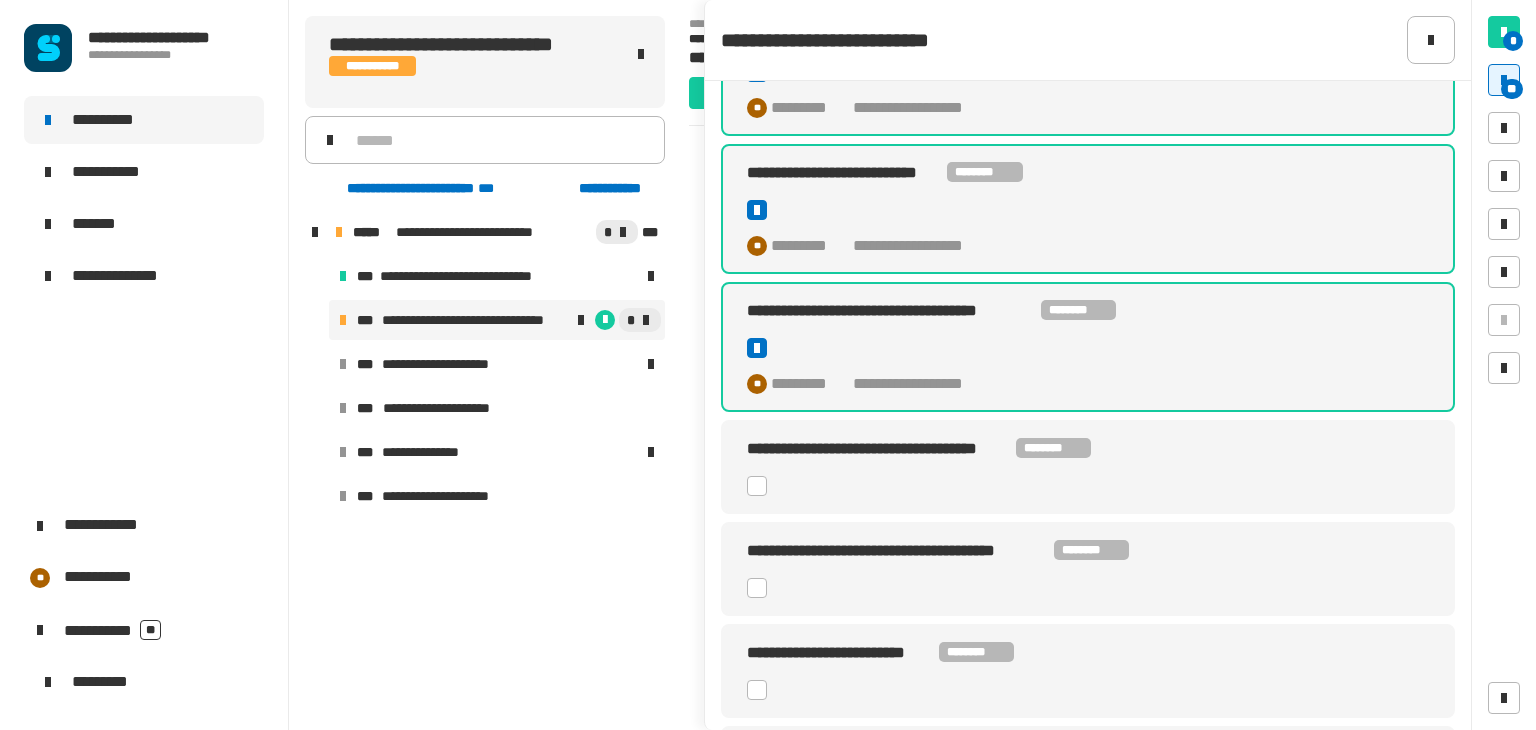 click 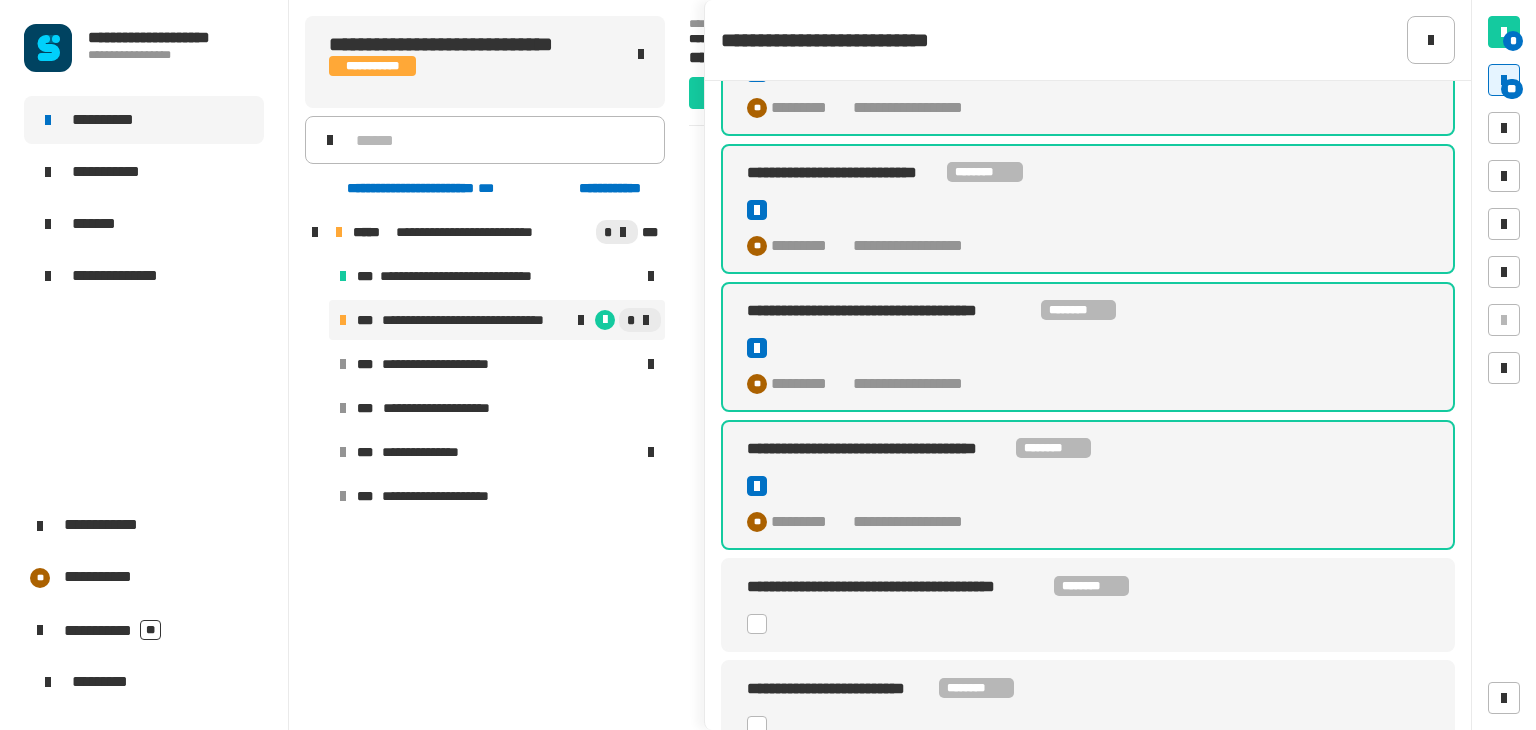 click 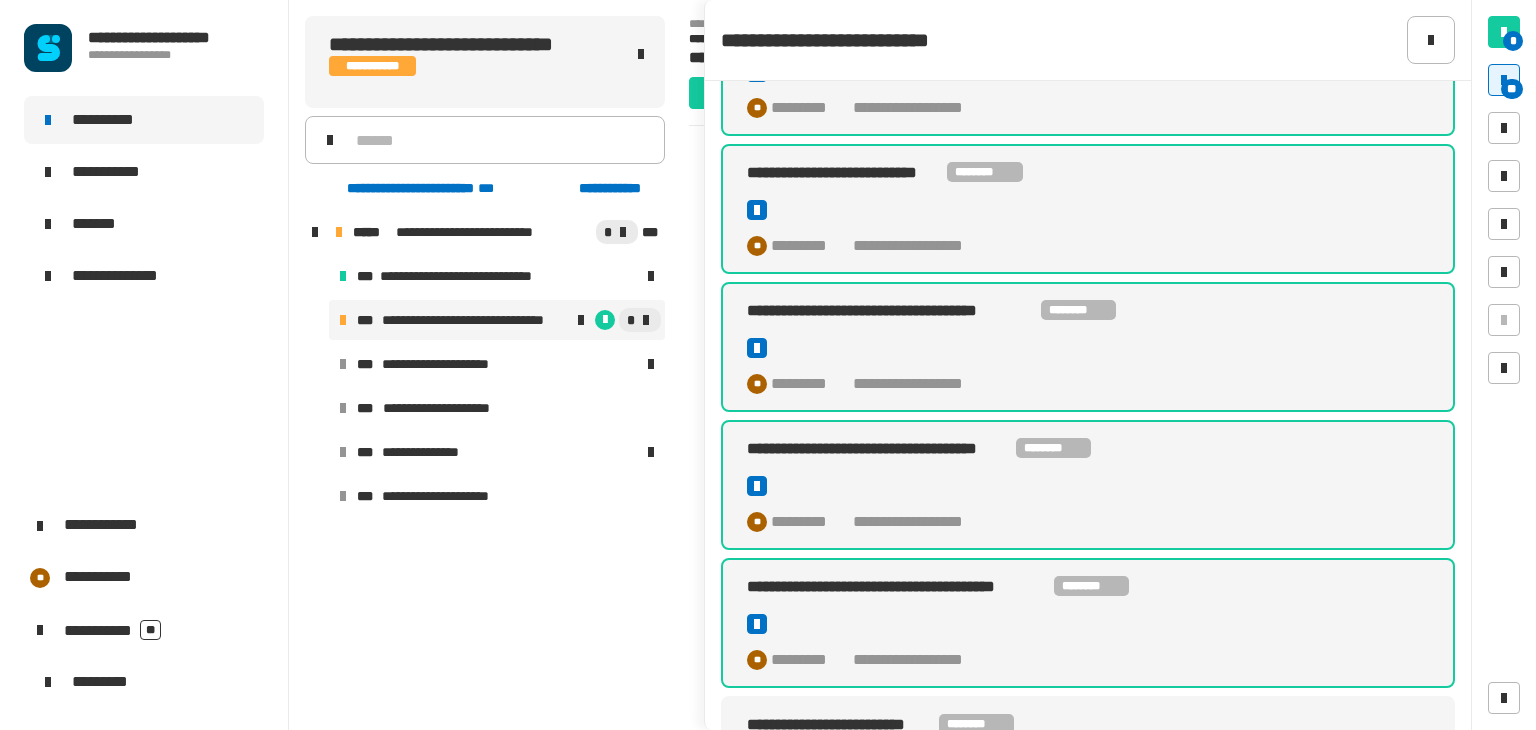 scroll, scrollTop: 2443, scrollLeft: 0, axis: vertical 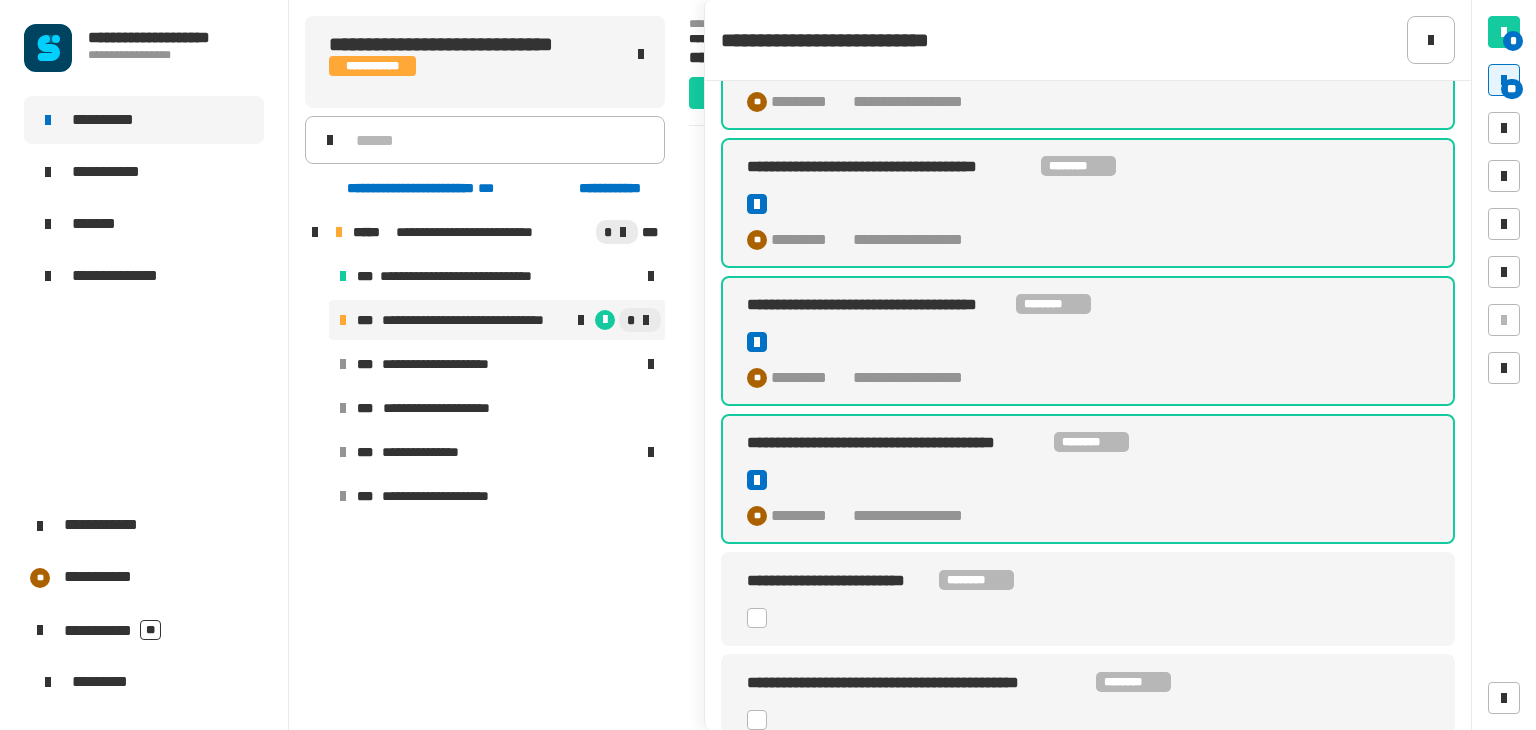 click 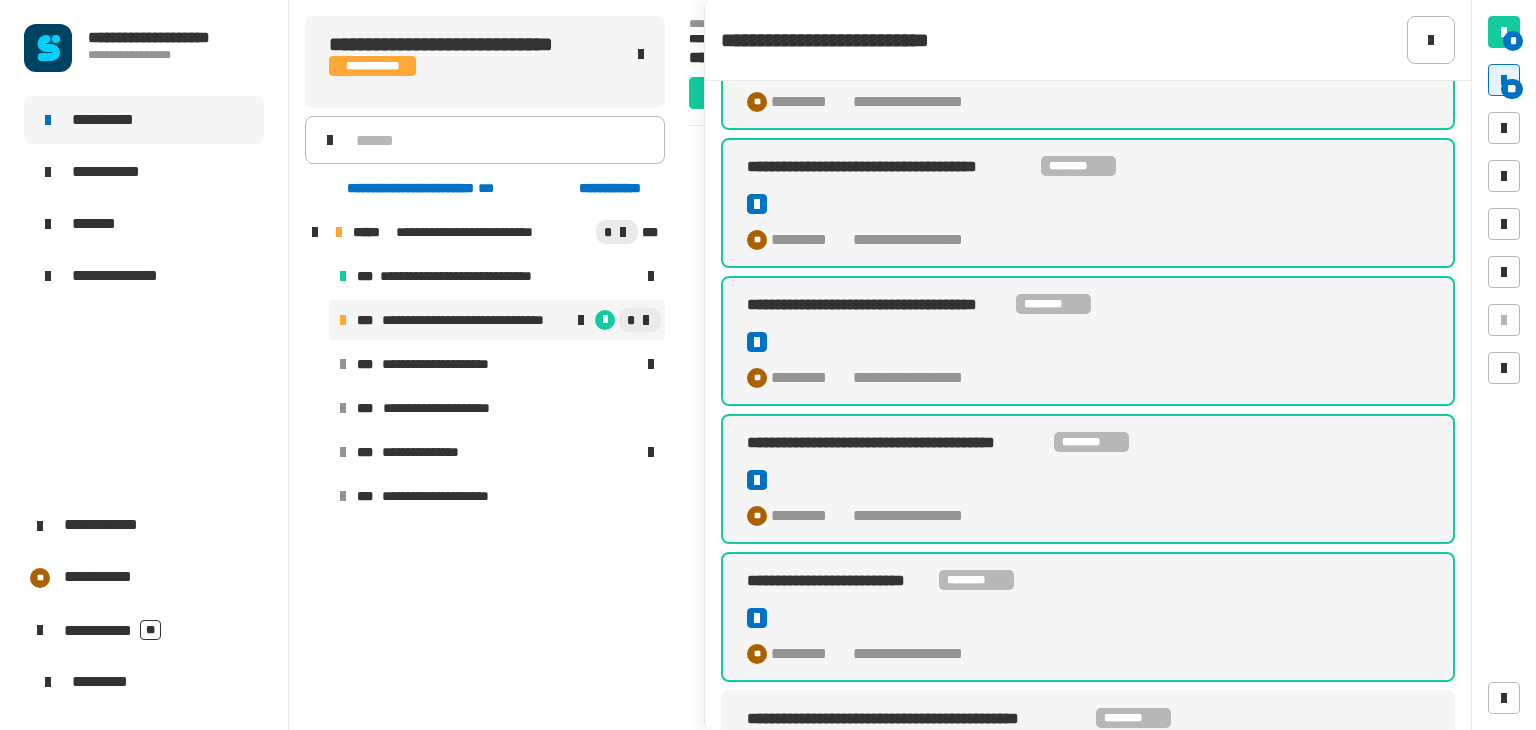 scroll, scrollTop: 2479, scrollLeft: 0, axis: vertical 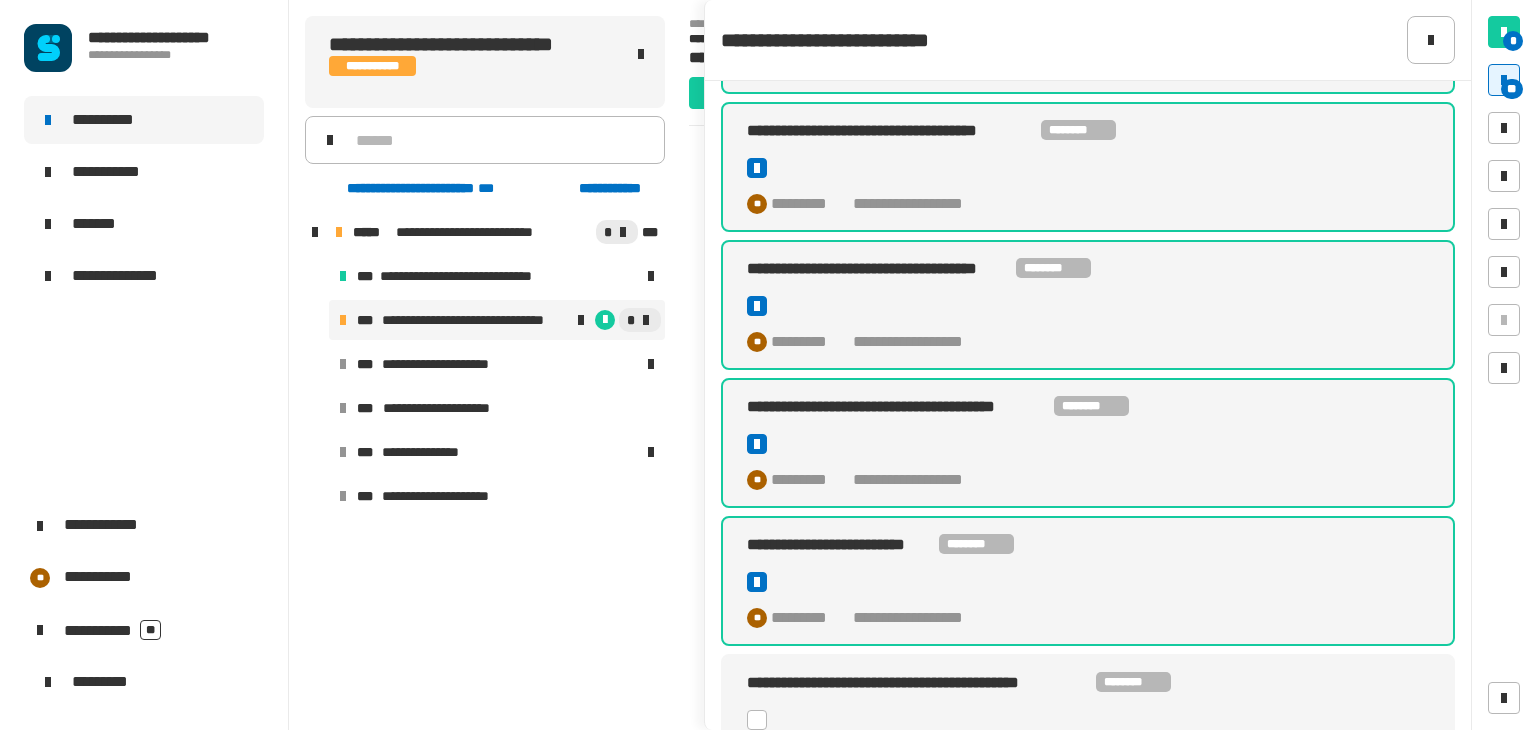 click 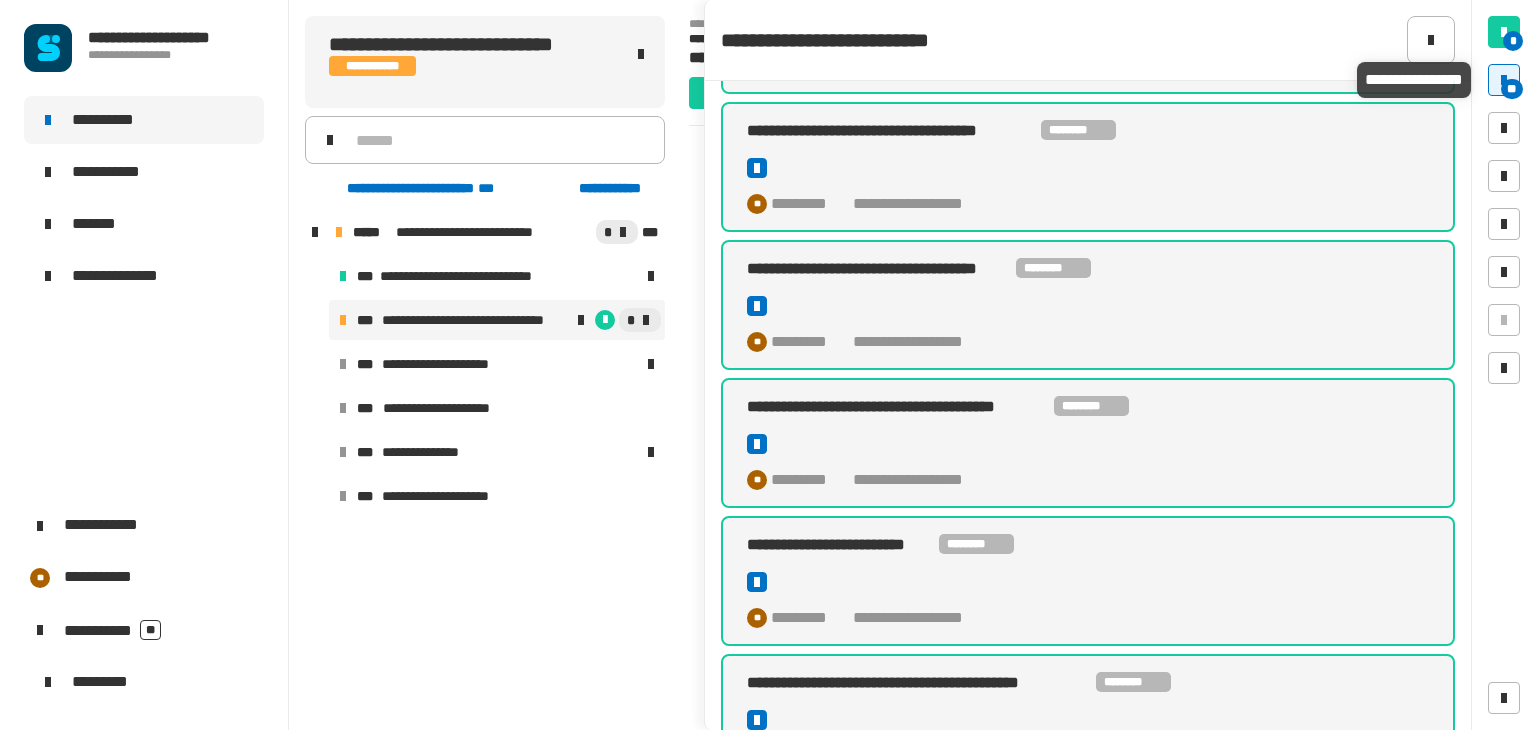 click at bounding box center [1504, 80] 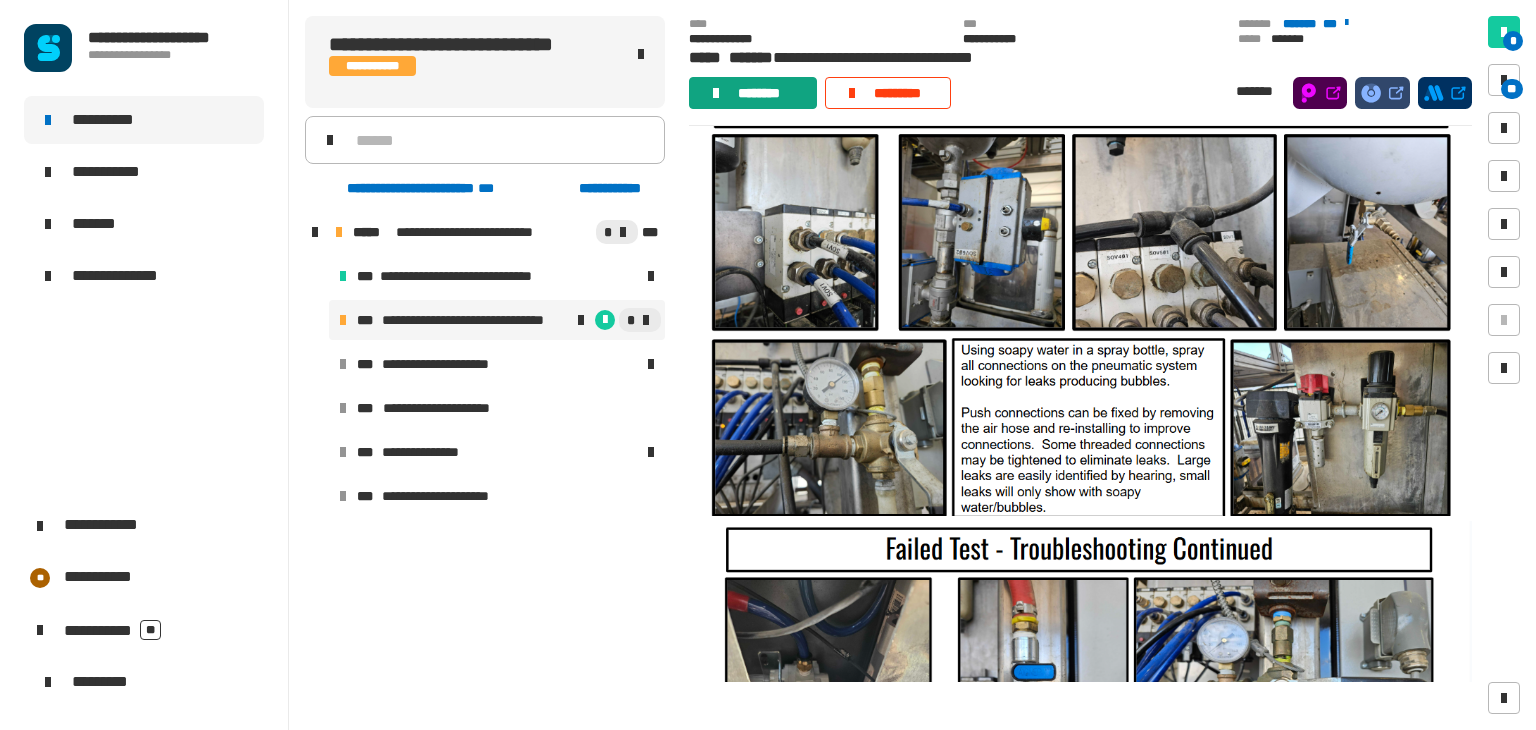 click on "********" 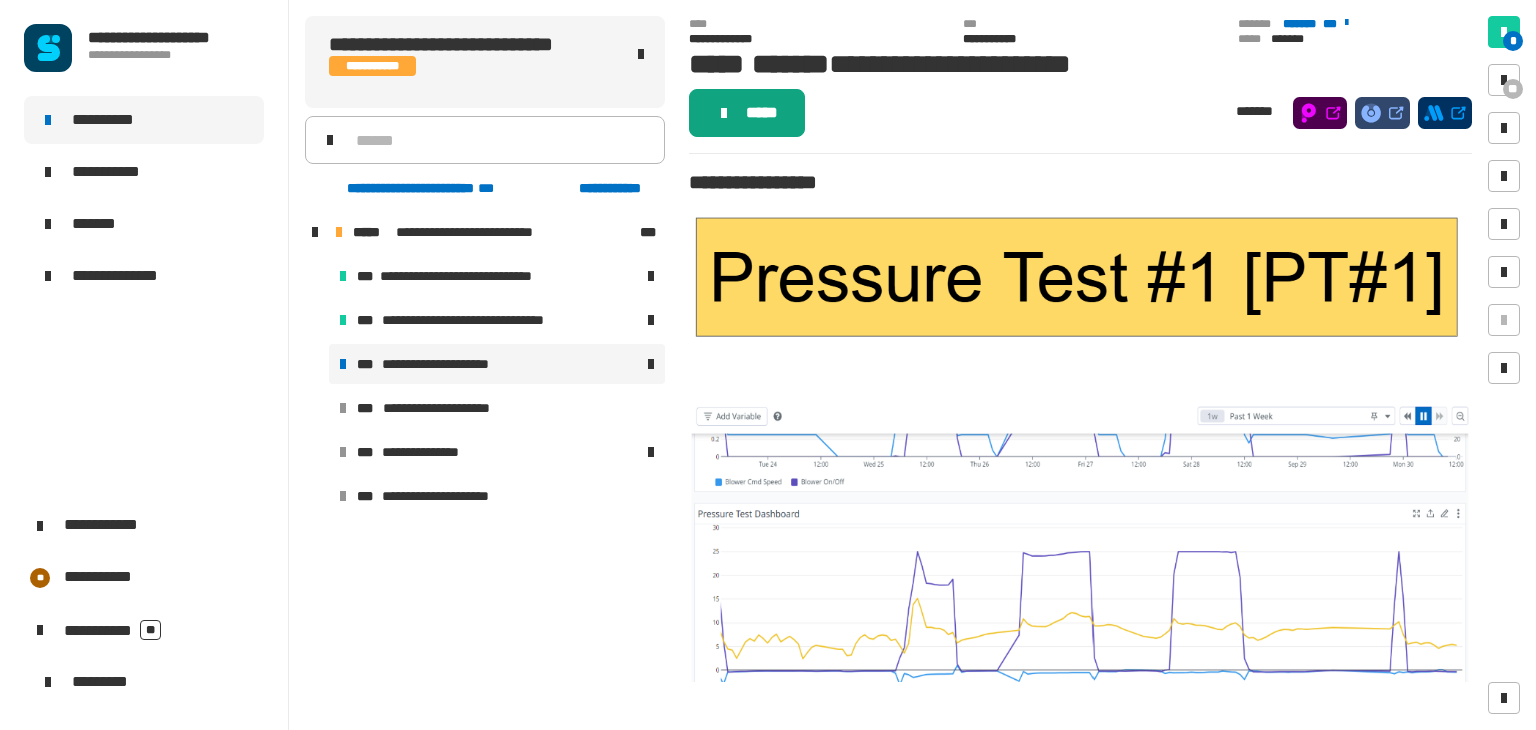 click on "*****" 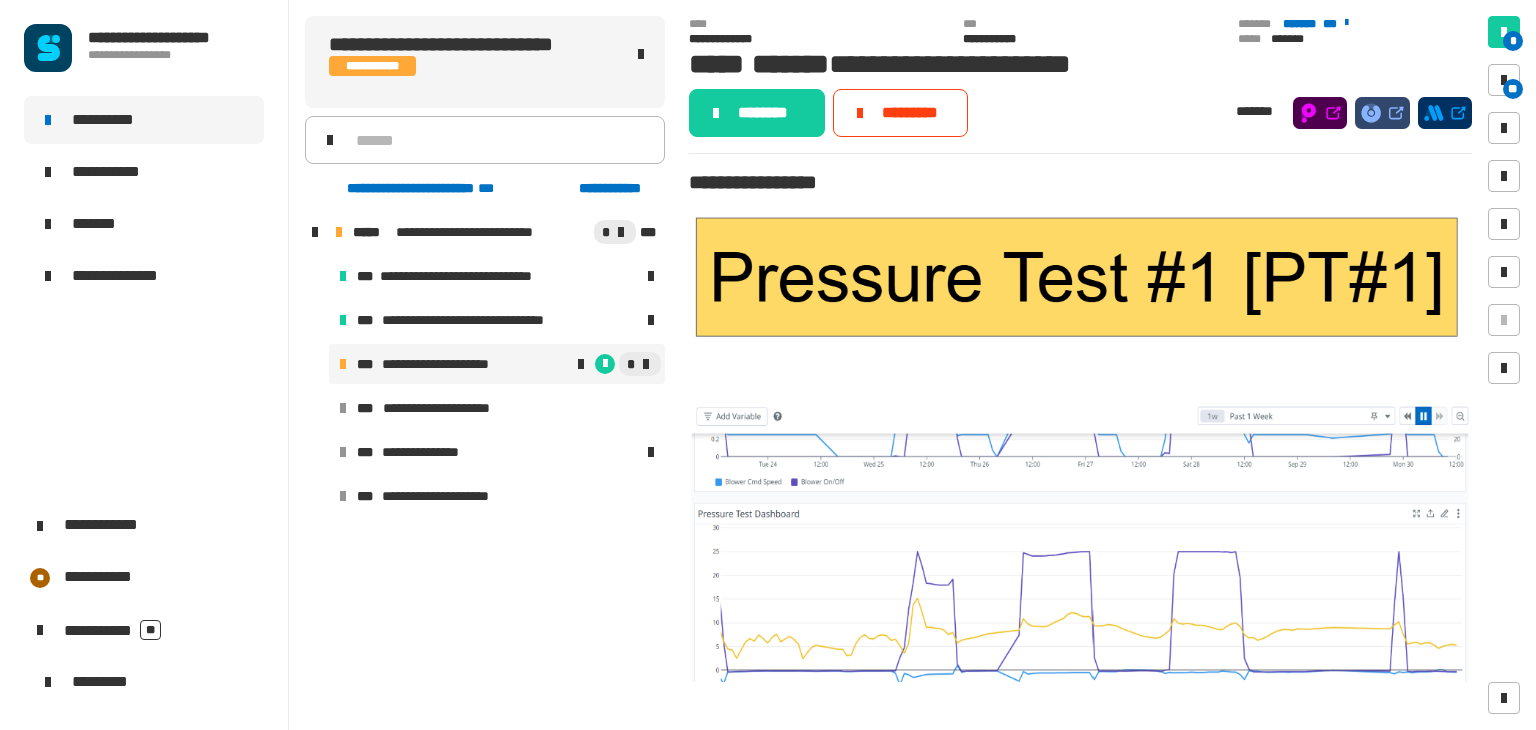 scroll, scrollTop: 2, scrollLeft: 0, axis: vertical 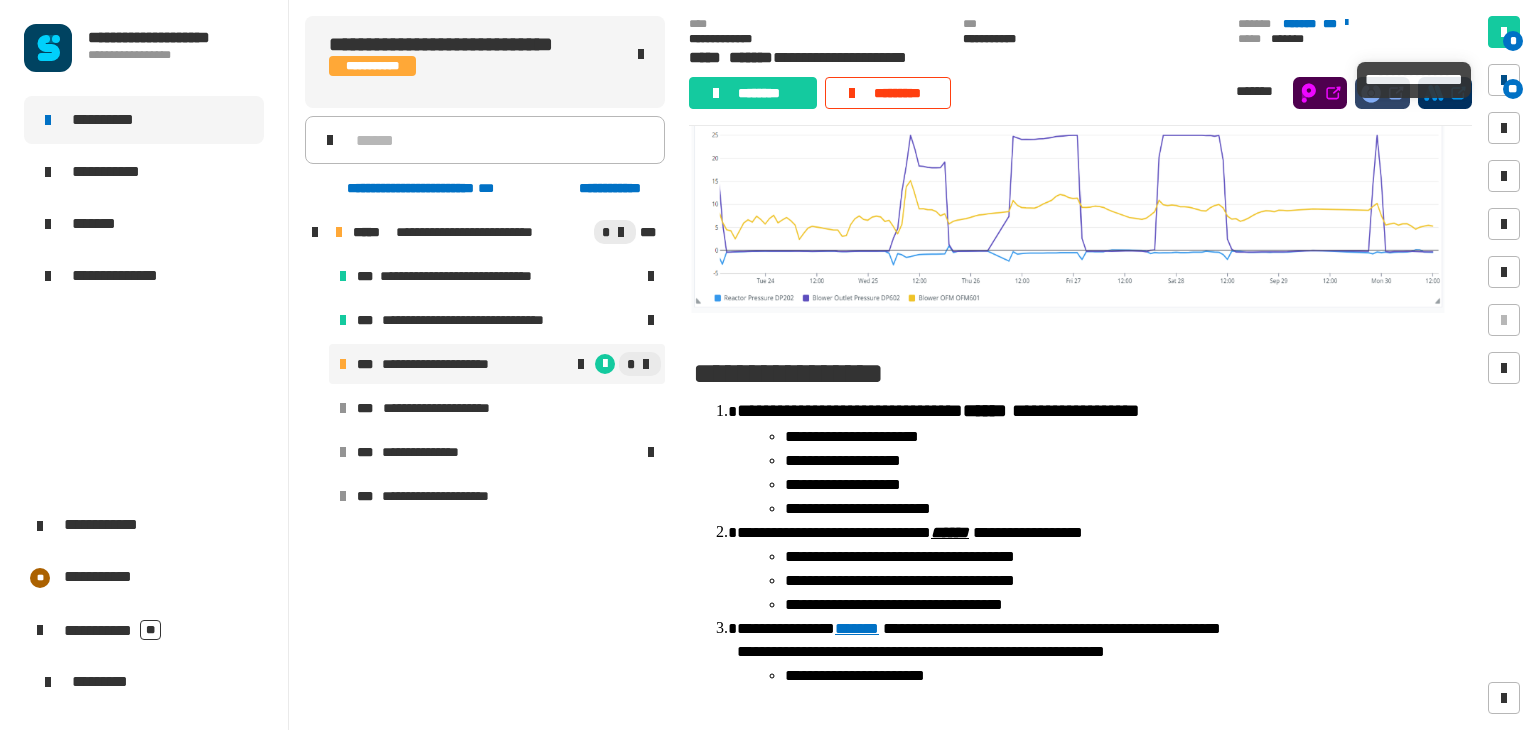 click on "**" at bounding box center (1504, 80) 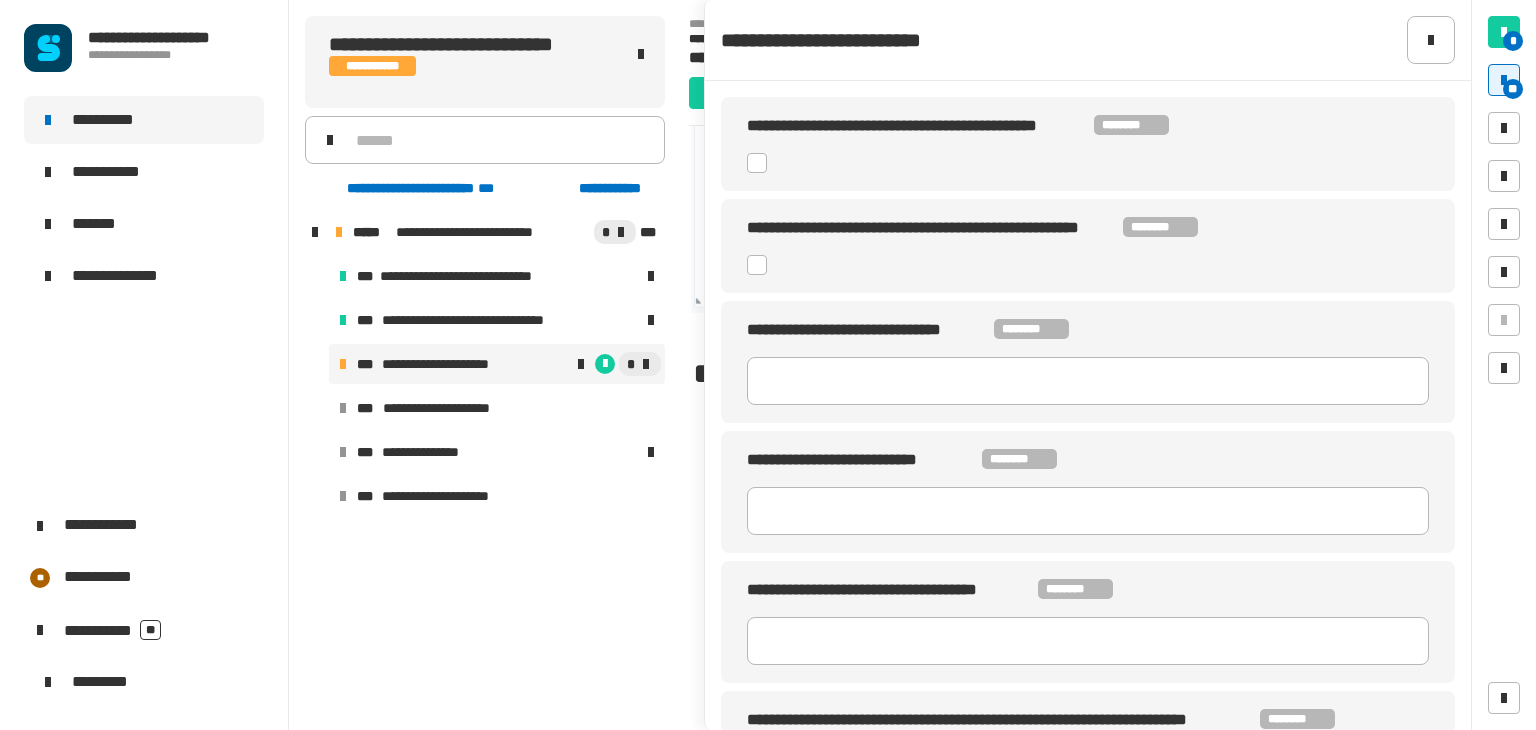 click on "**********" 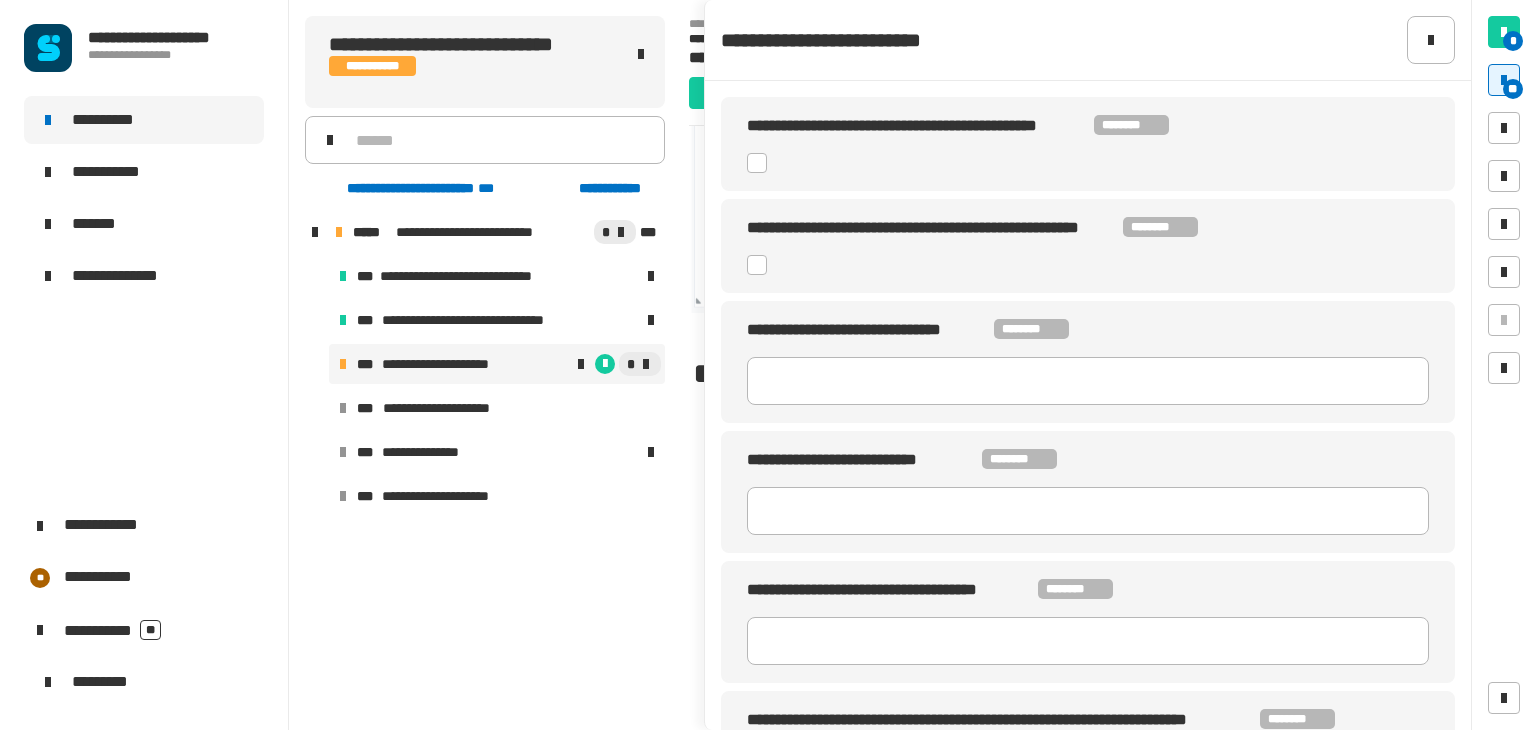 click 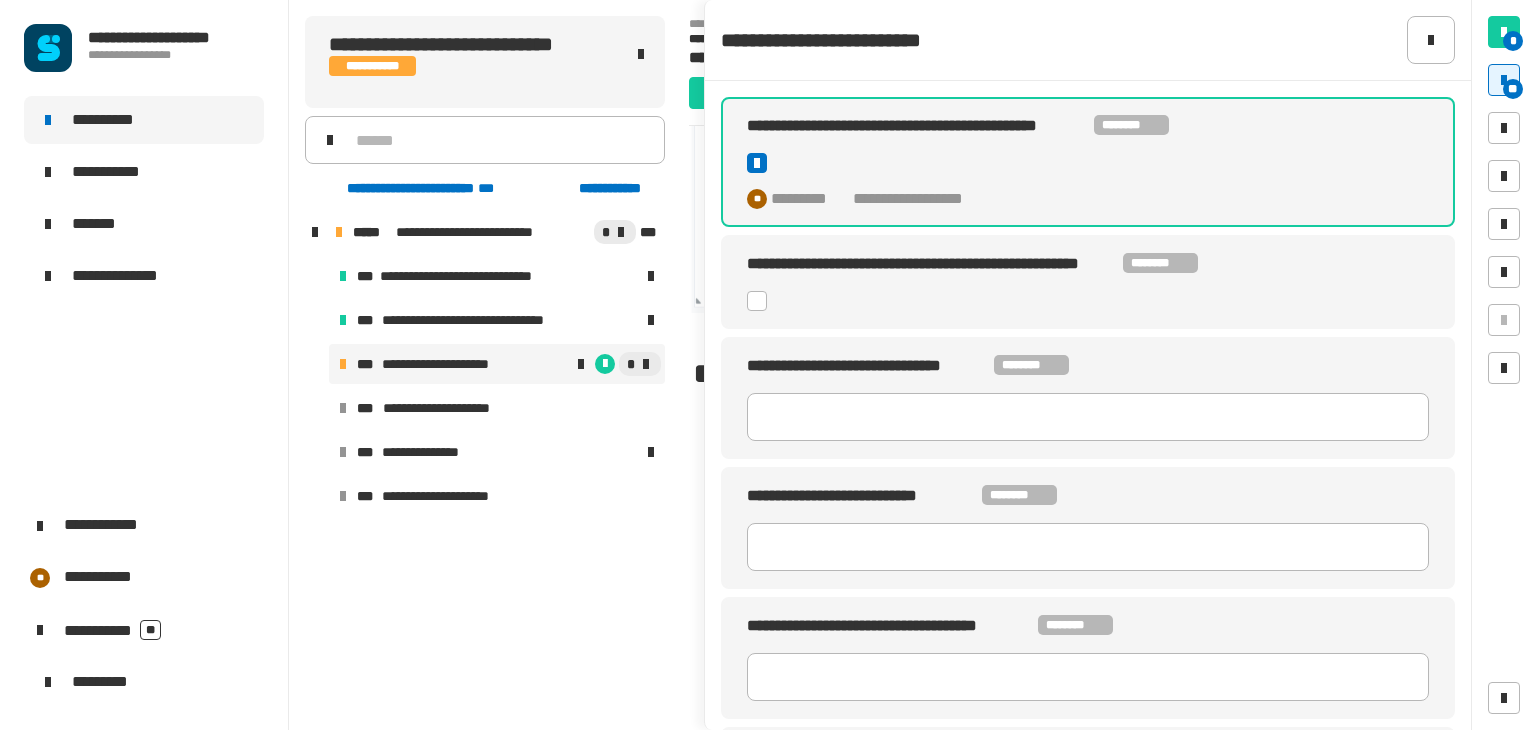 click 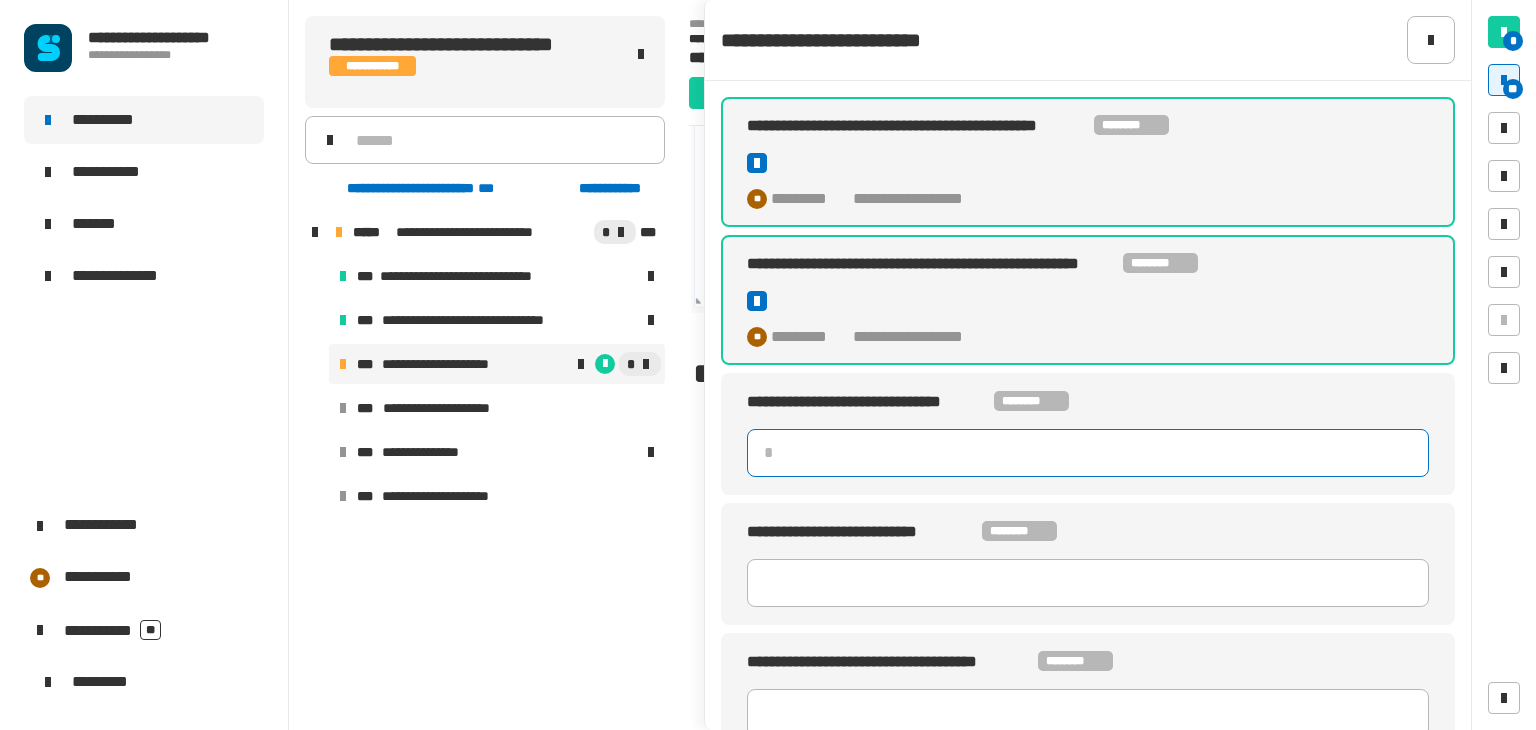 click 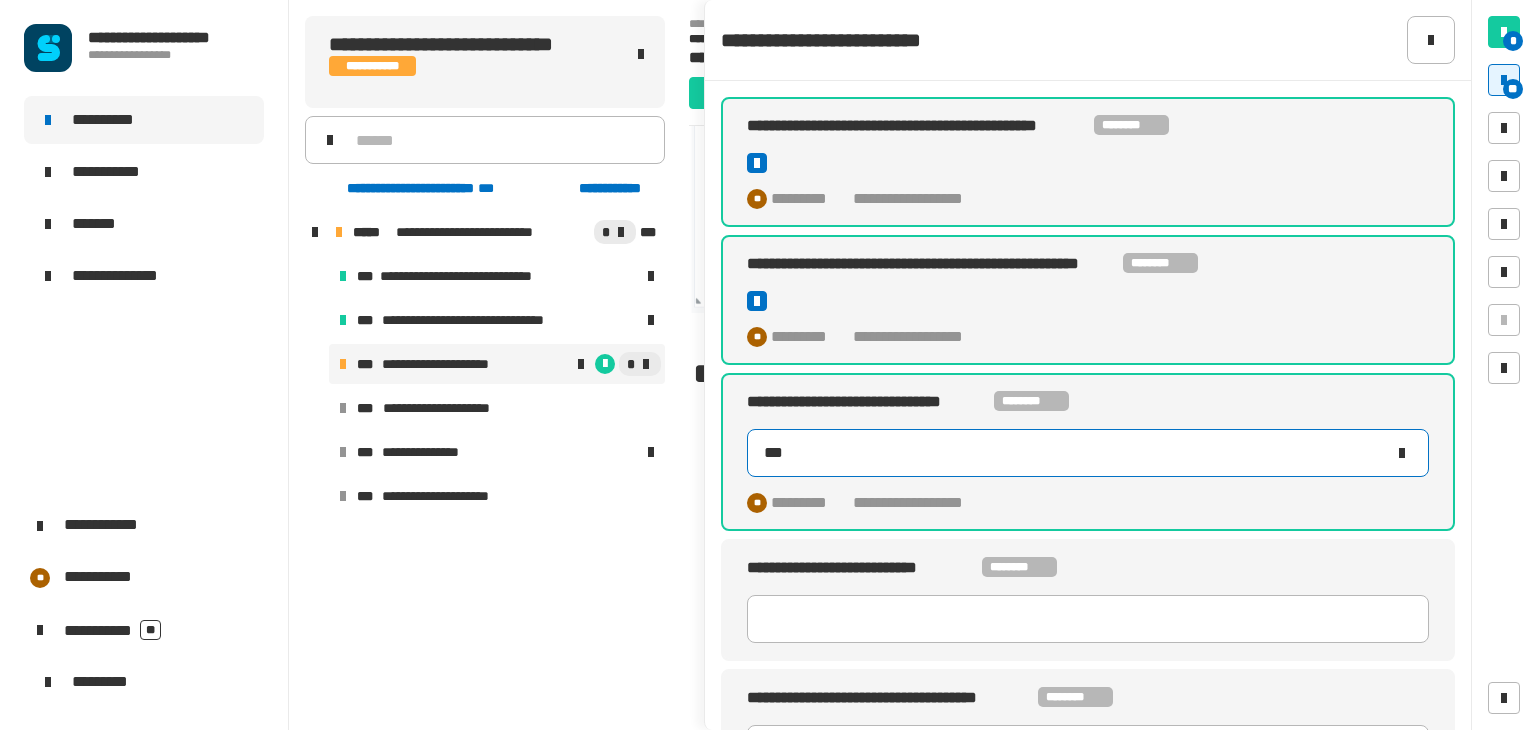 type on "****" 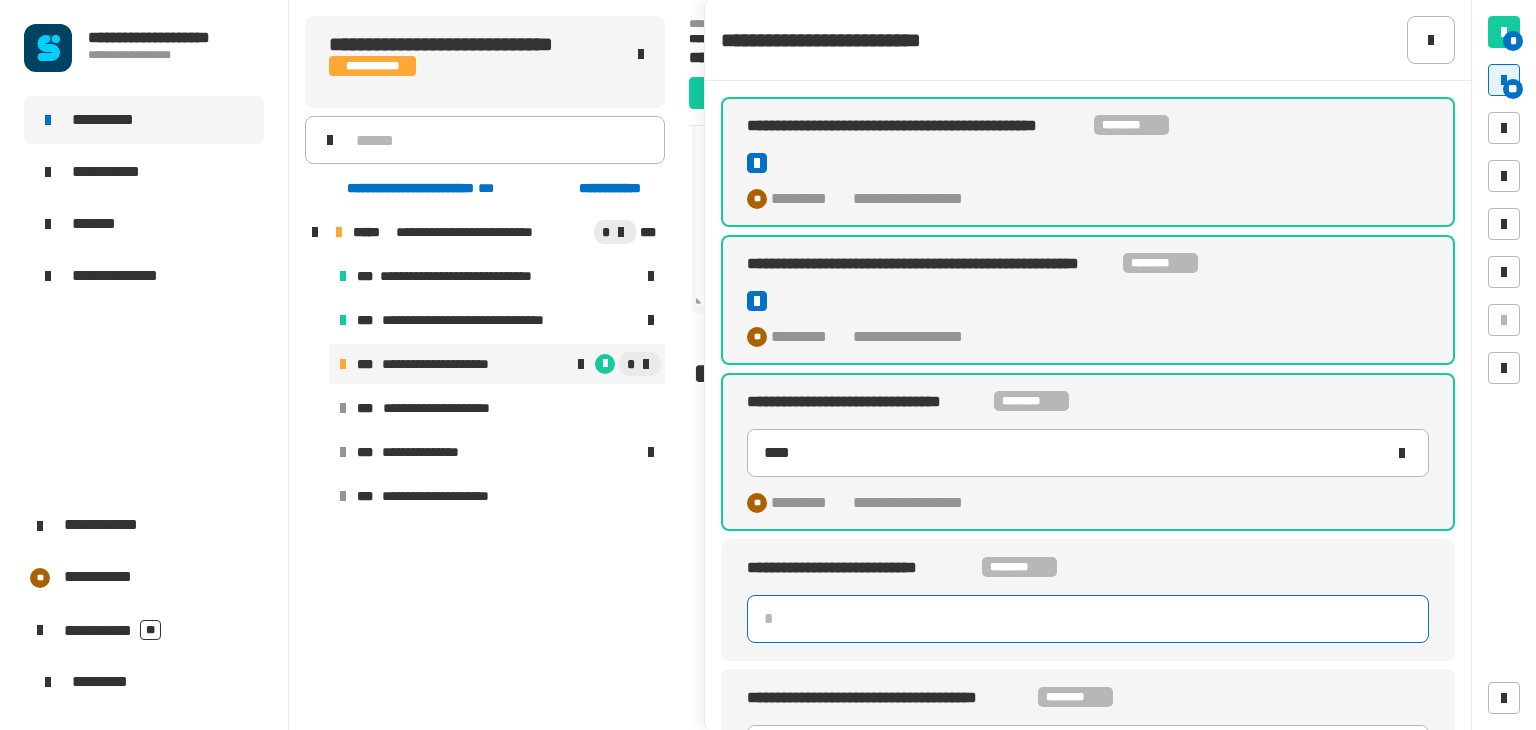 click 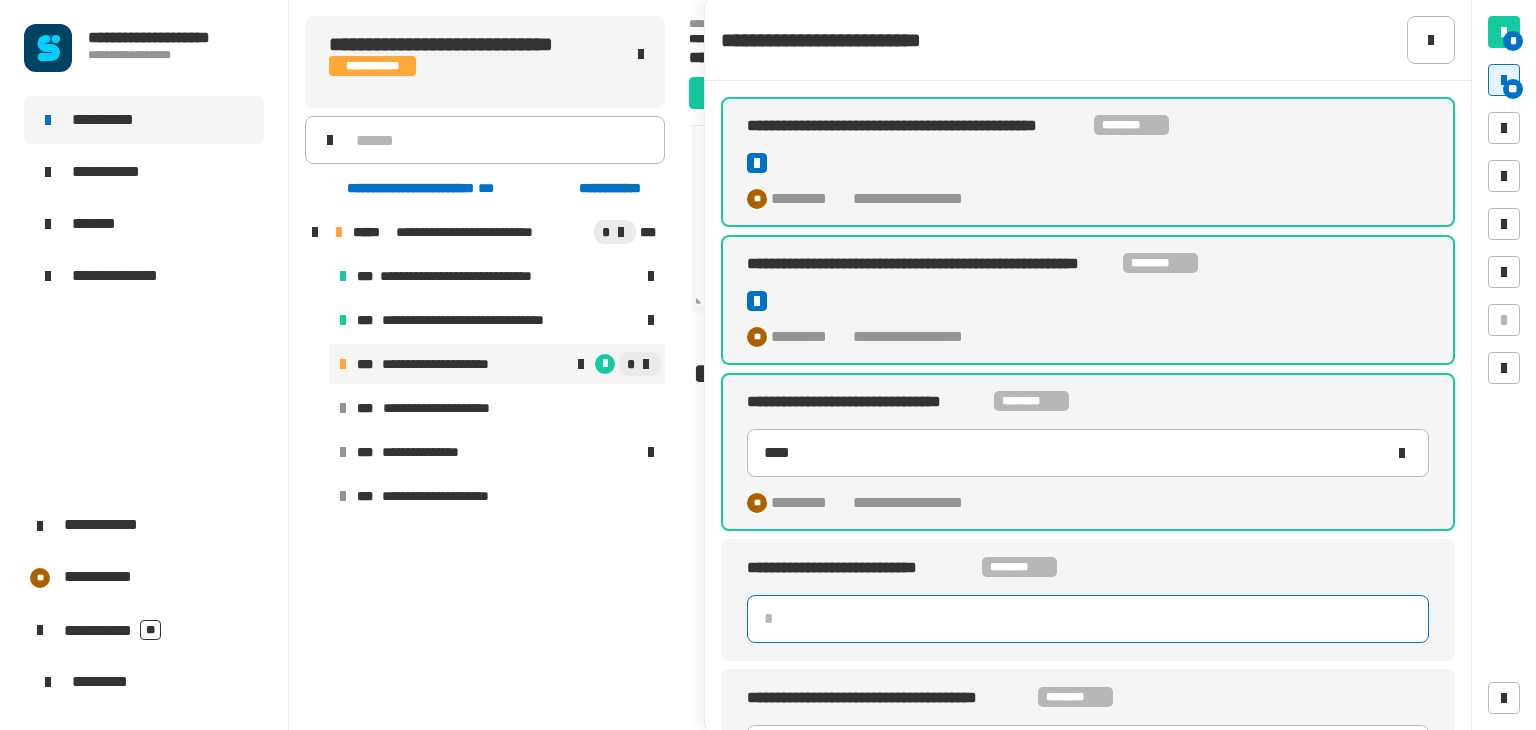 click 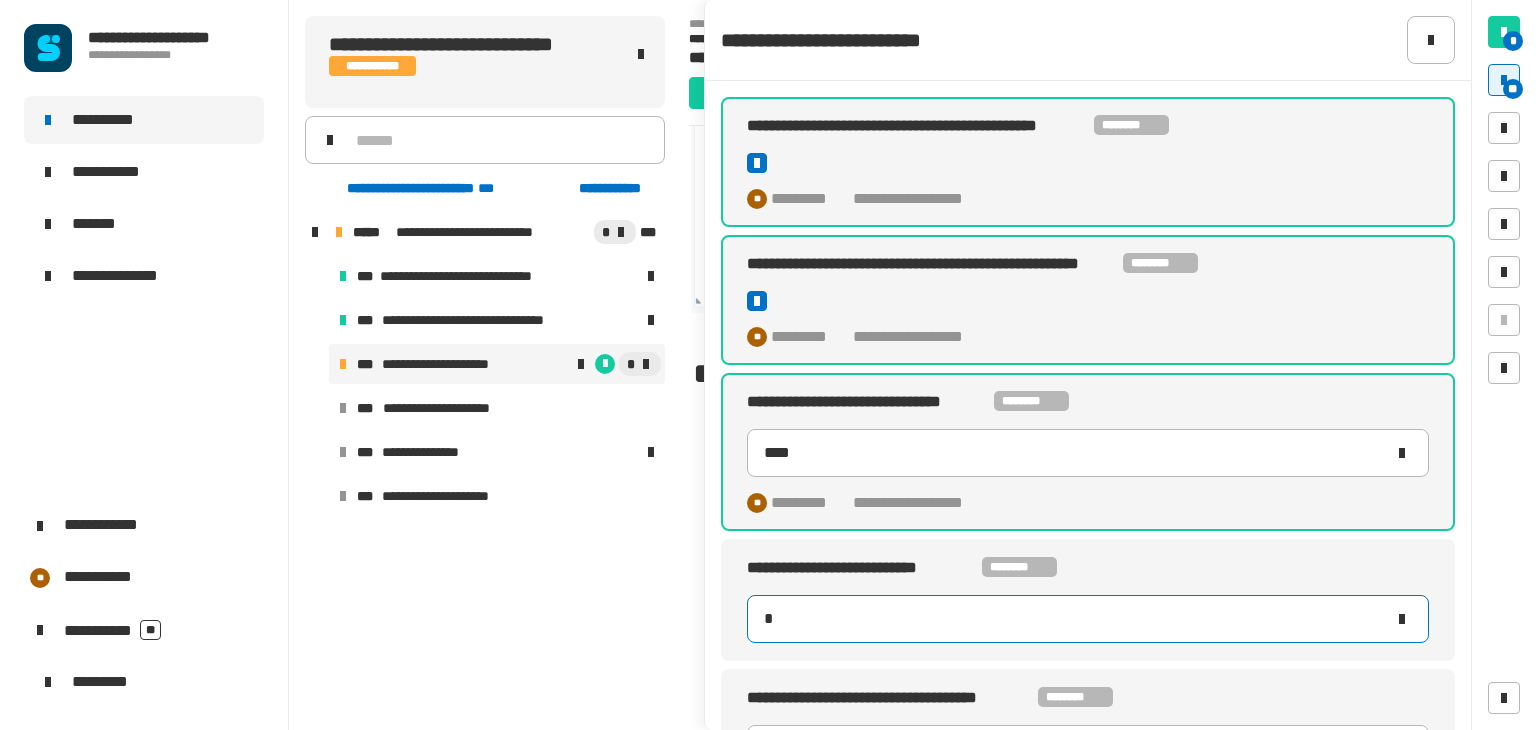 type on "***" 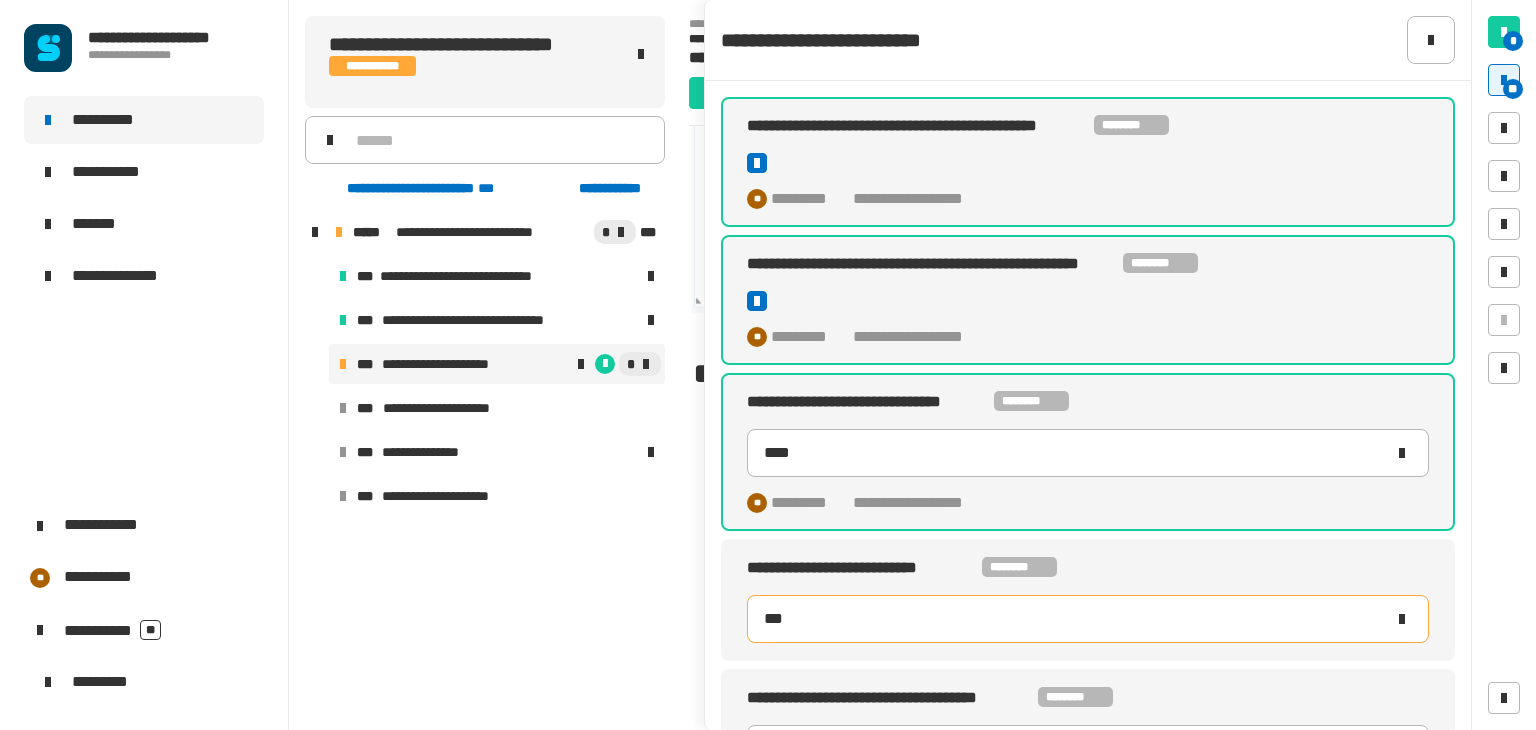 type on "****" 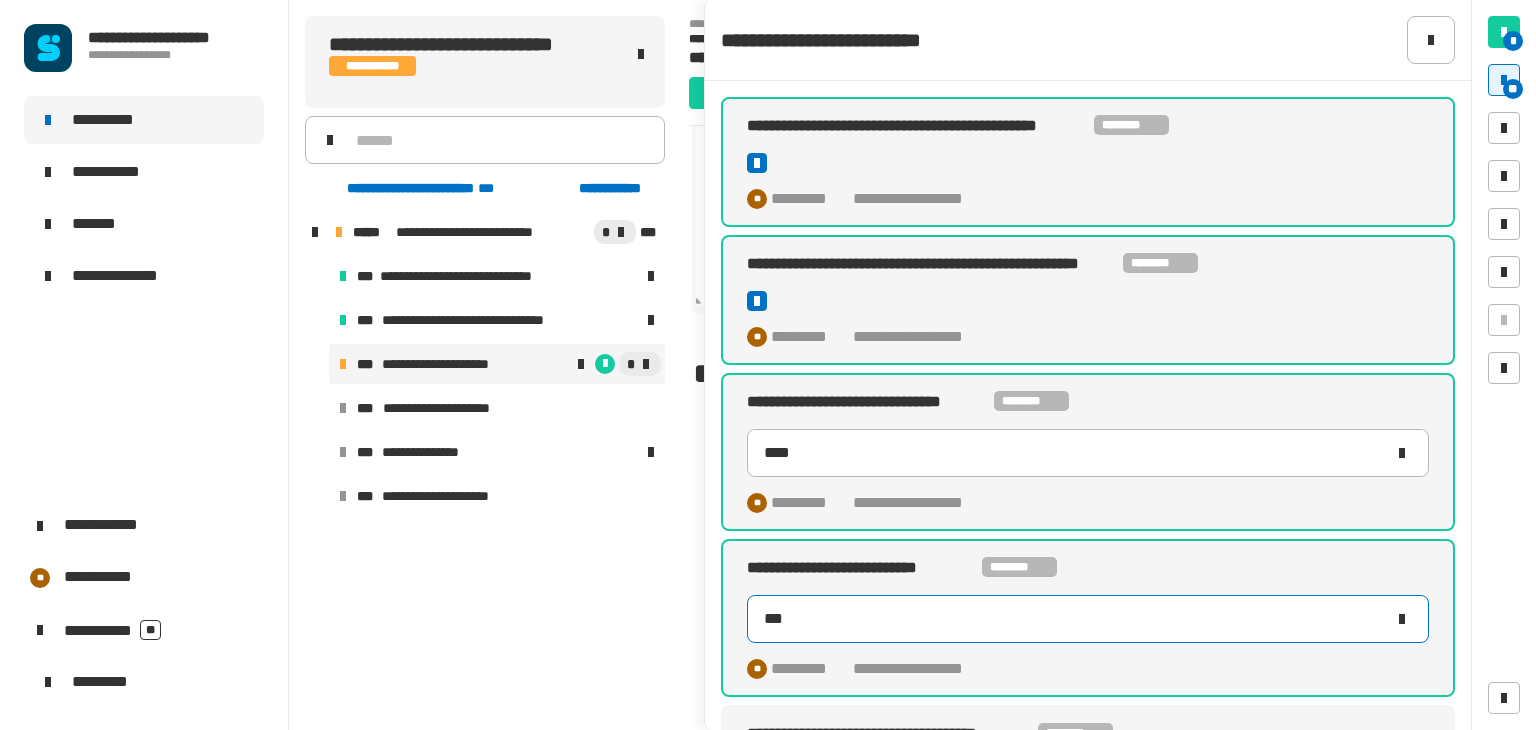 type on "****" 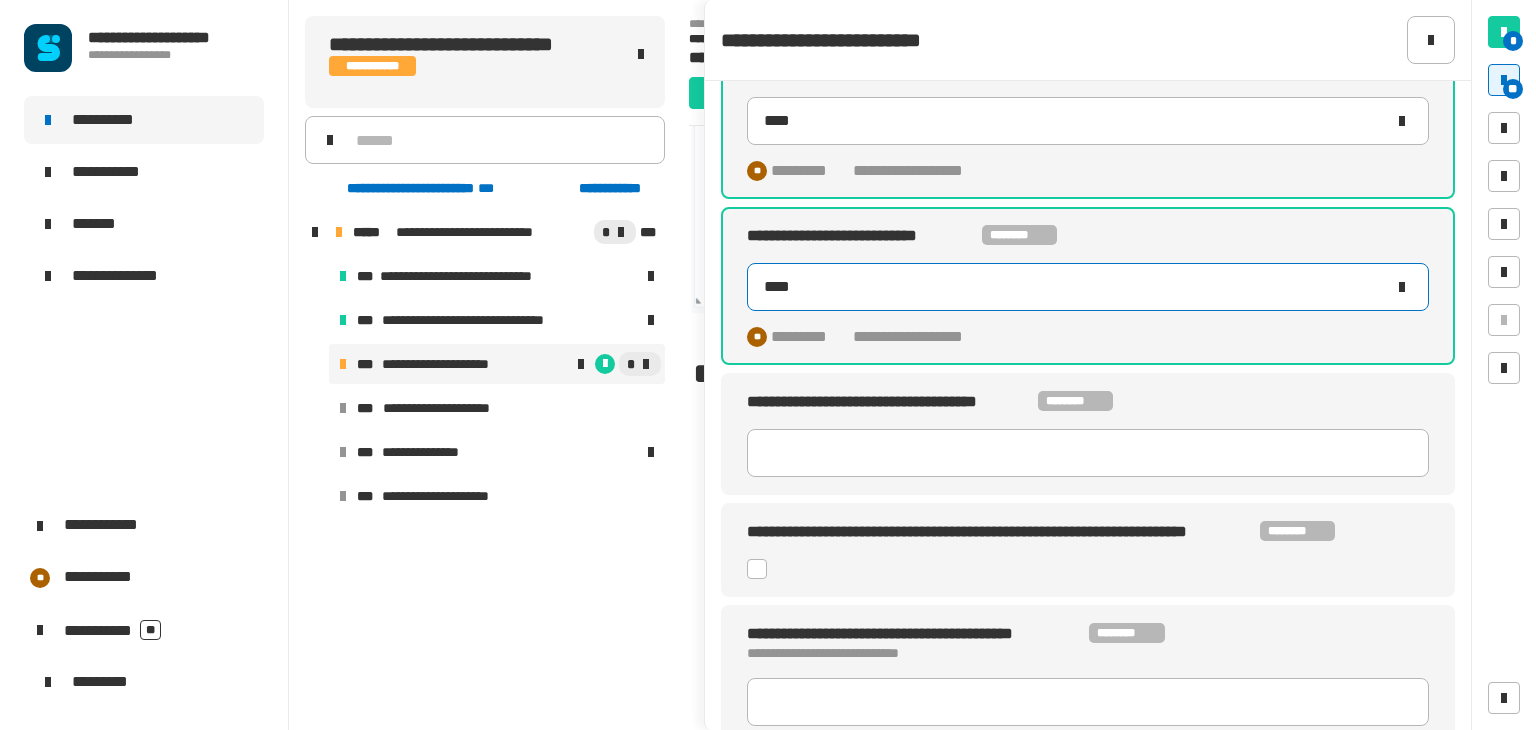scroll, scrollTop: 335, scrollLeft: 0, axis: vertical 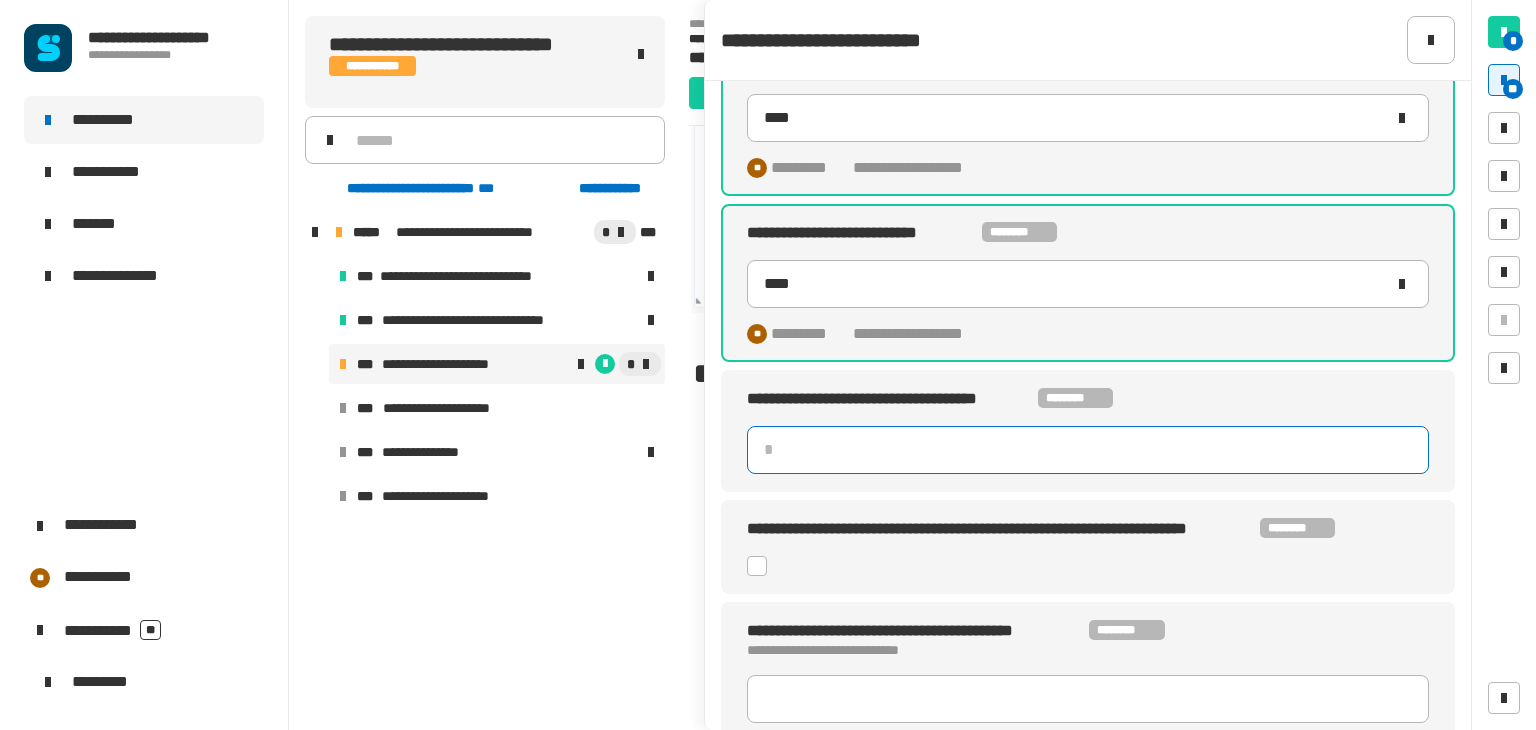 click 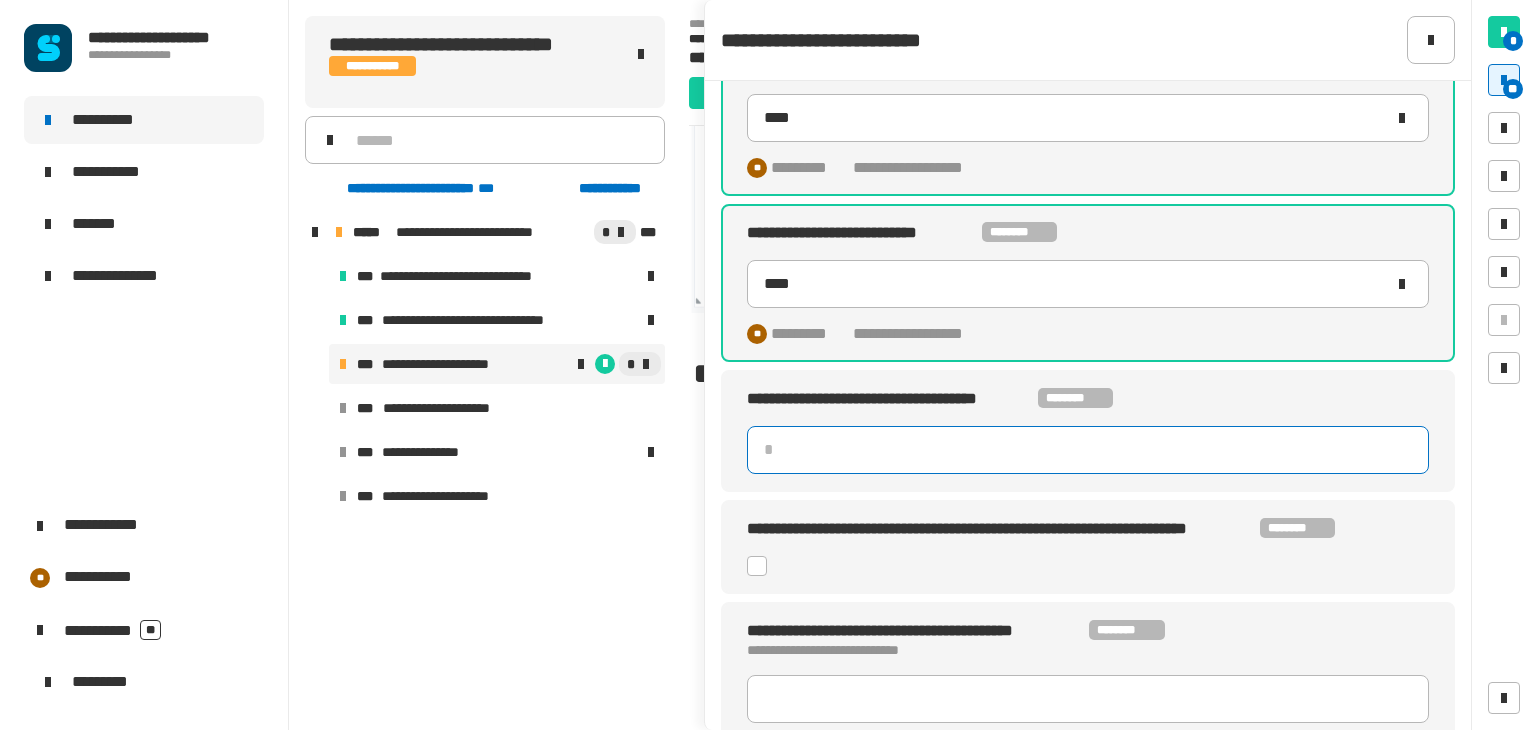 type on "*" 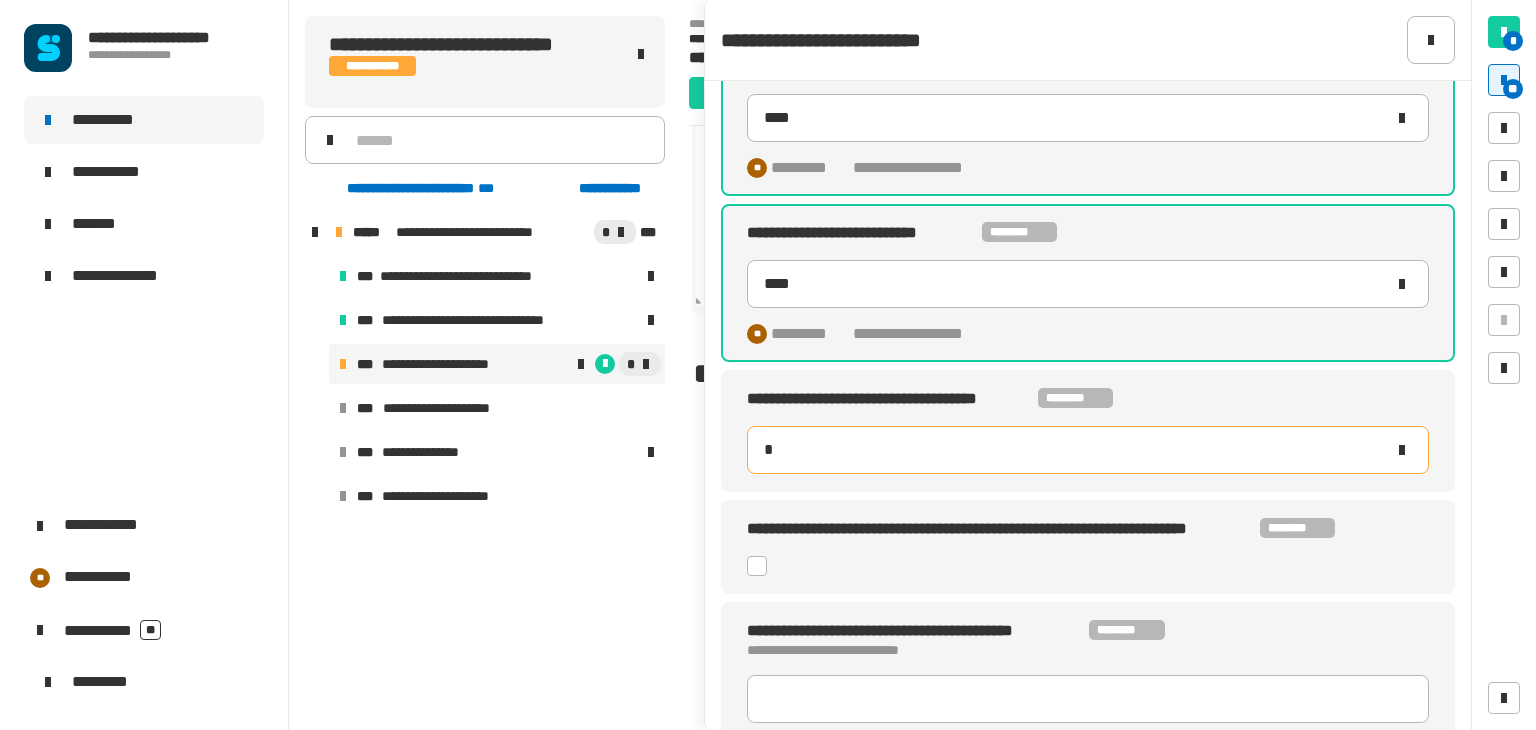 type on "****" 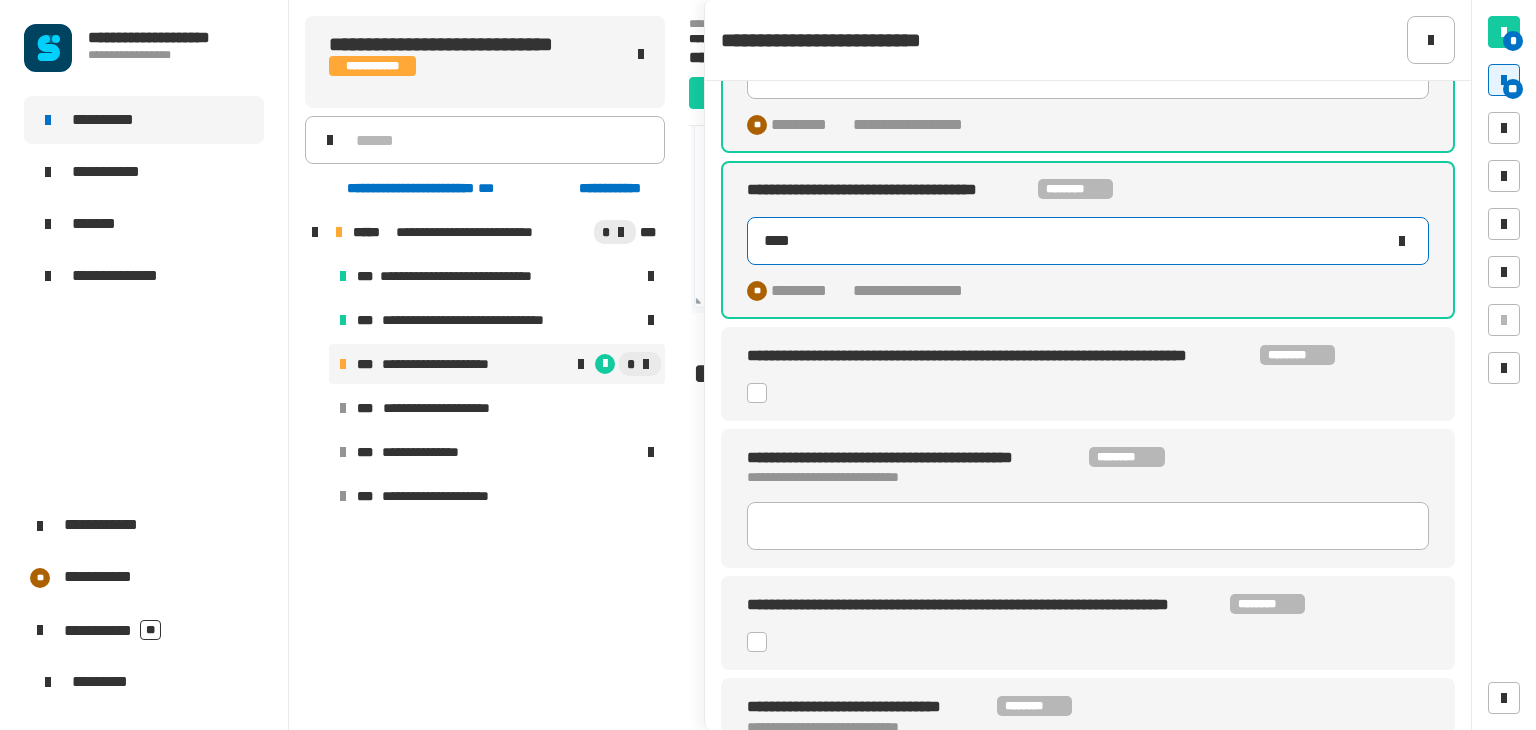 scroll, scrollTop: 543, scrollLeft: 0, axis: vertical 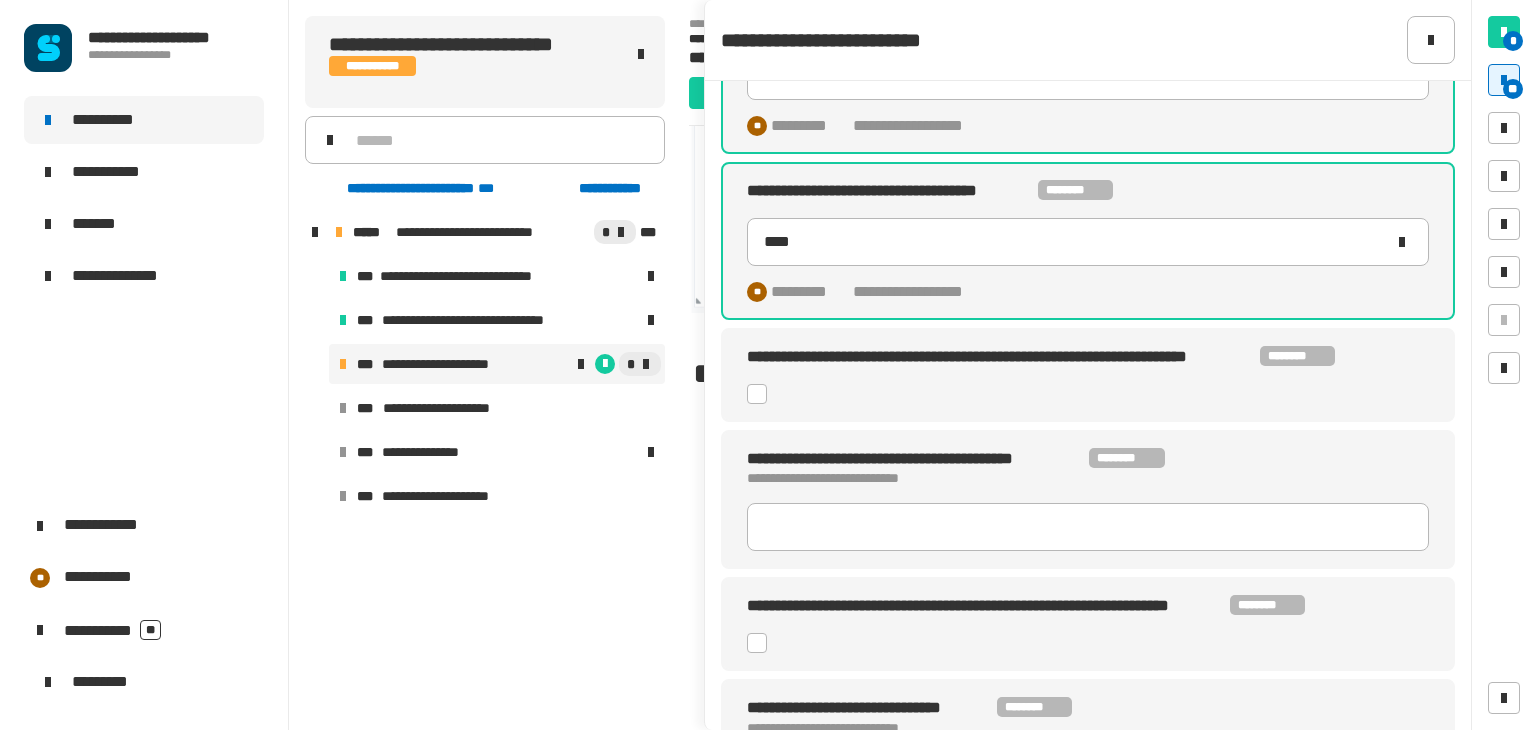 click 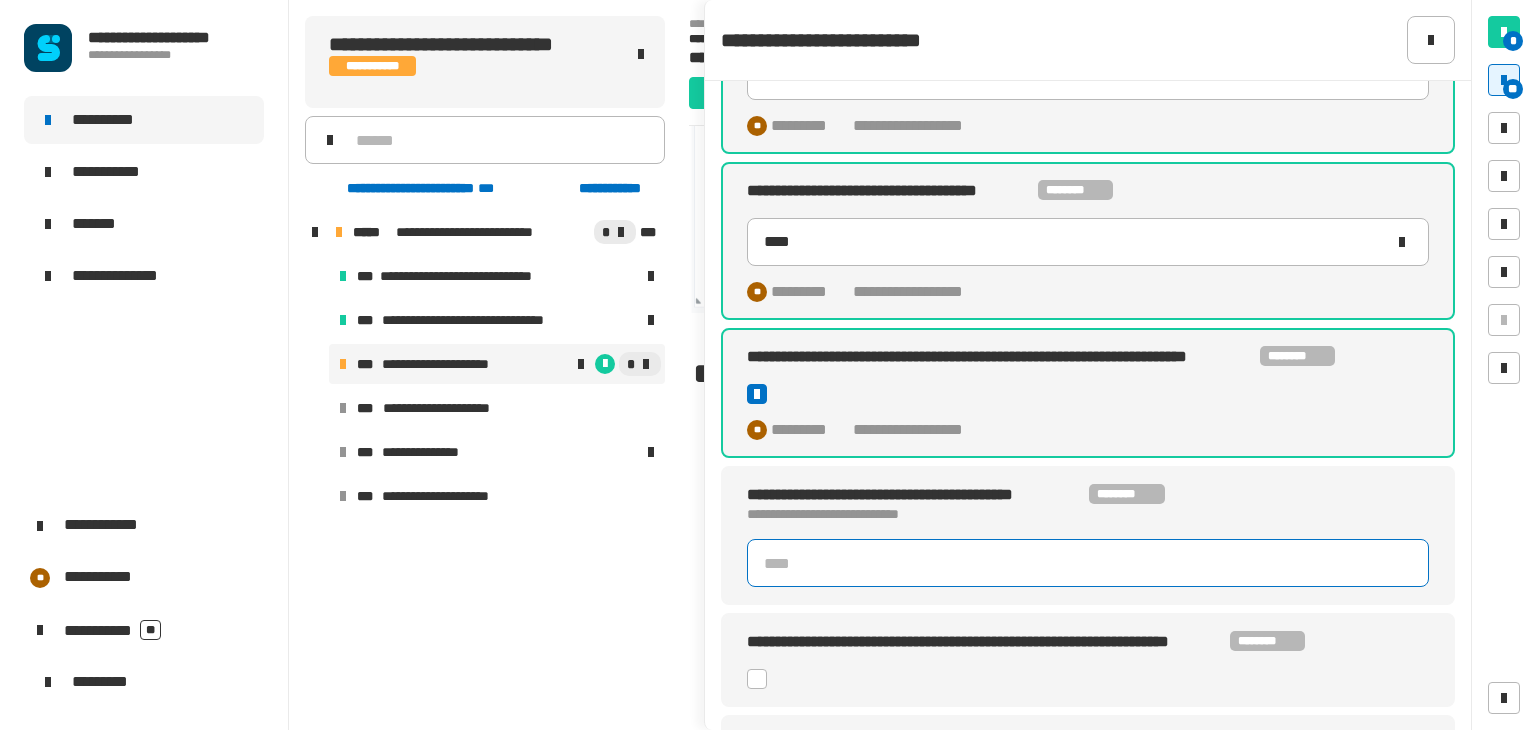 click 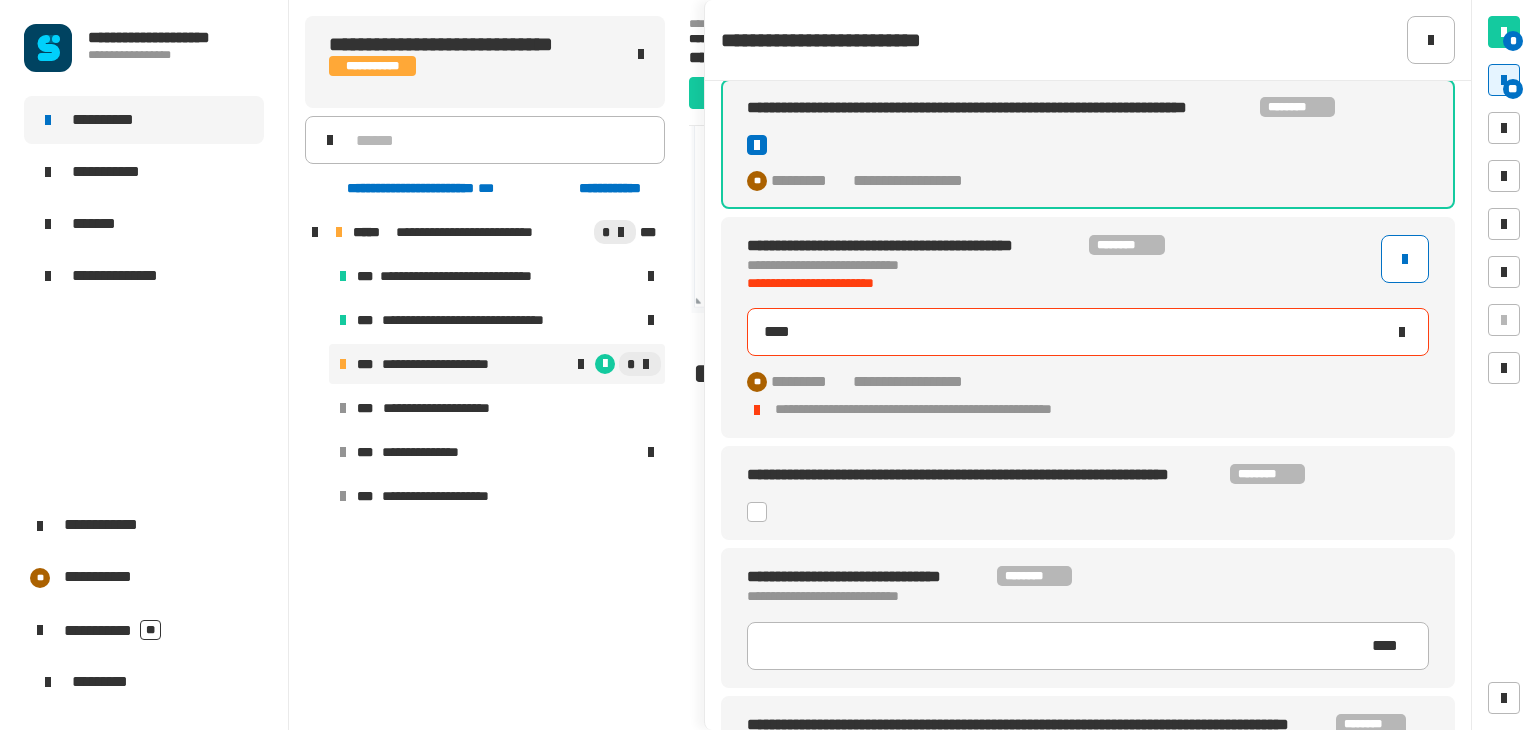 scroll, scrollTop: 800, scrollLeft: 0, axis: vertical 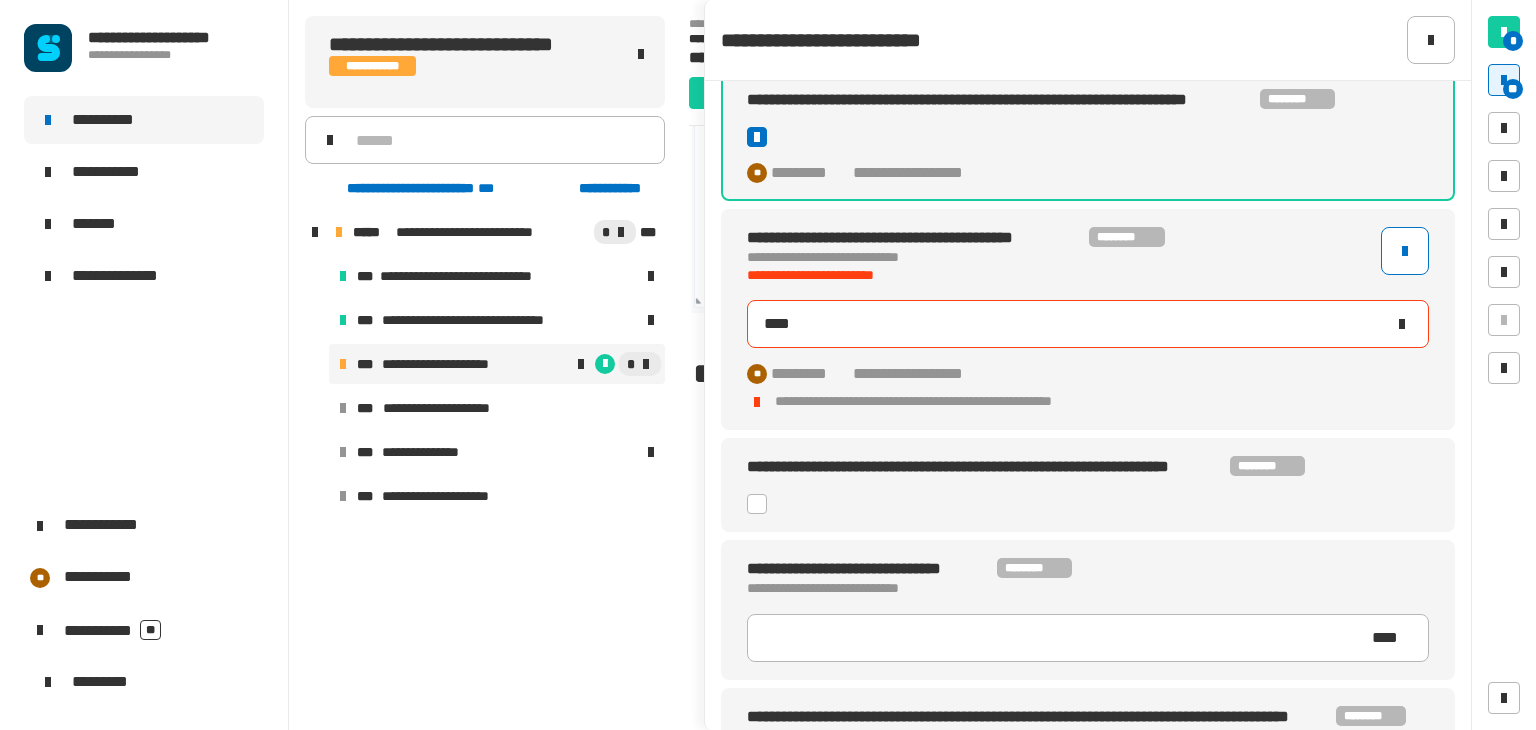 click 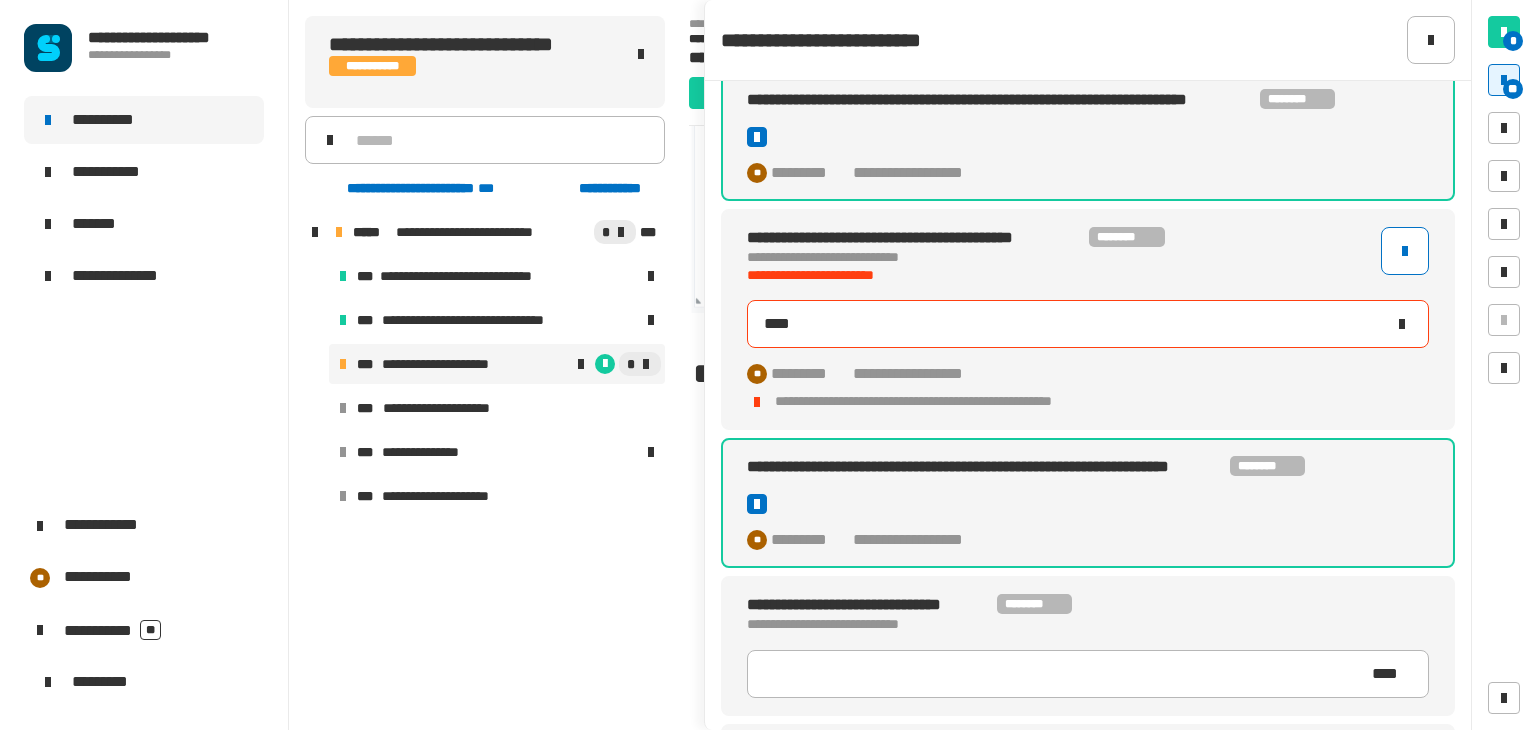 click on "****" 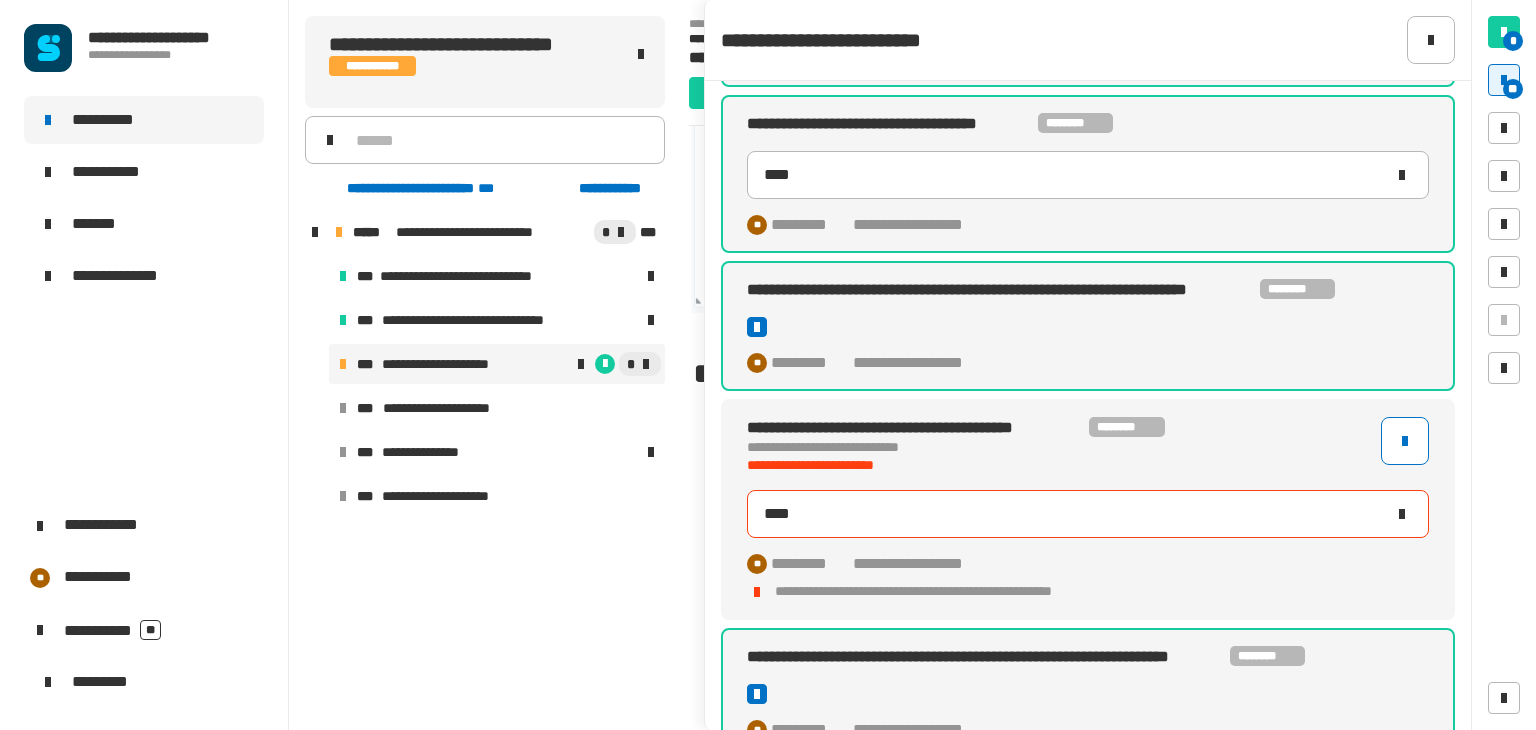 scroll, scrollTop: 608, scrollLeft: 0, axis: vertical 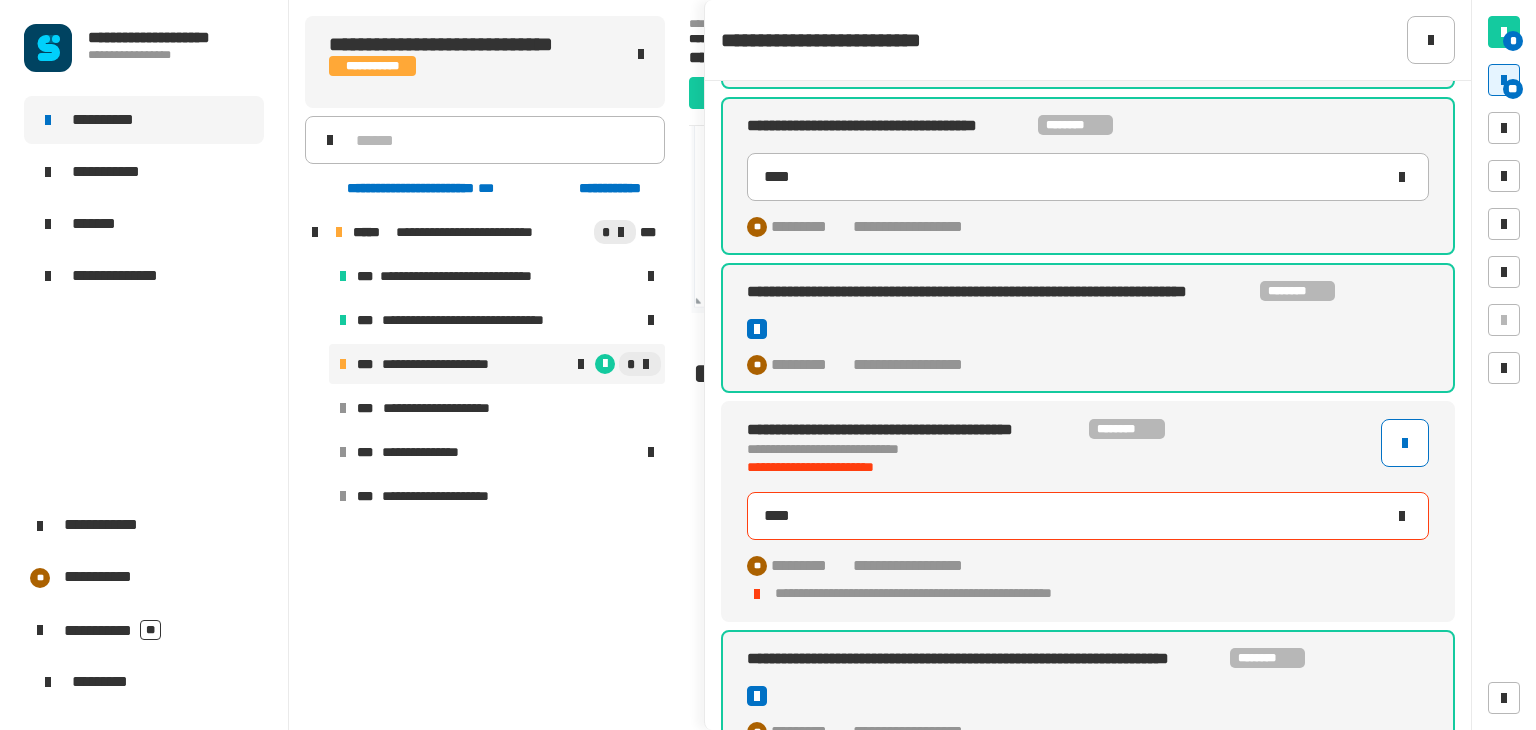 type on "****" 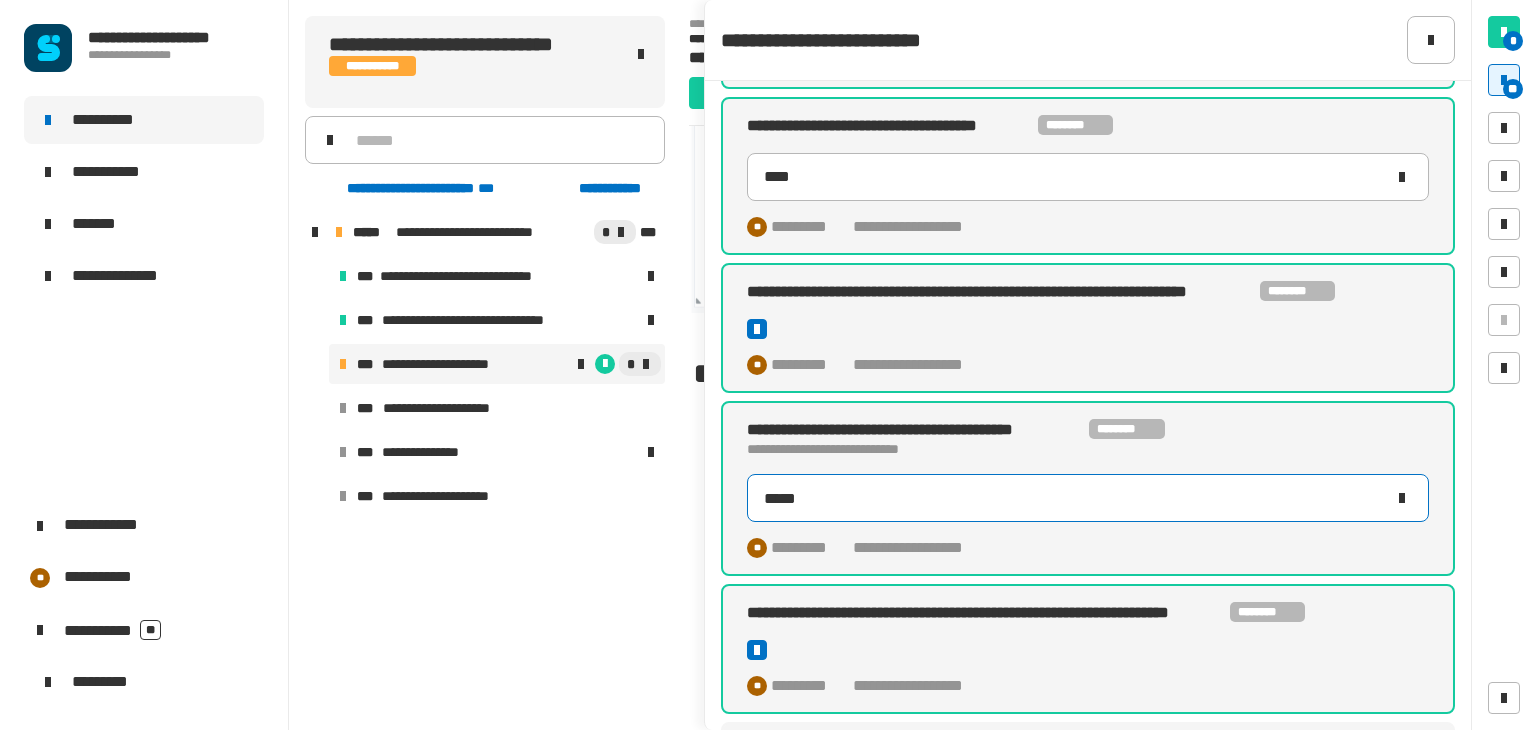 type on "*****" 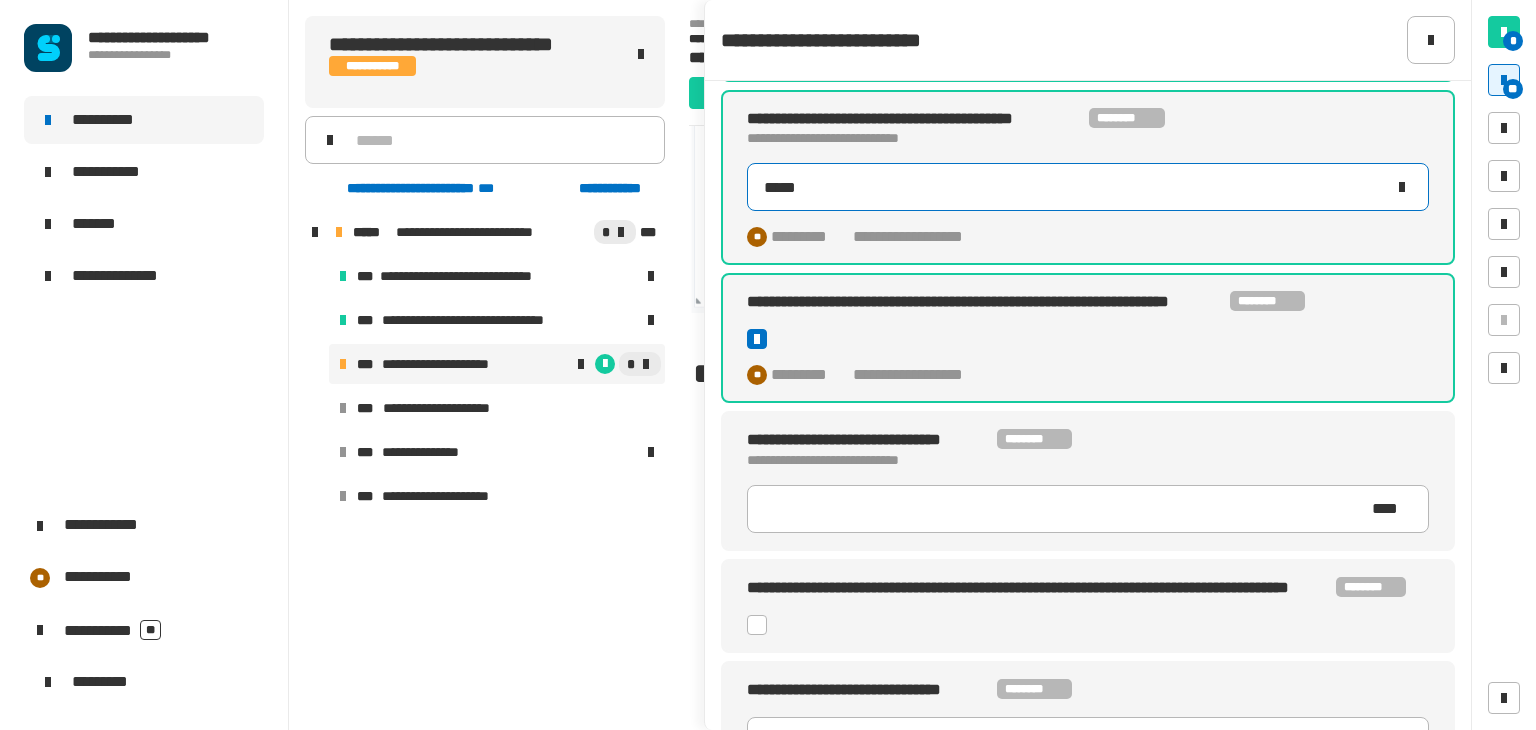 scroll, scrollTop: 924, scrollLeft: 0, axis: vertical 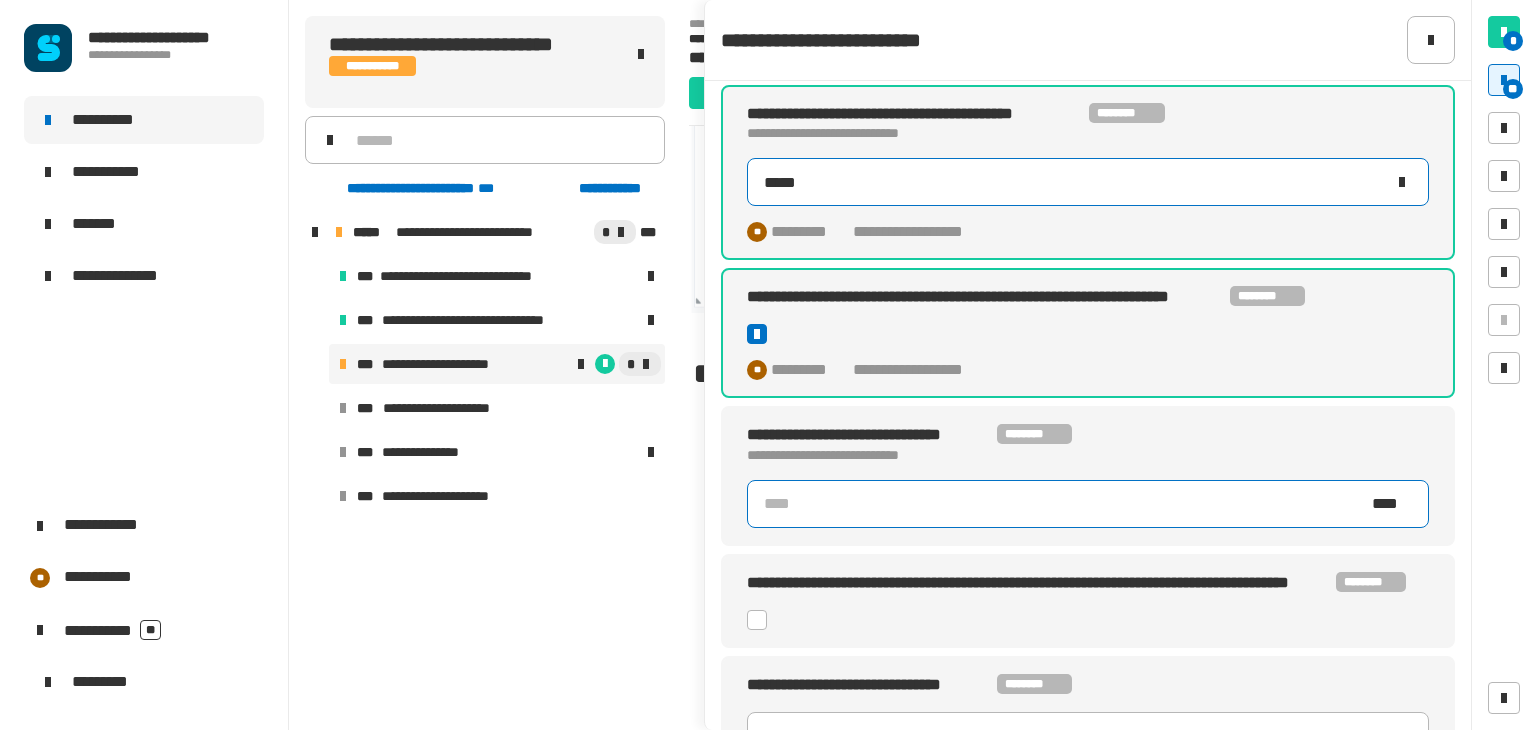 click 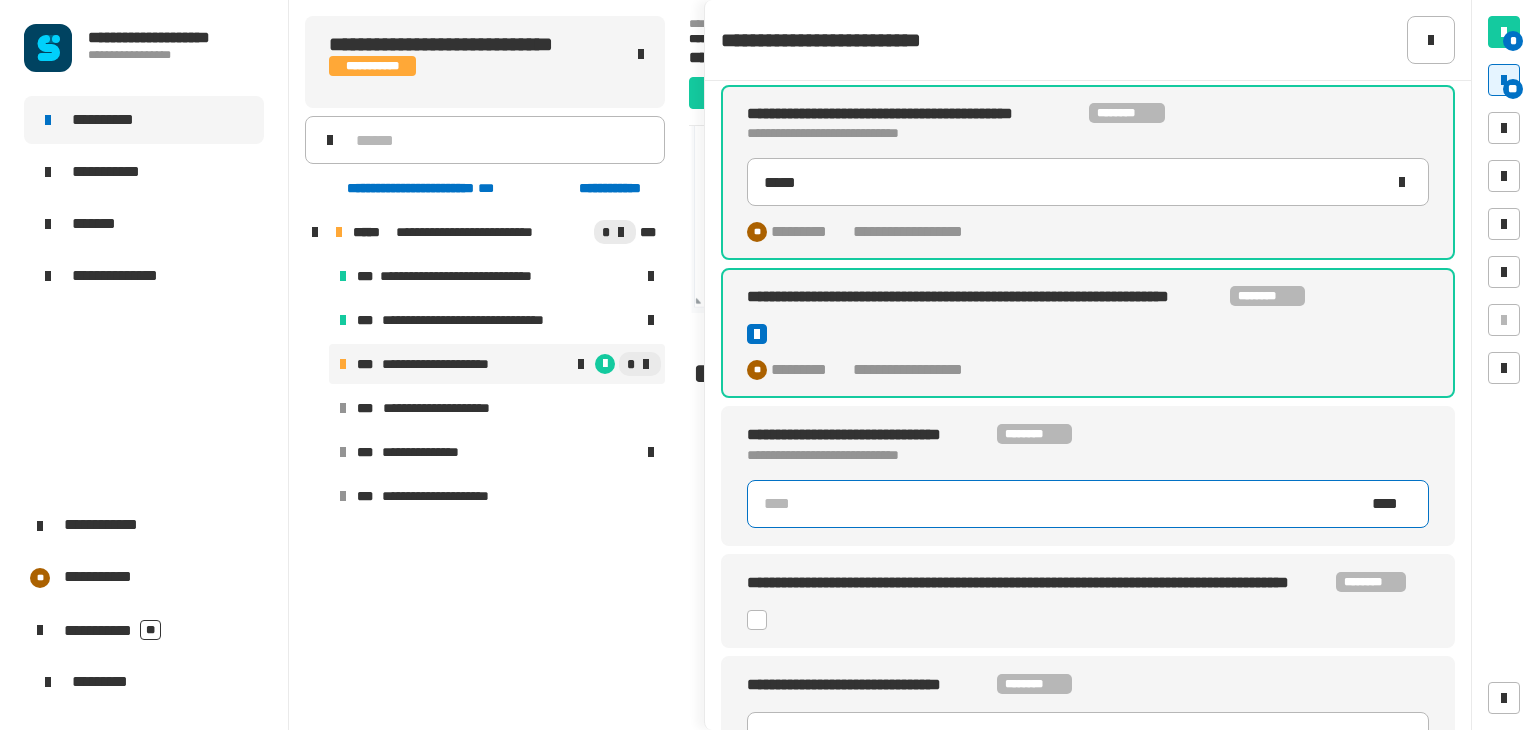 click 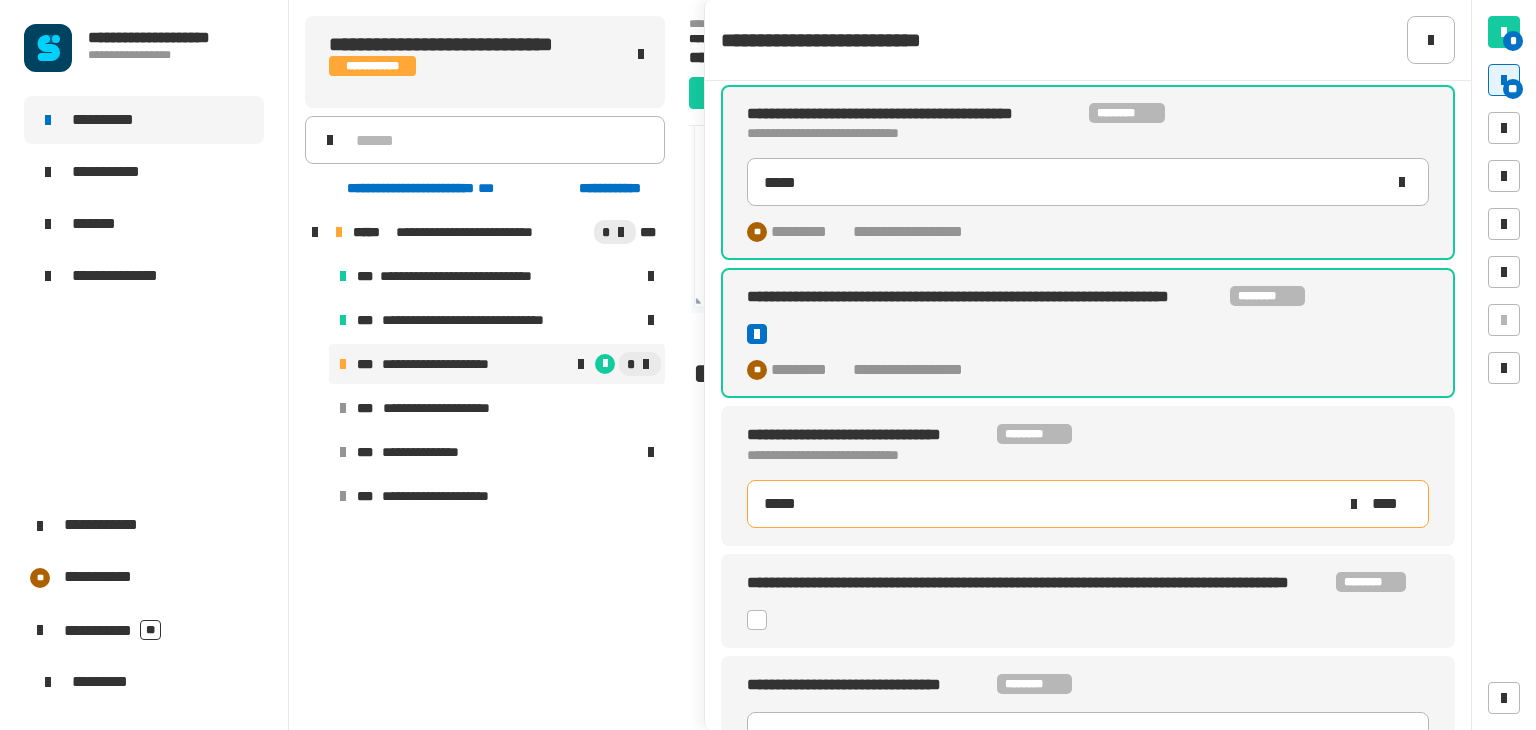 type on "*****" 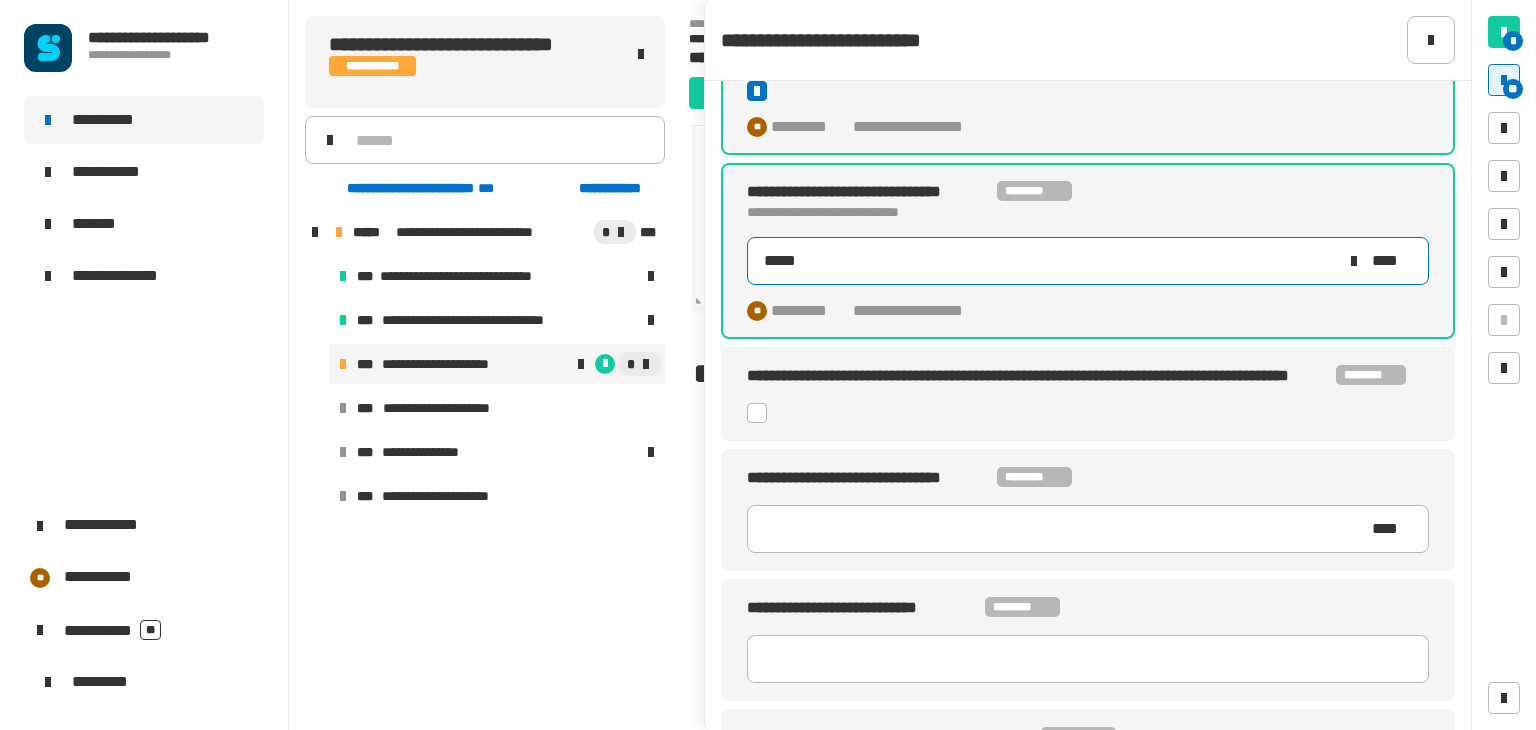 scroll, scrollTop: 1180, scrollLeft: 0, axis: vertical 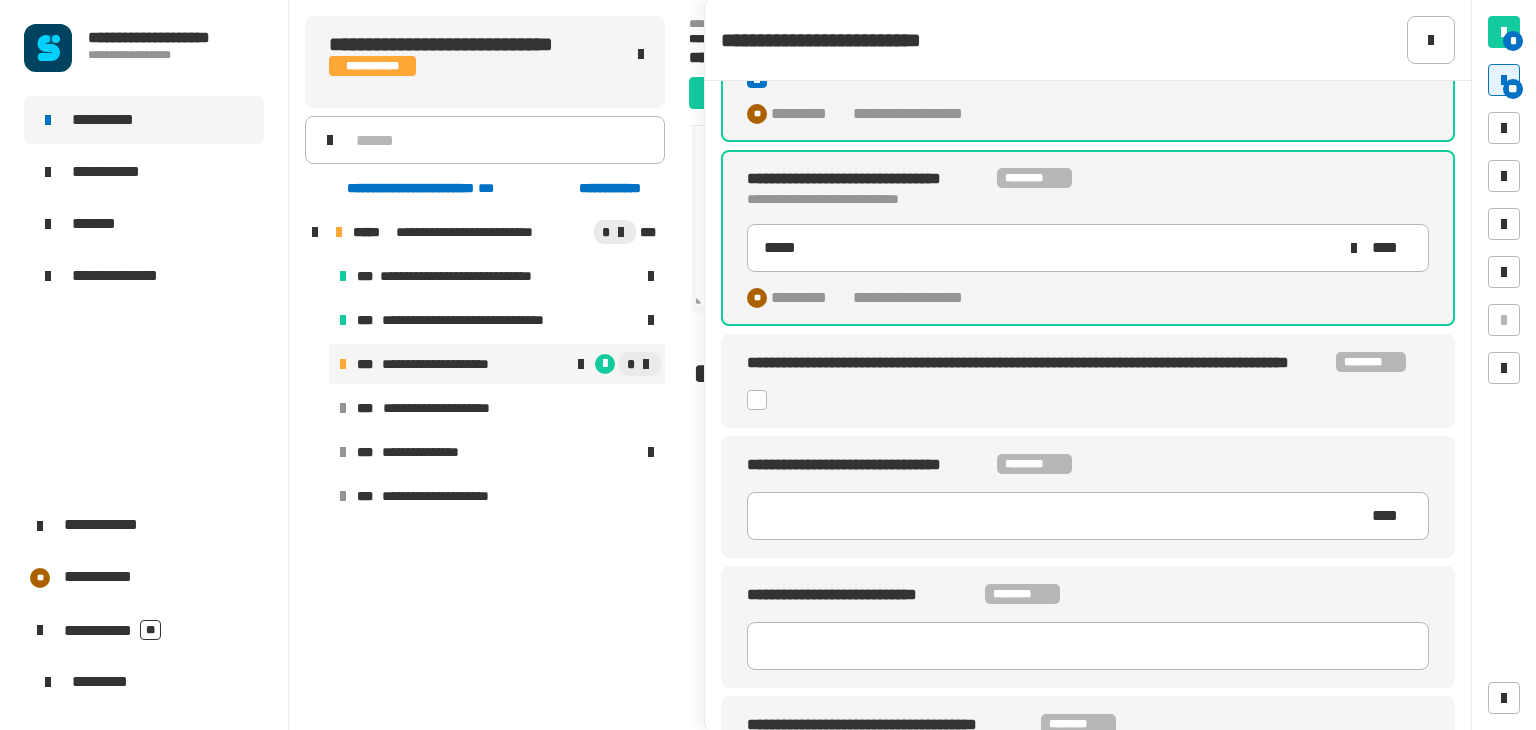 click 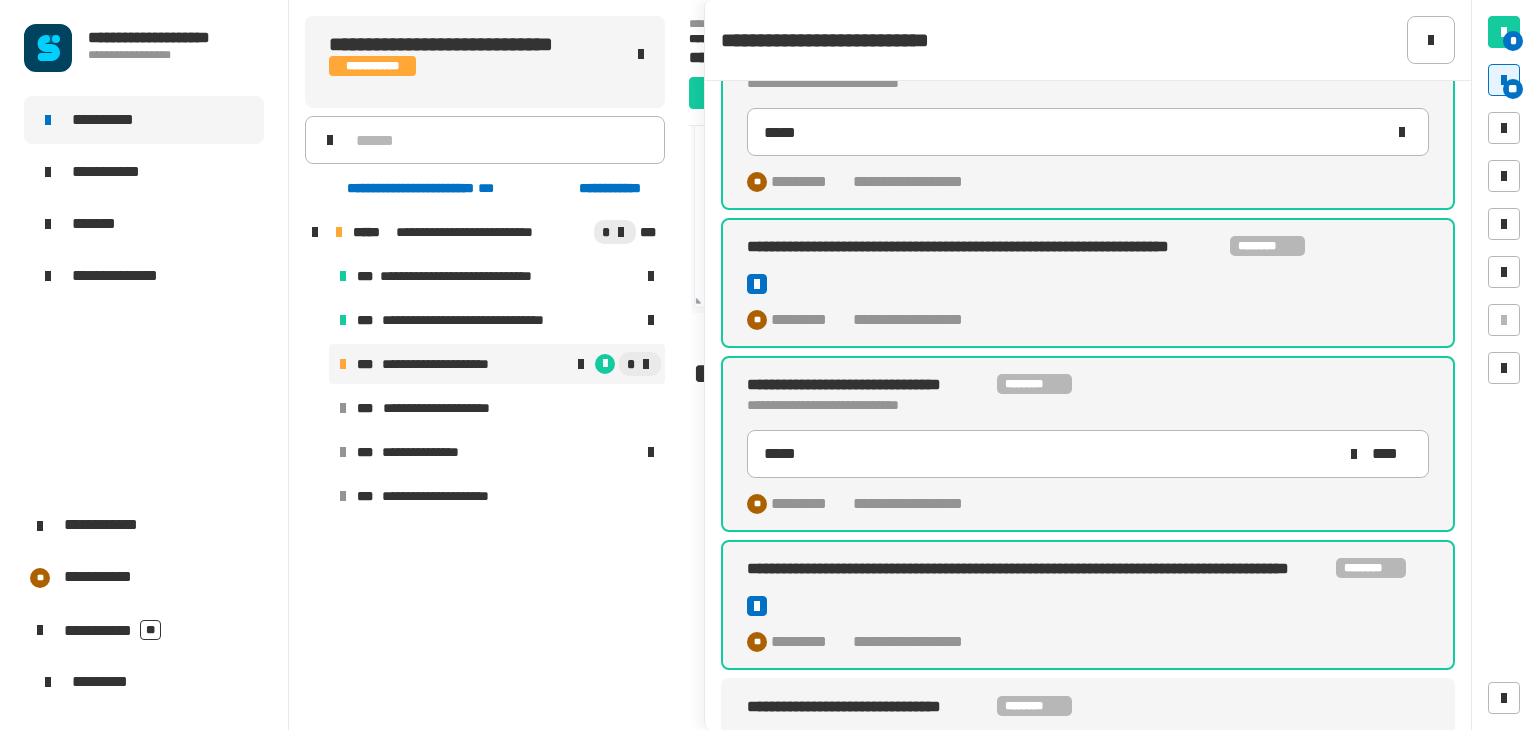 scroll, scrollTop: 976, scrollLeft: 0, axis: vertical 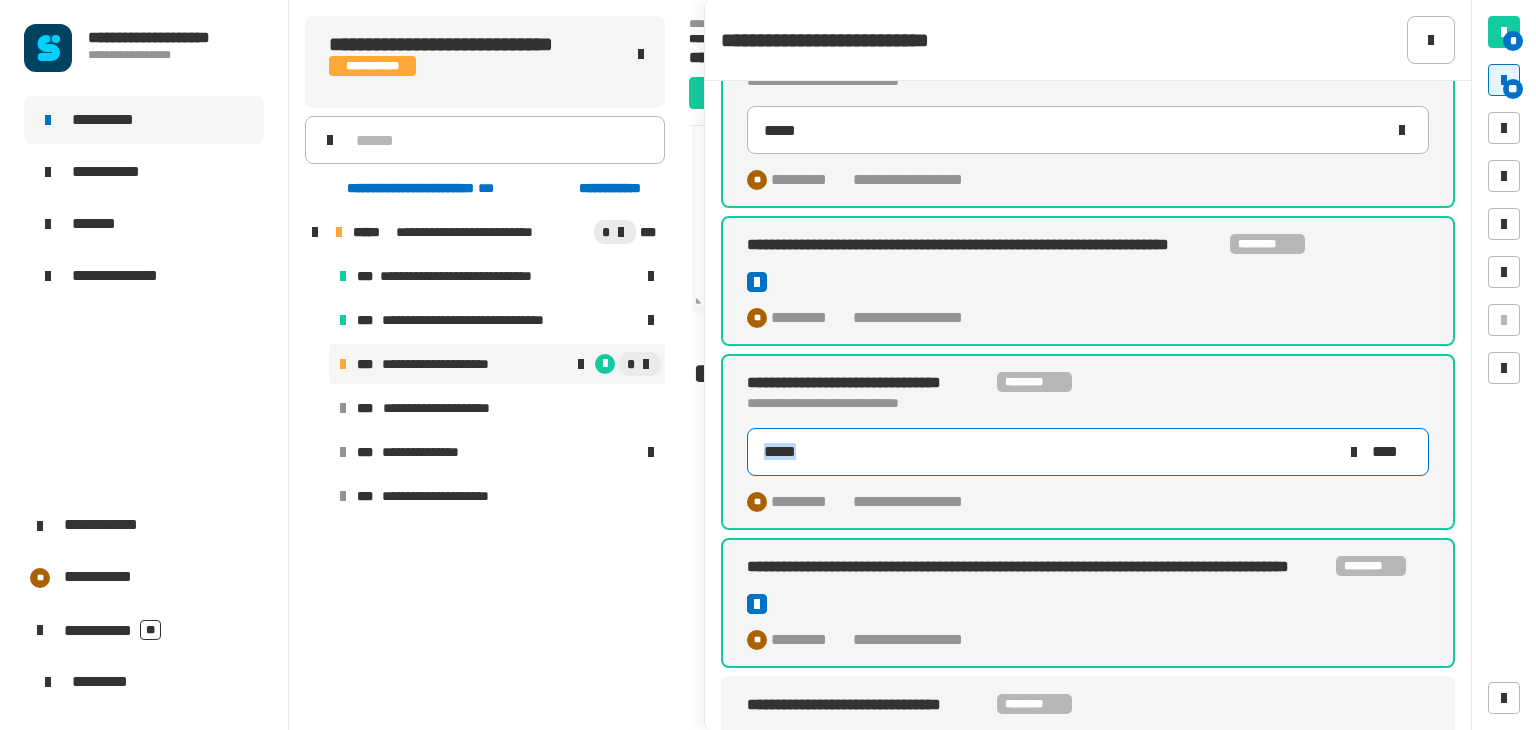 drag, startPoint x: 872, startPoint y: 470, endPoint x: 875, endPoint y: 444, distance: 26.172504 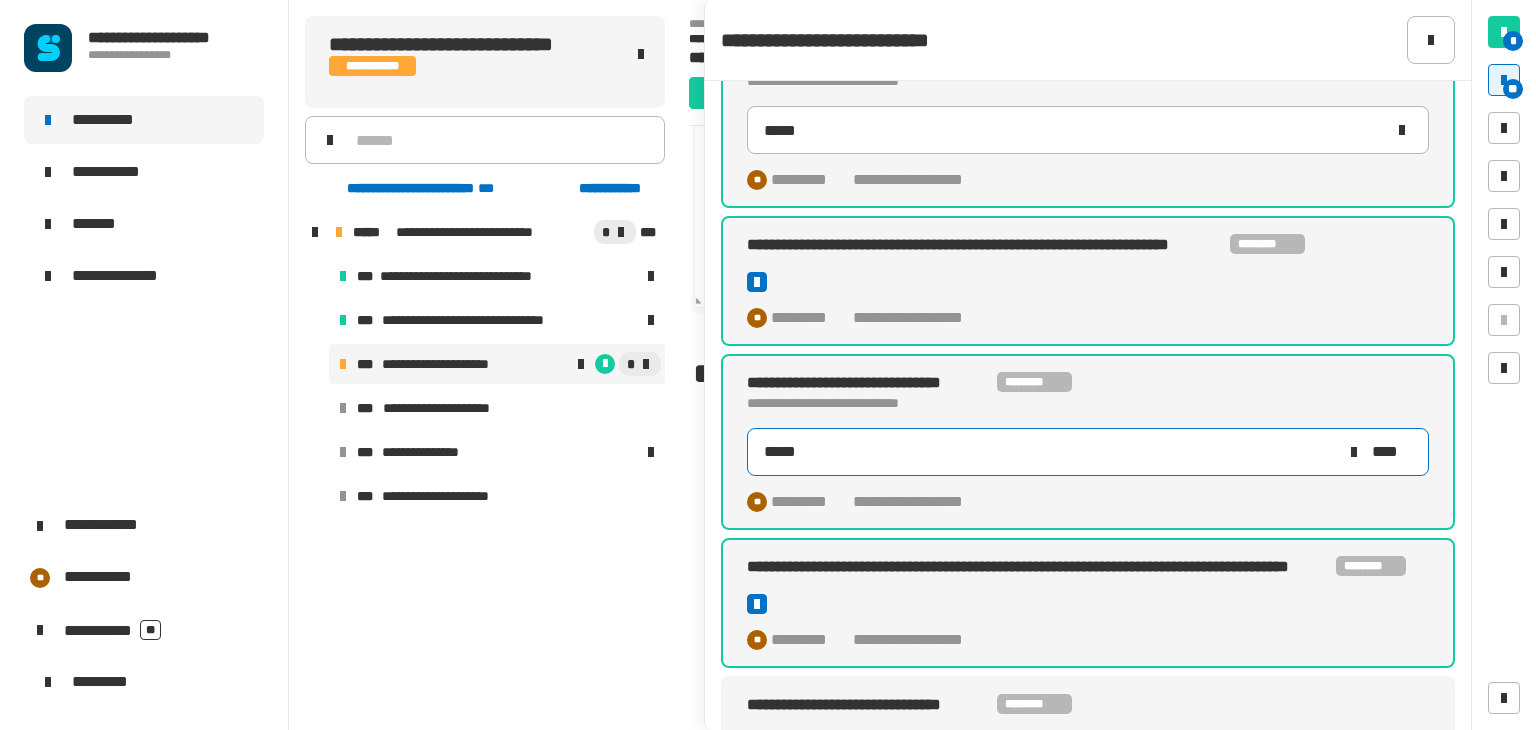 click on "*****" 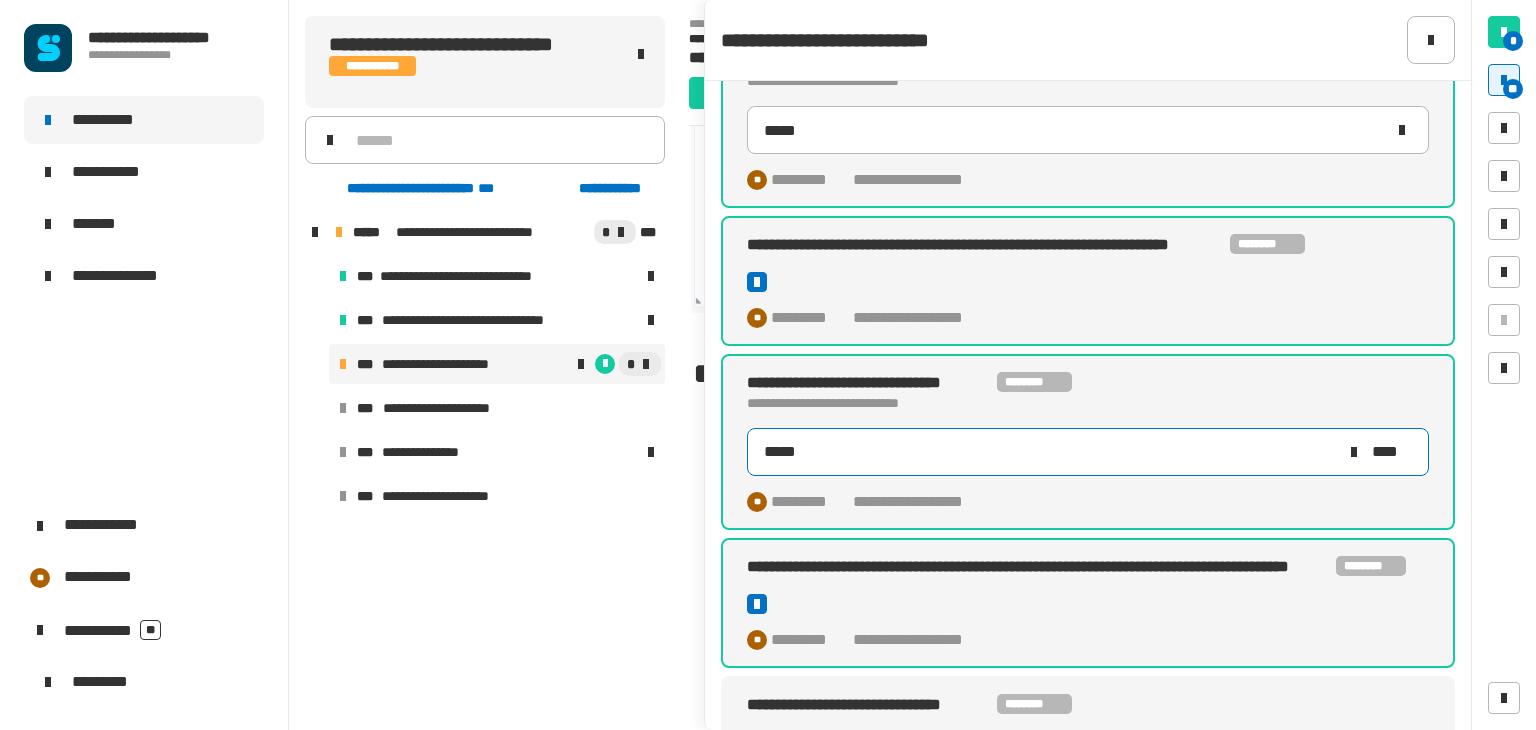 type on "*****" 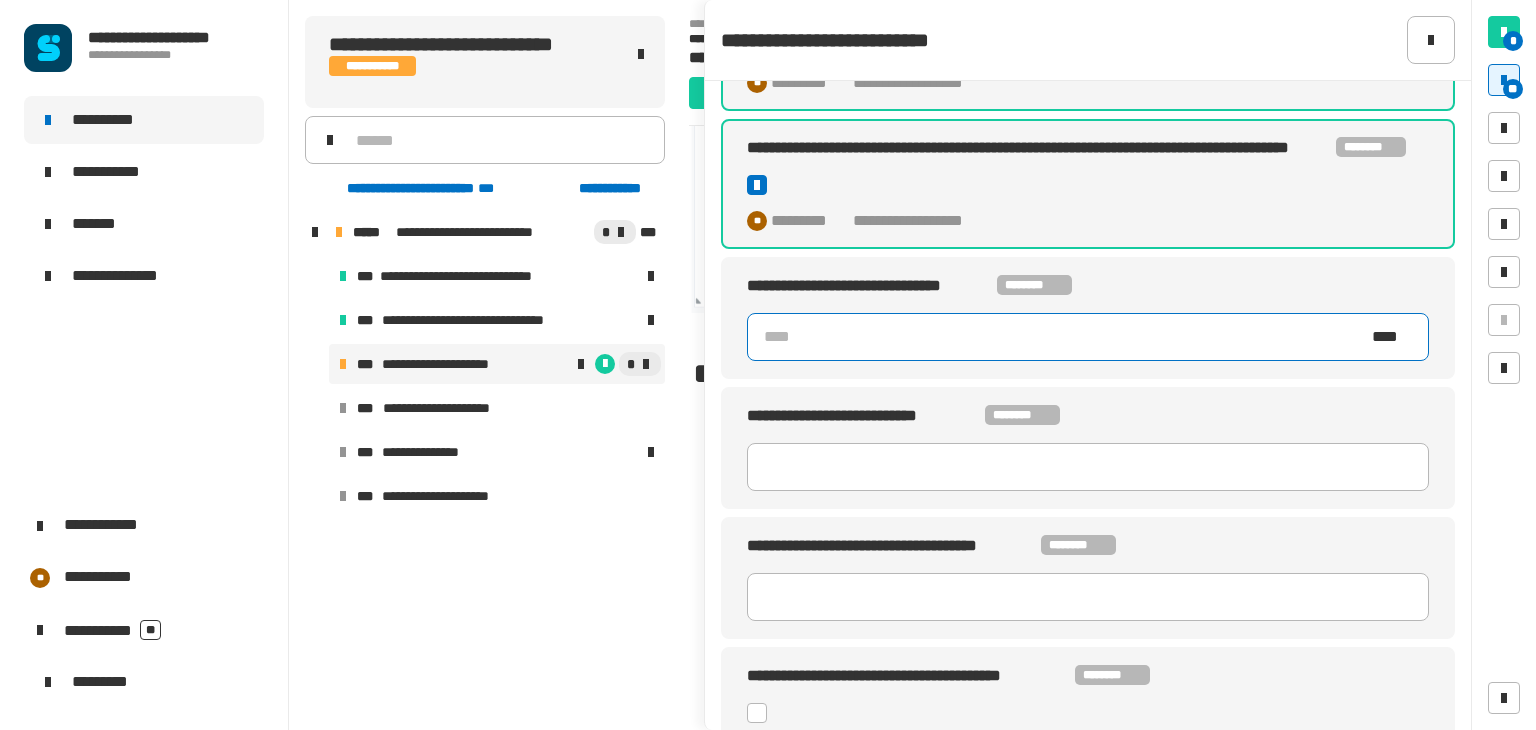 click 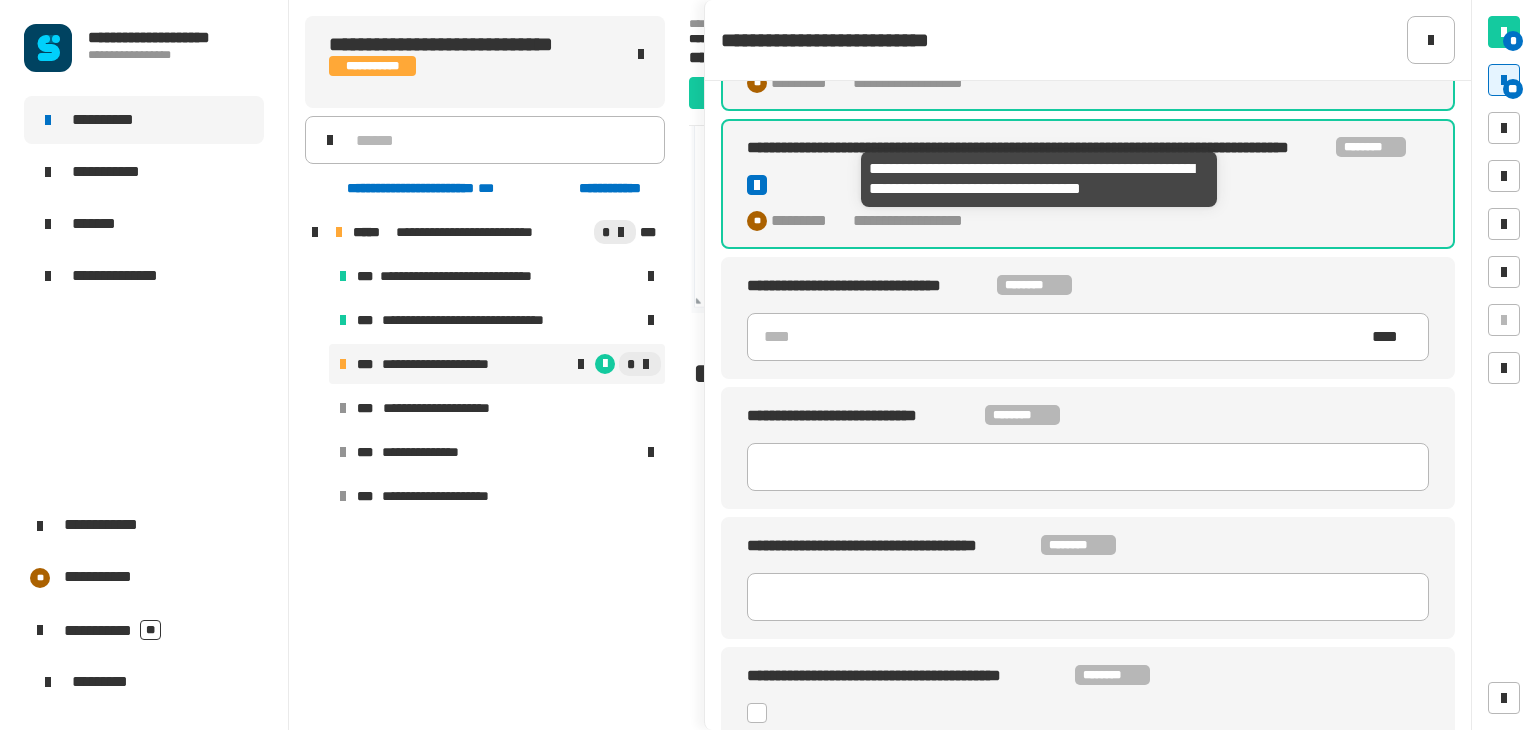 type 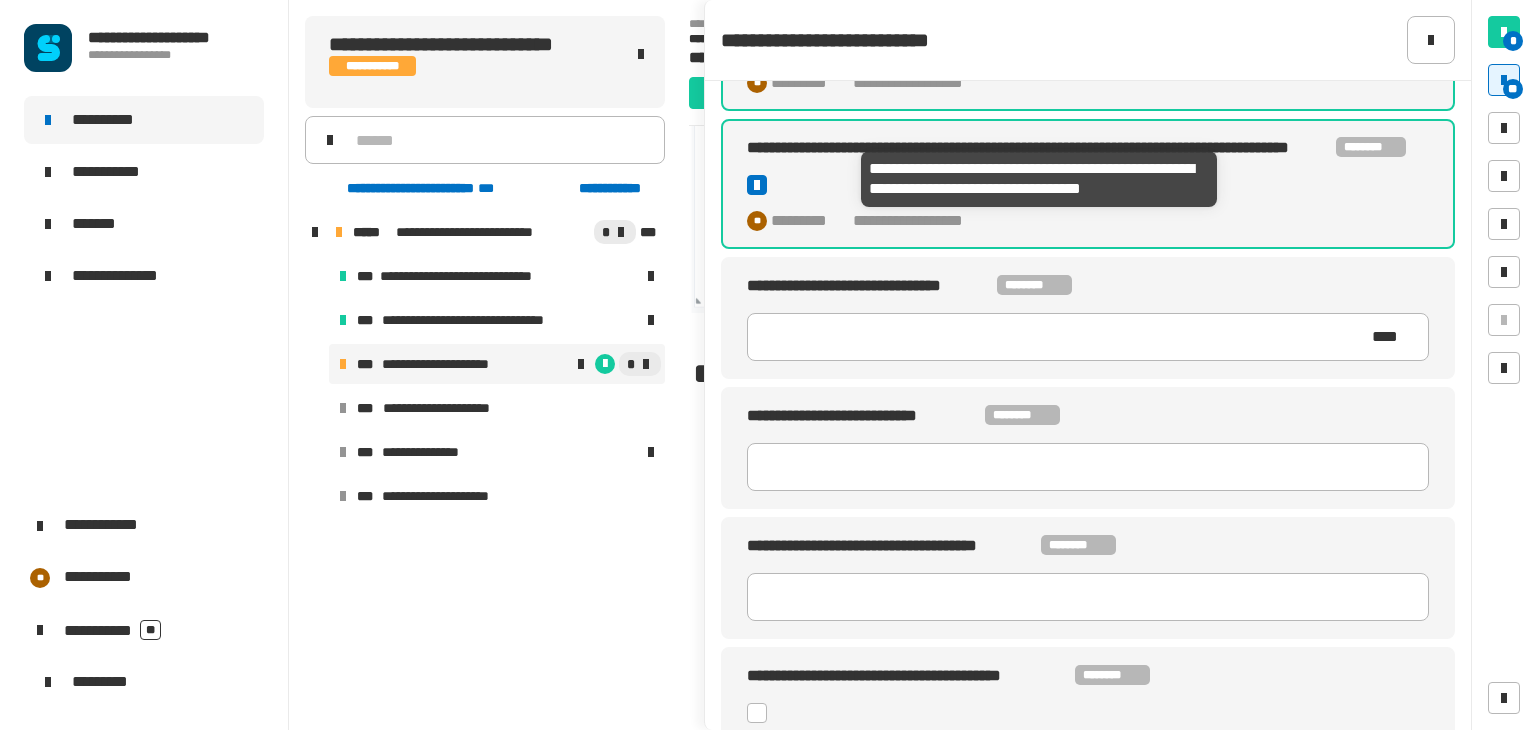 click on "**********" 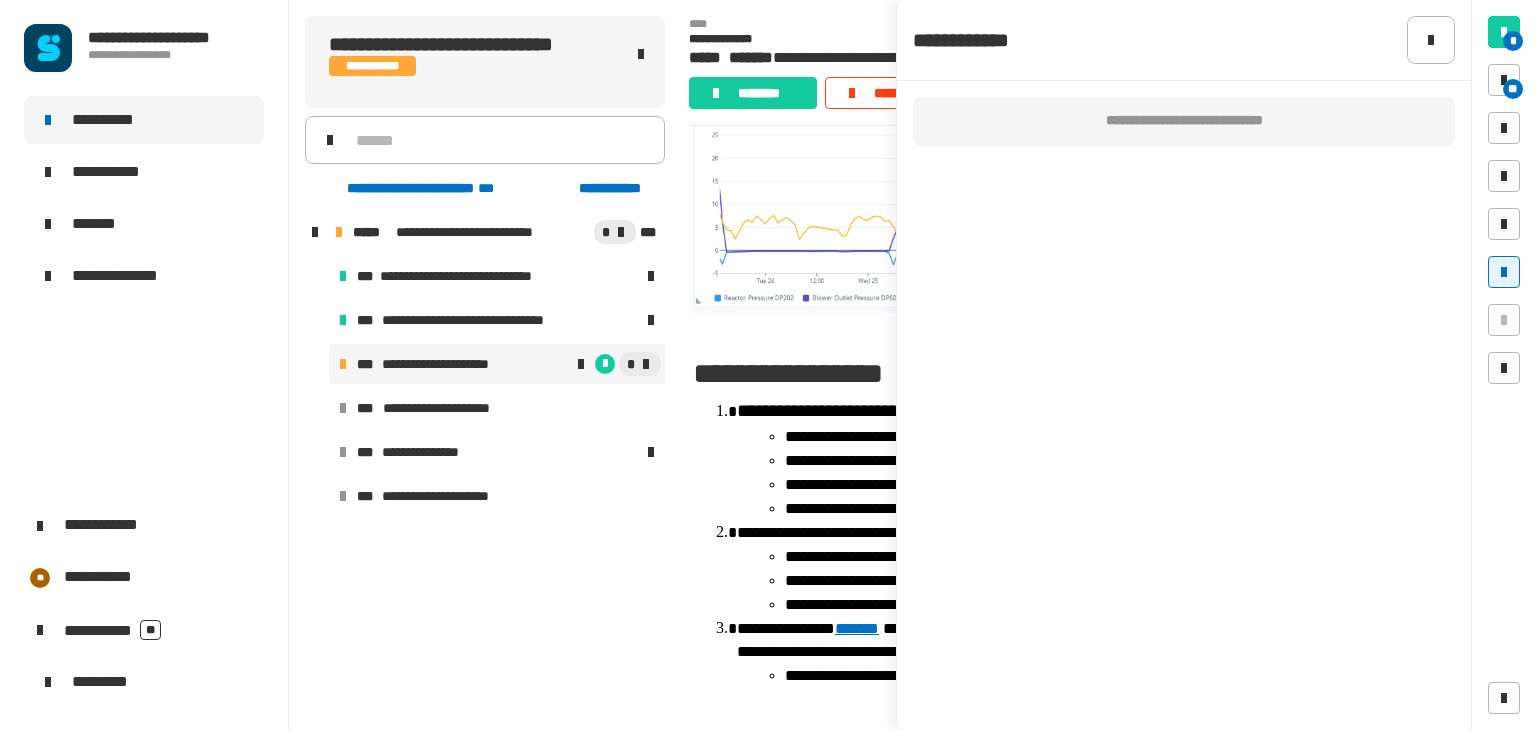 scroll, scrollTop: 0, scrollLeft: 0, axis: both 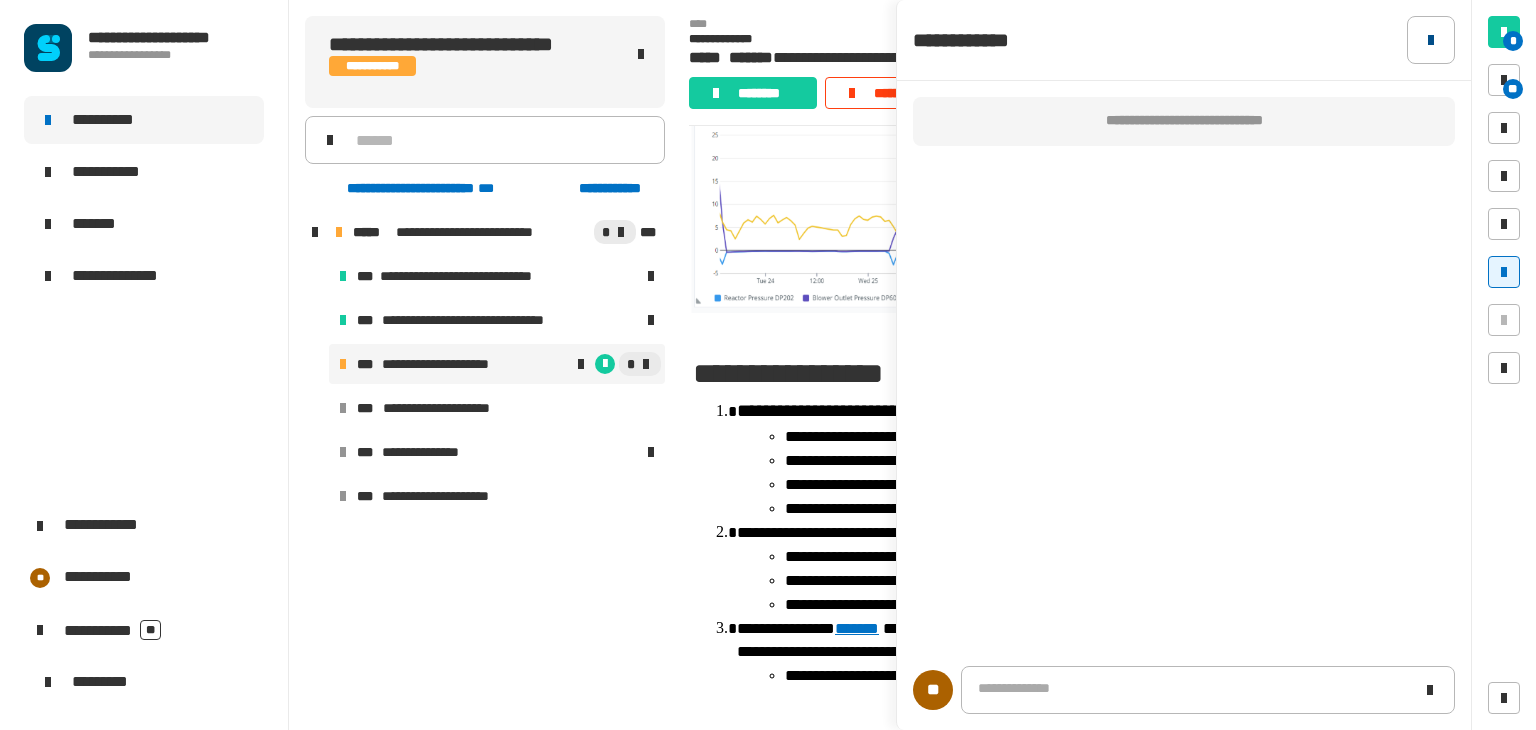 click 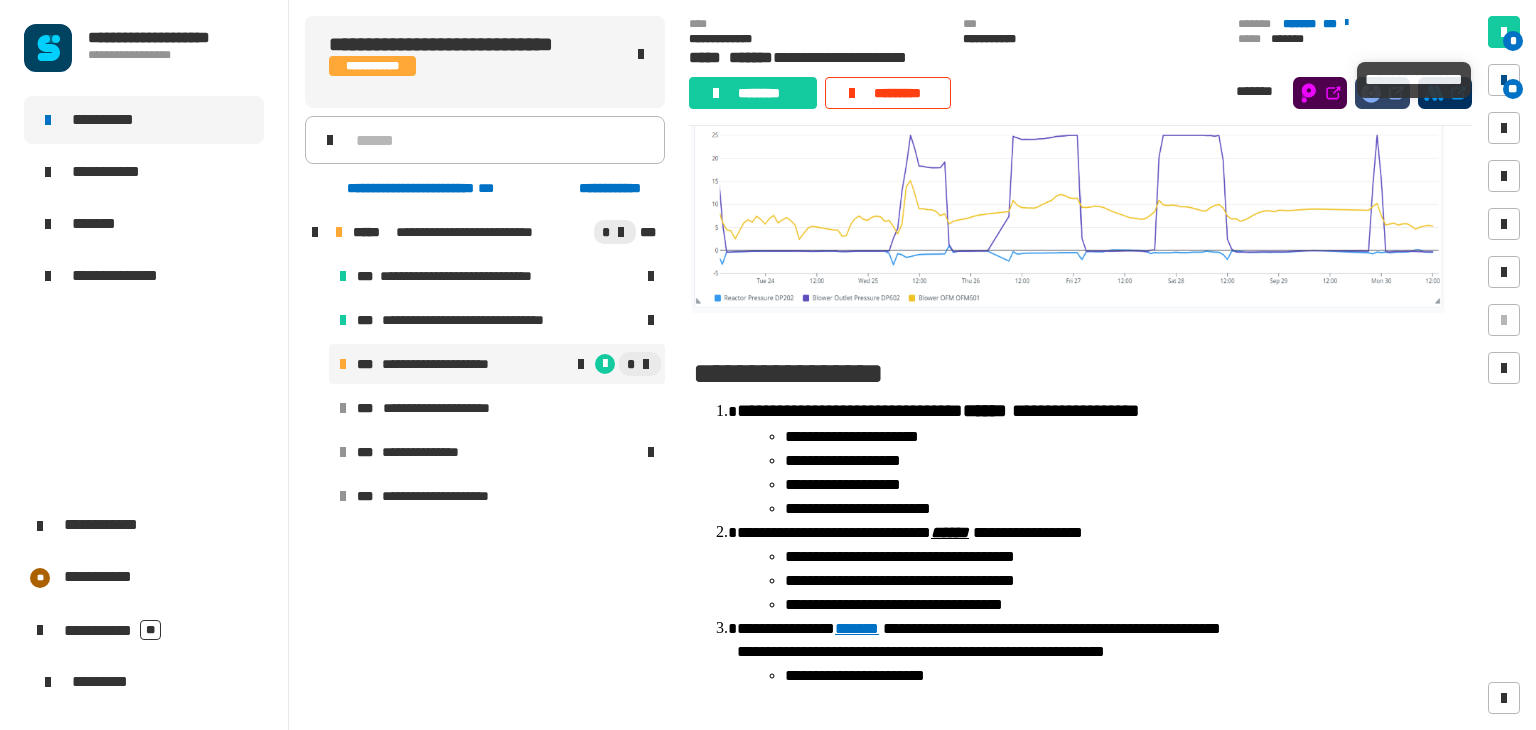 click at bounding box center [1504, 80] 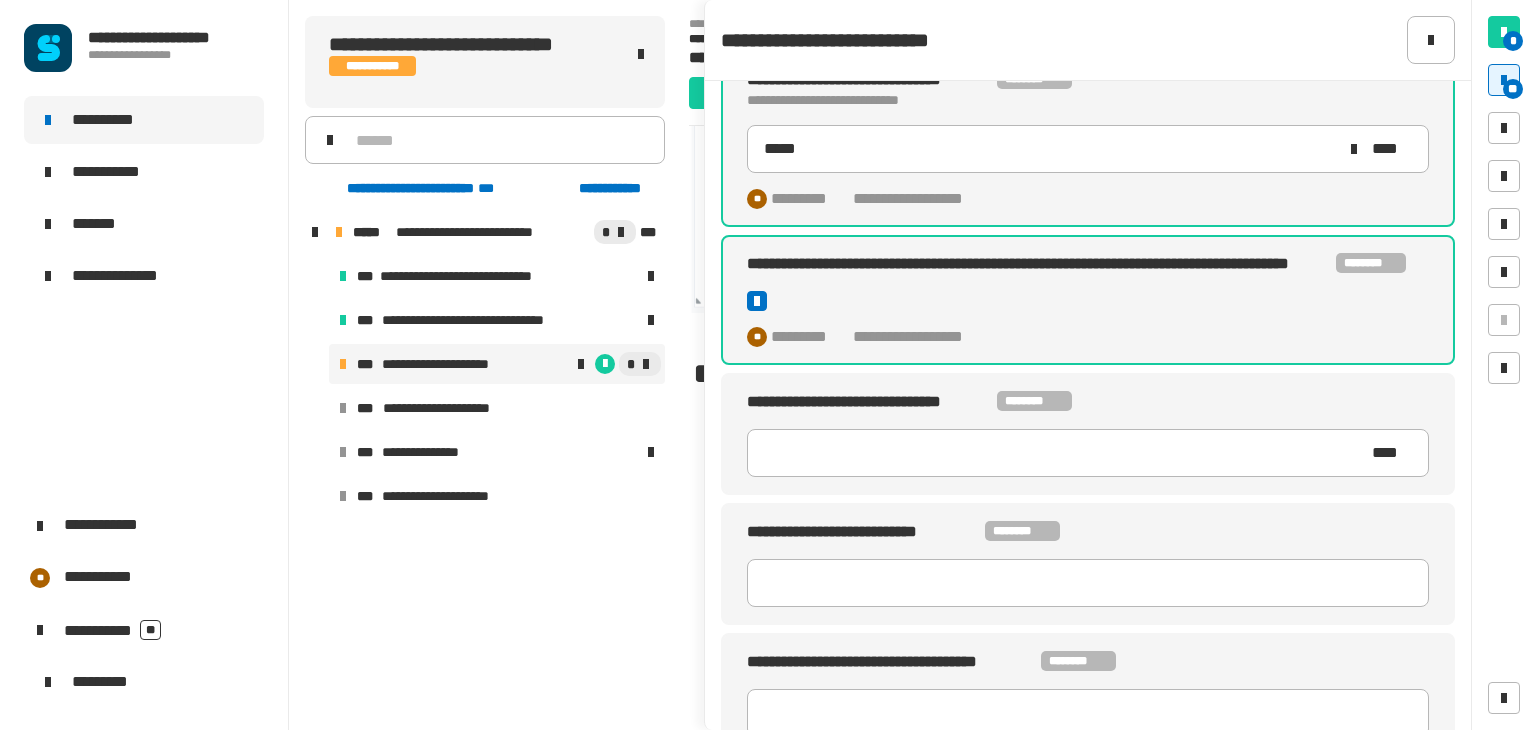 scroll, scrollTop: 1291, scrollLeft: 0, axis: vertical 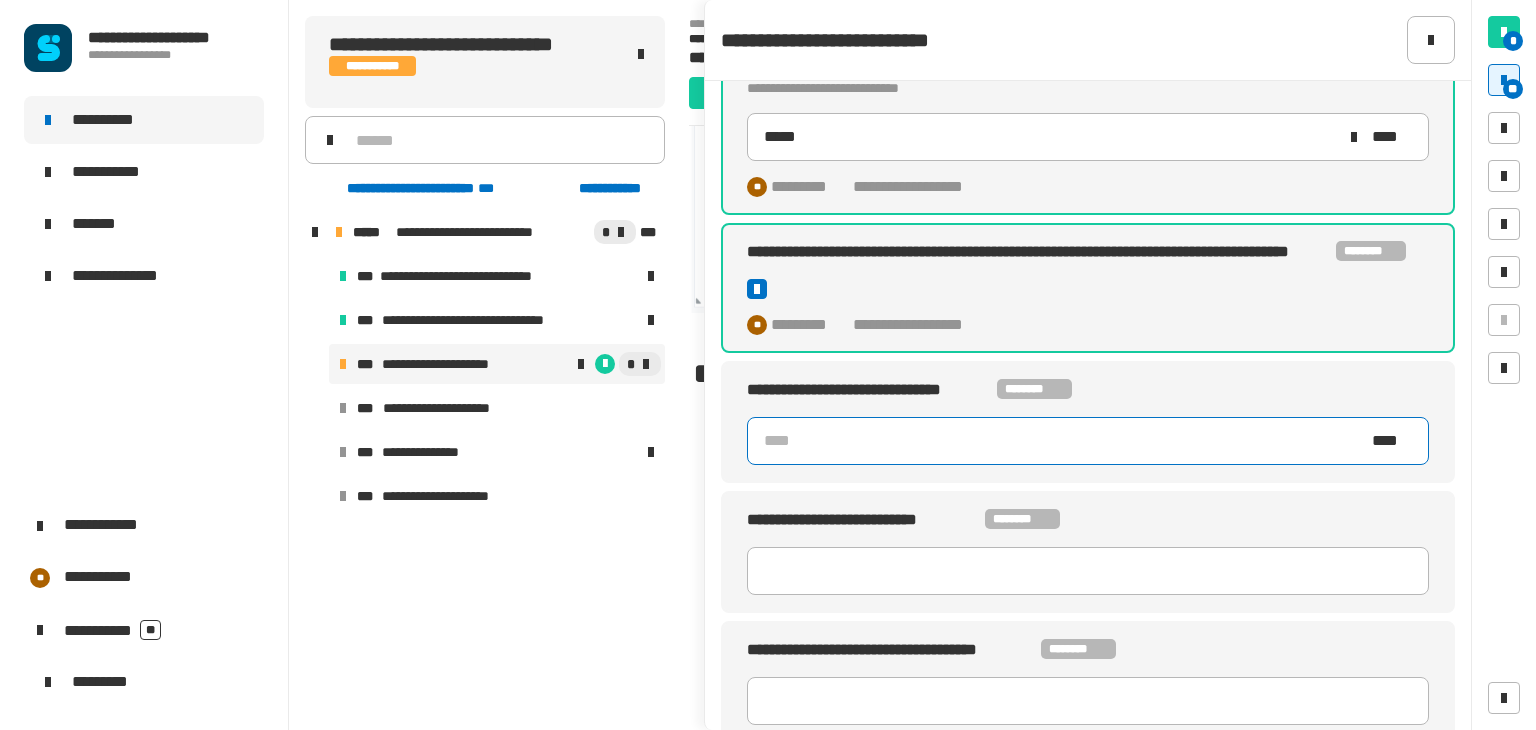 click 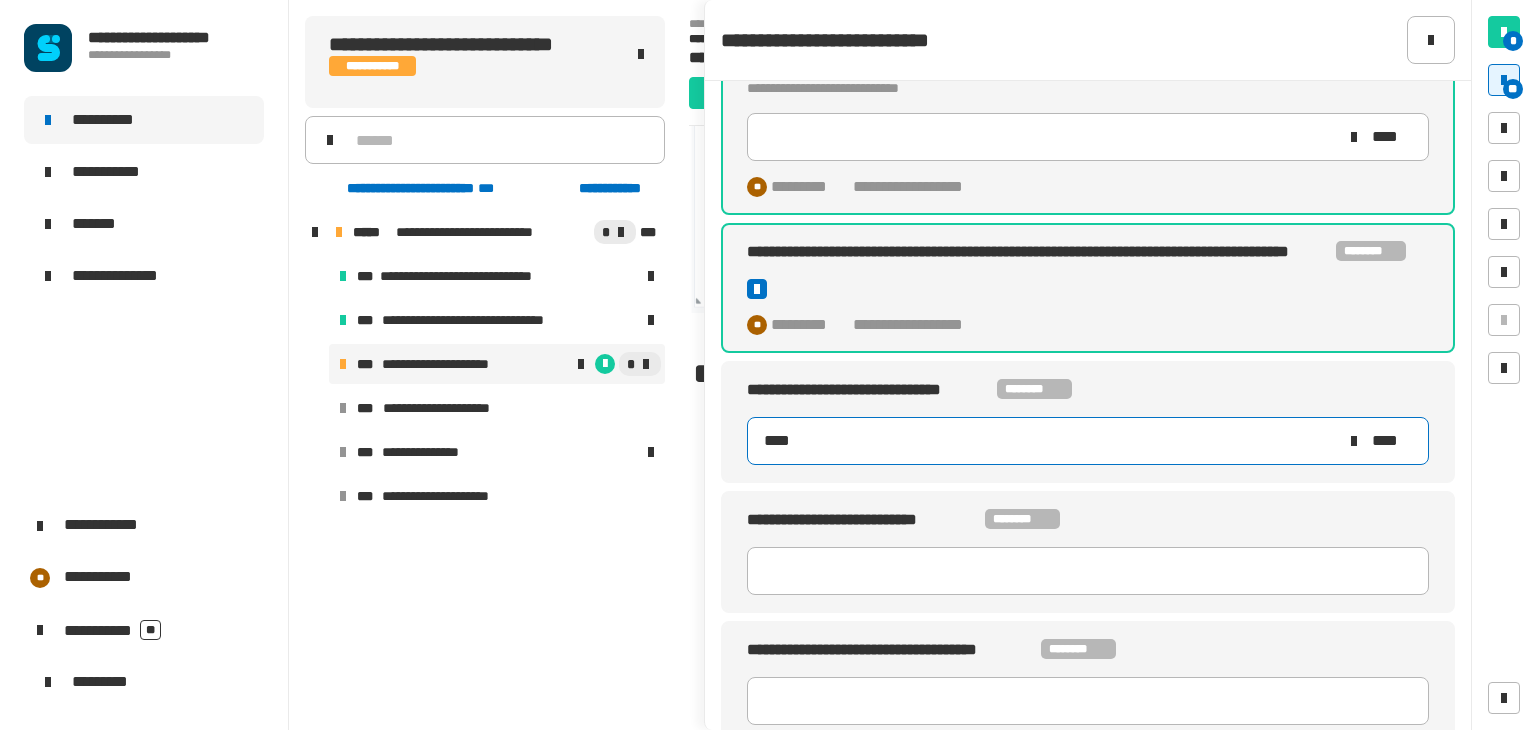 type on "*****" 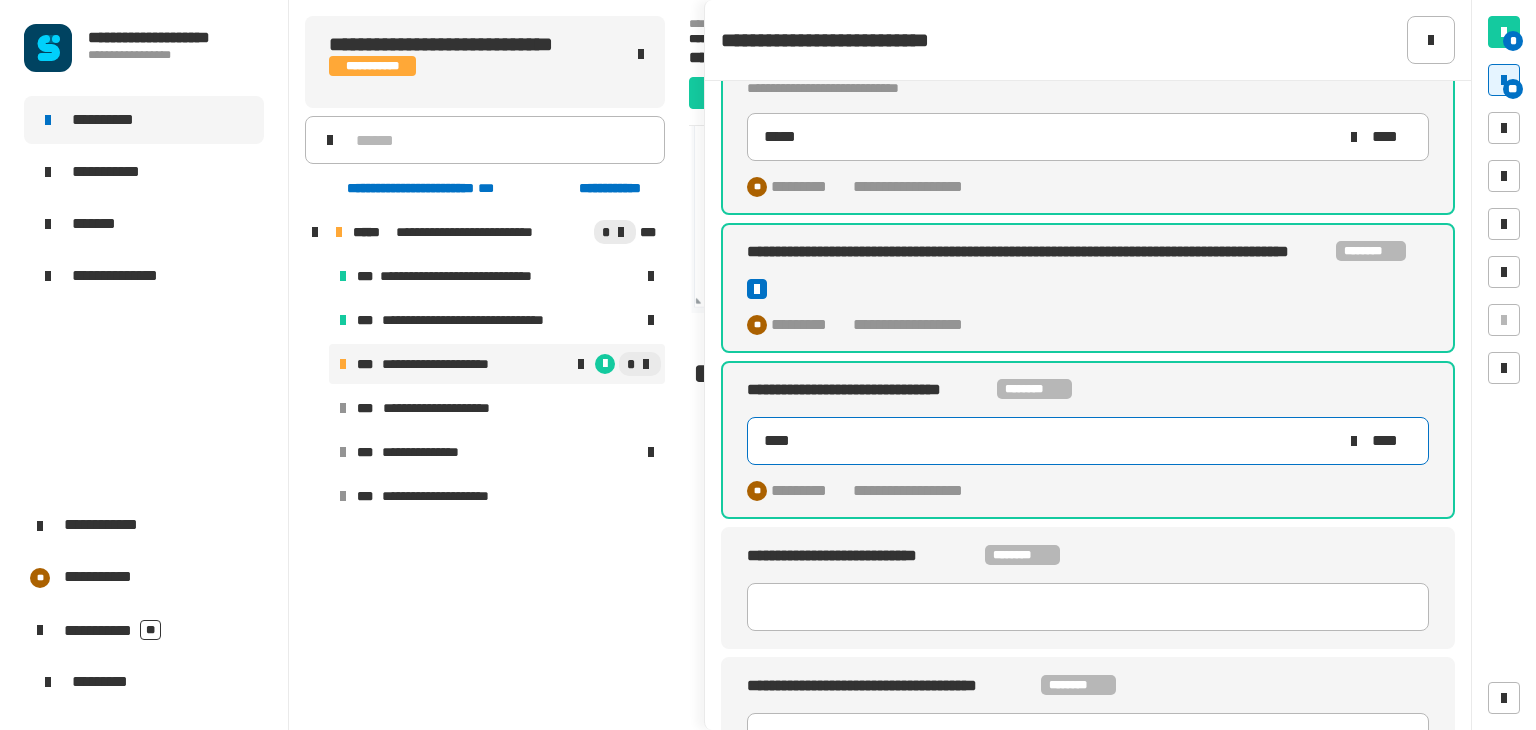type on "****" 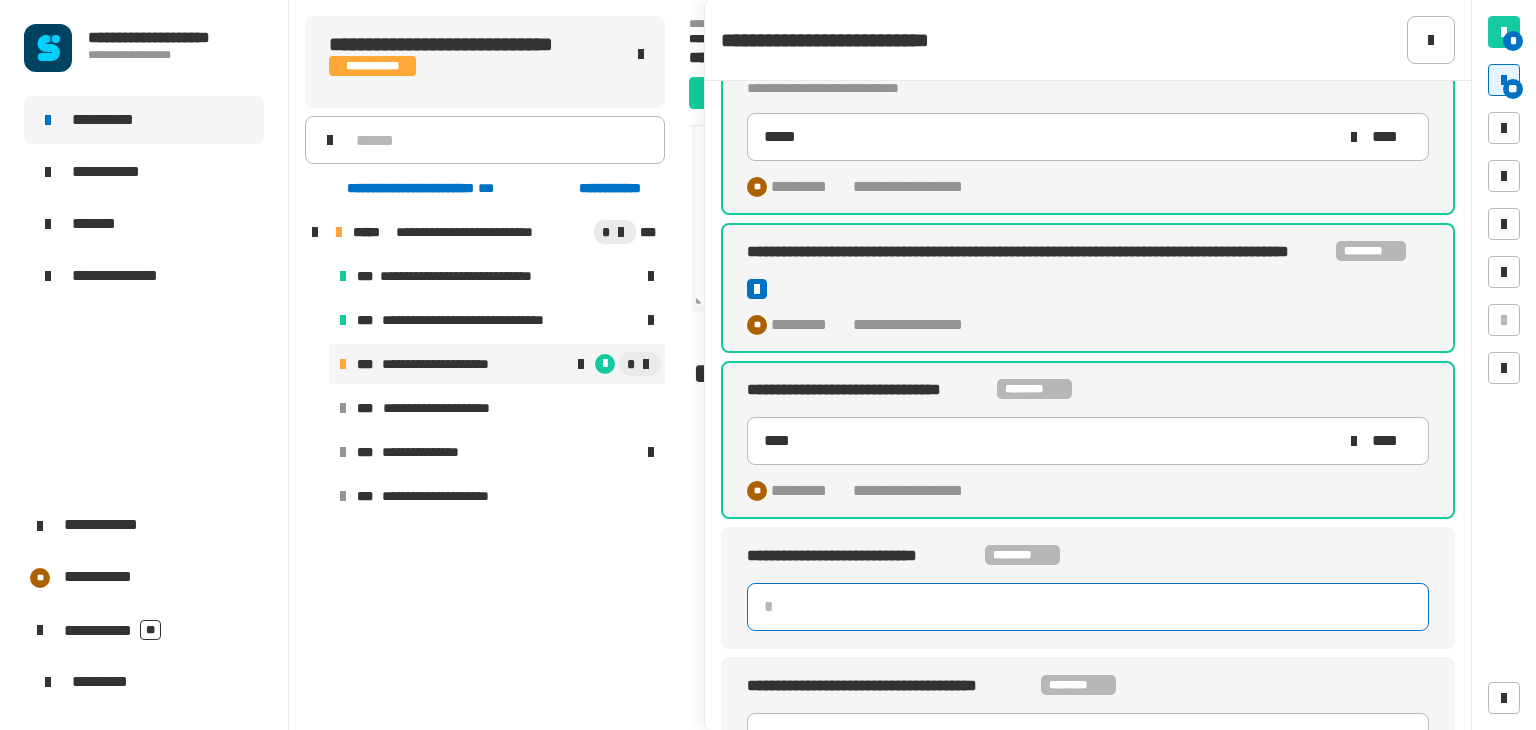 click 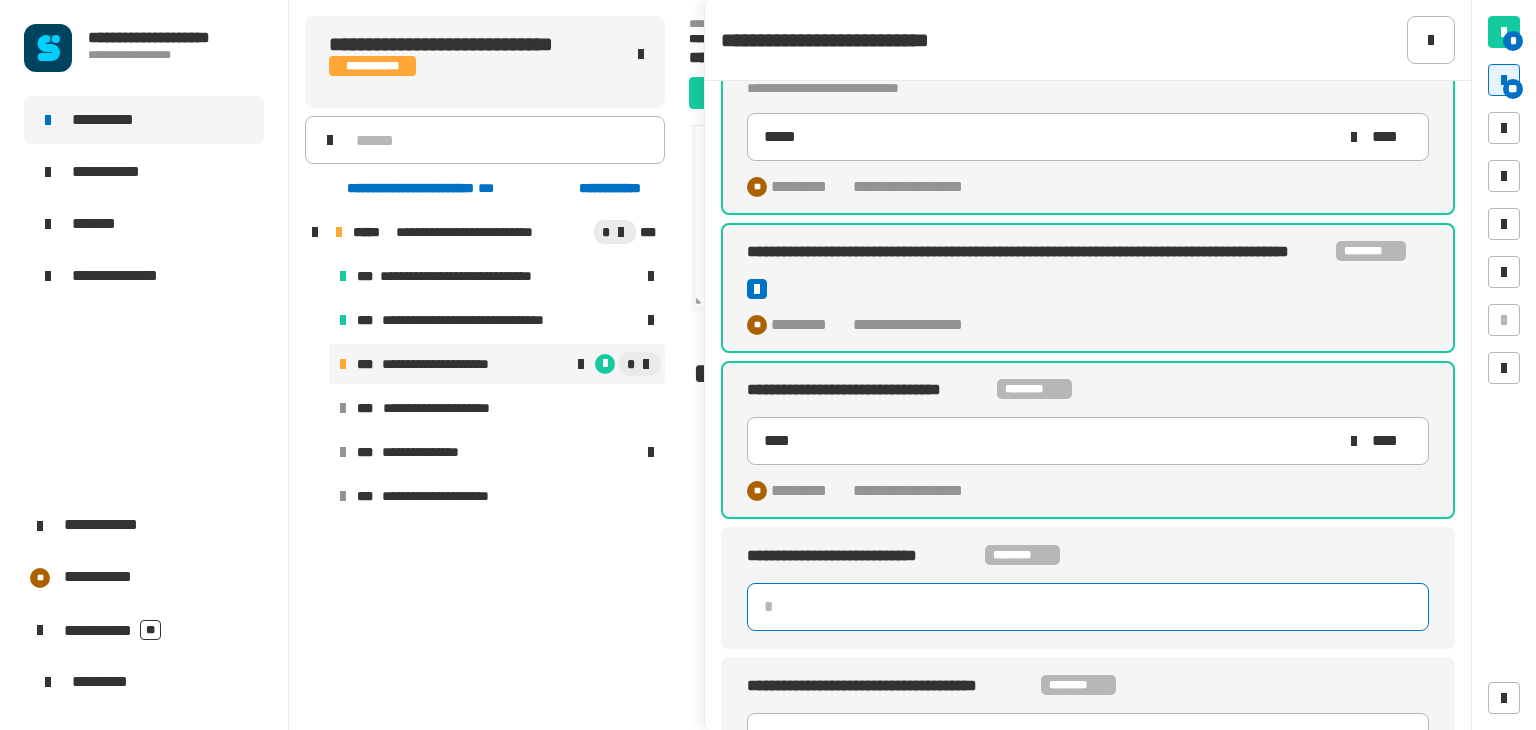 click 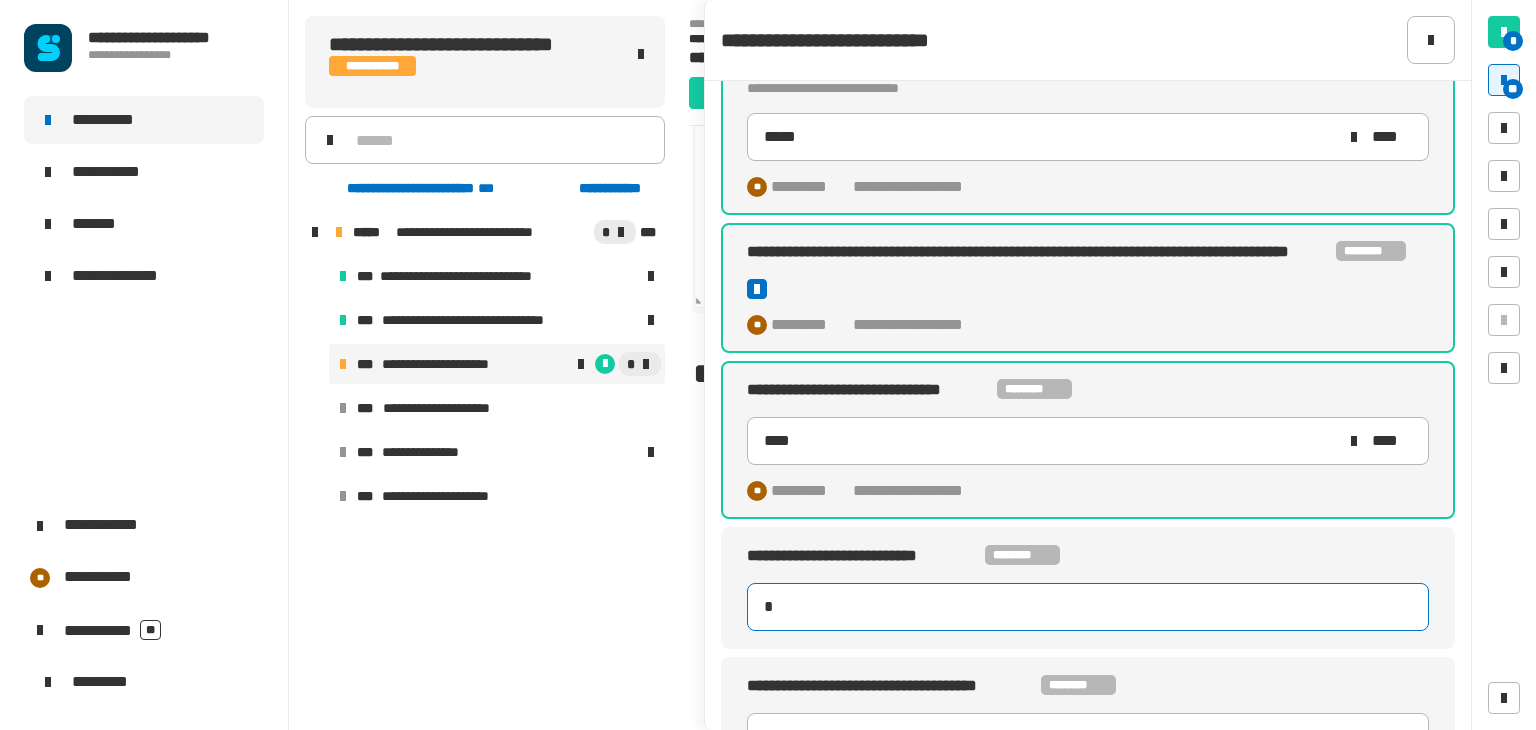 type on "**" 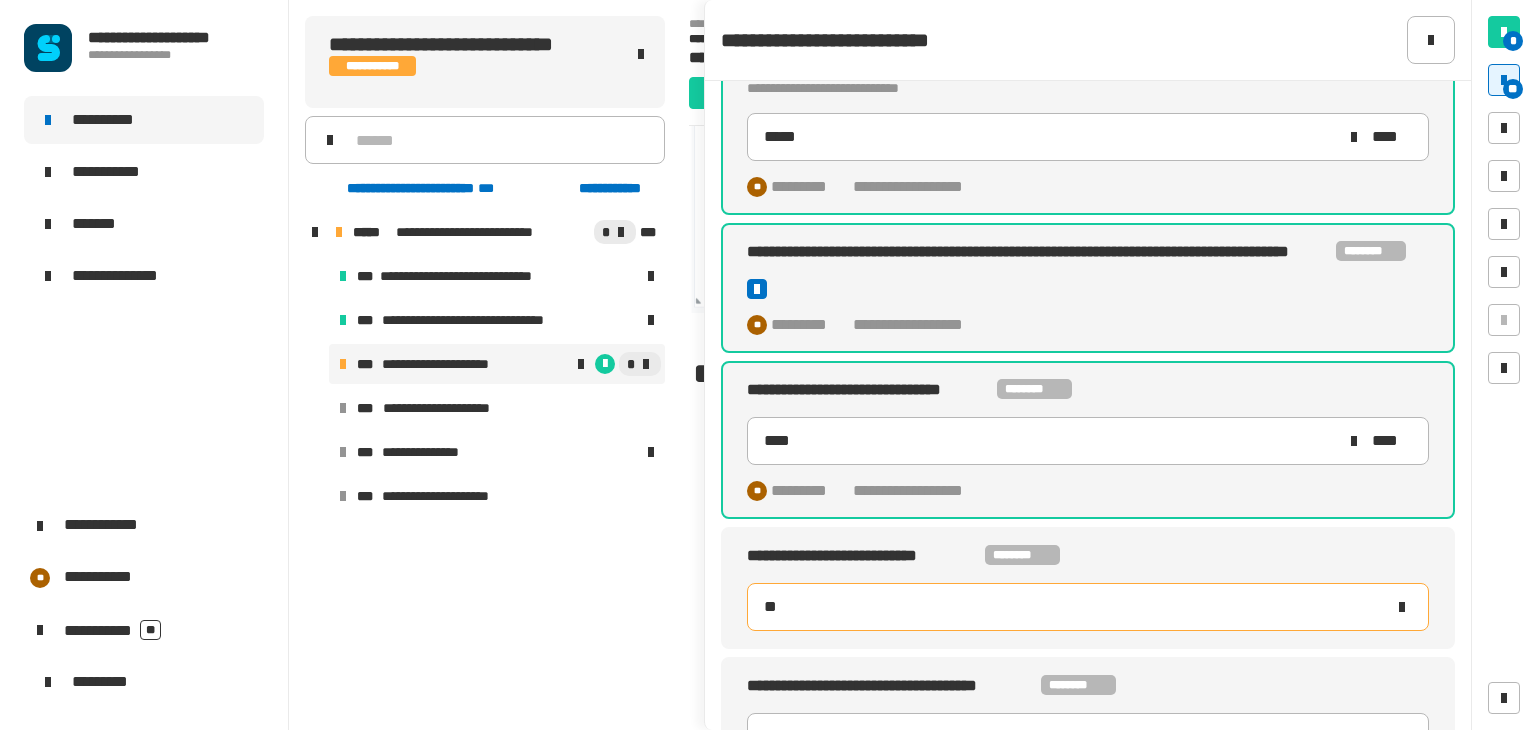 type on "****" 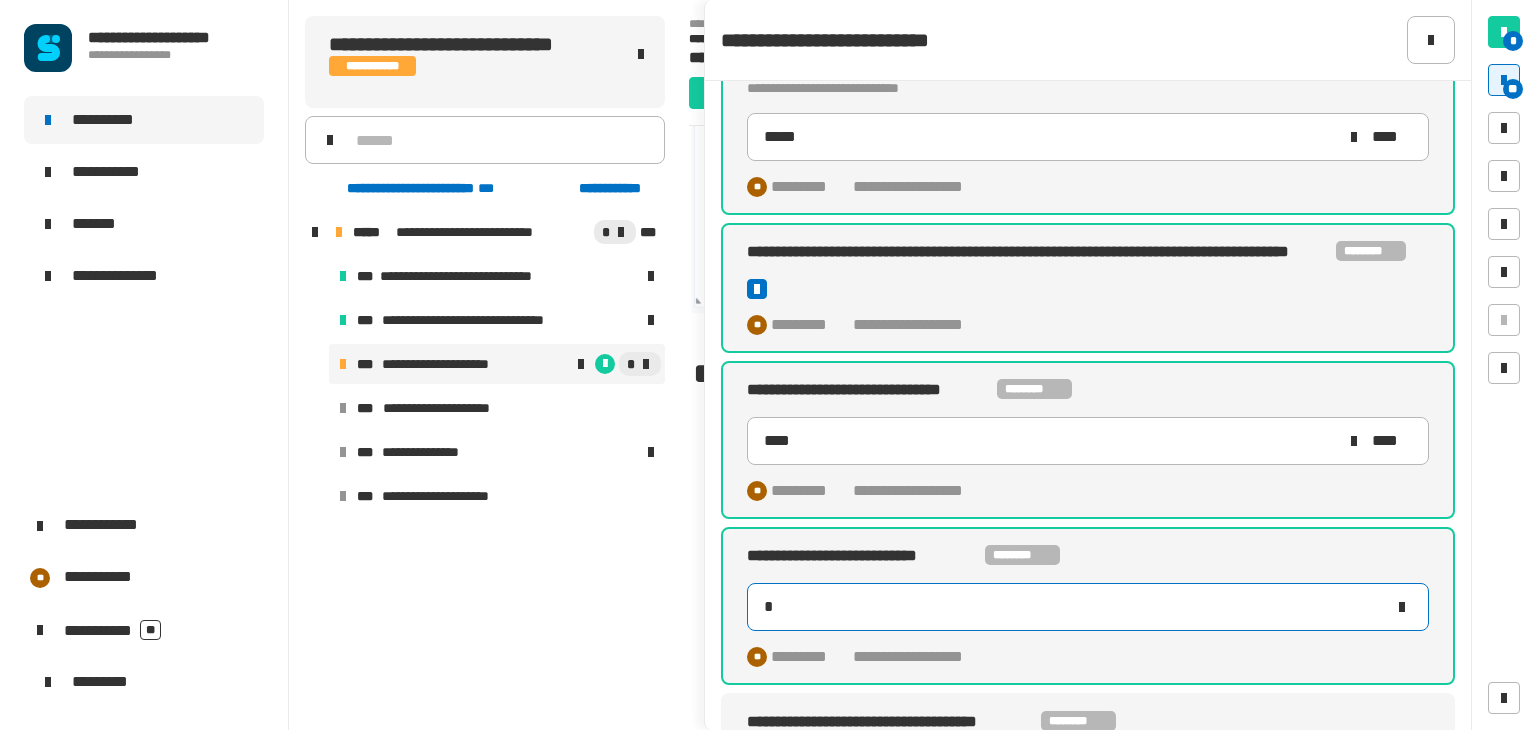 type on "**" 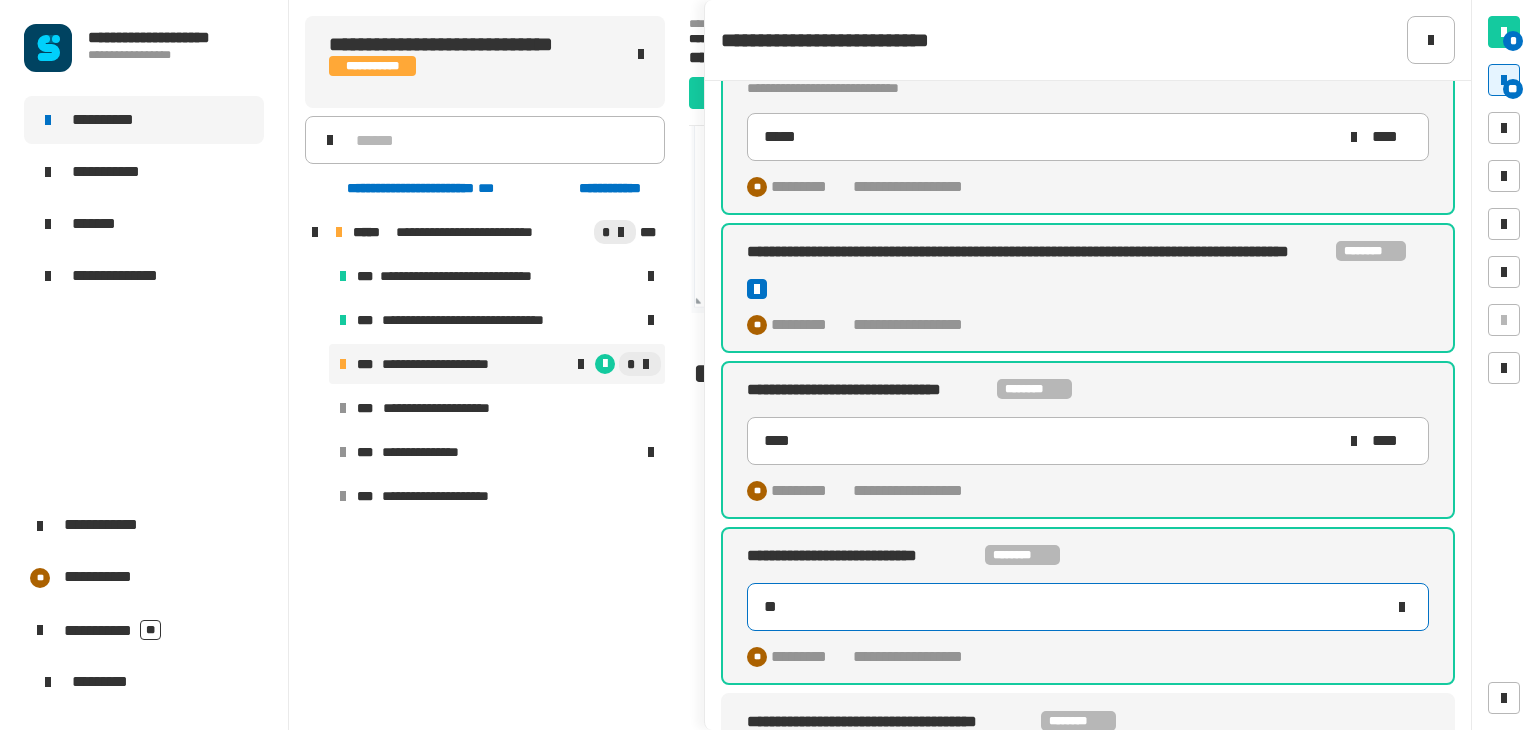 scroll, scrollTop: 1467, scrollLeft: 0, axis: vertical 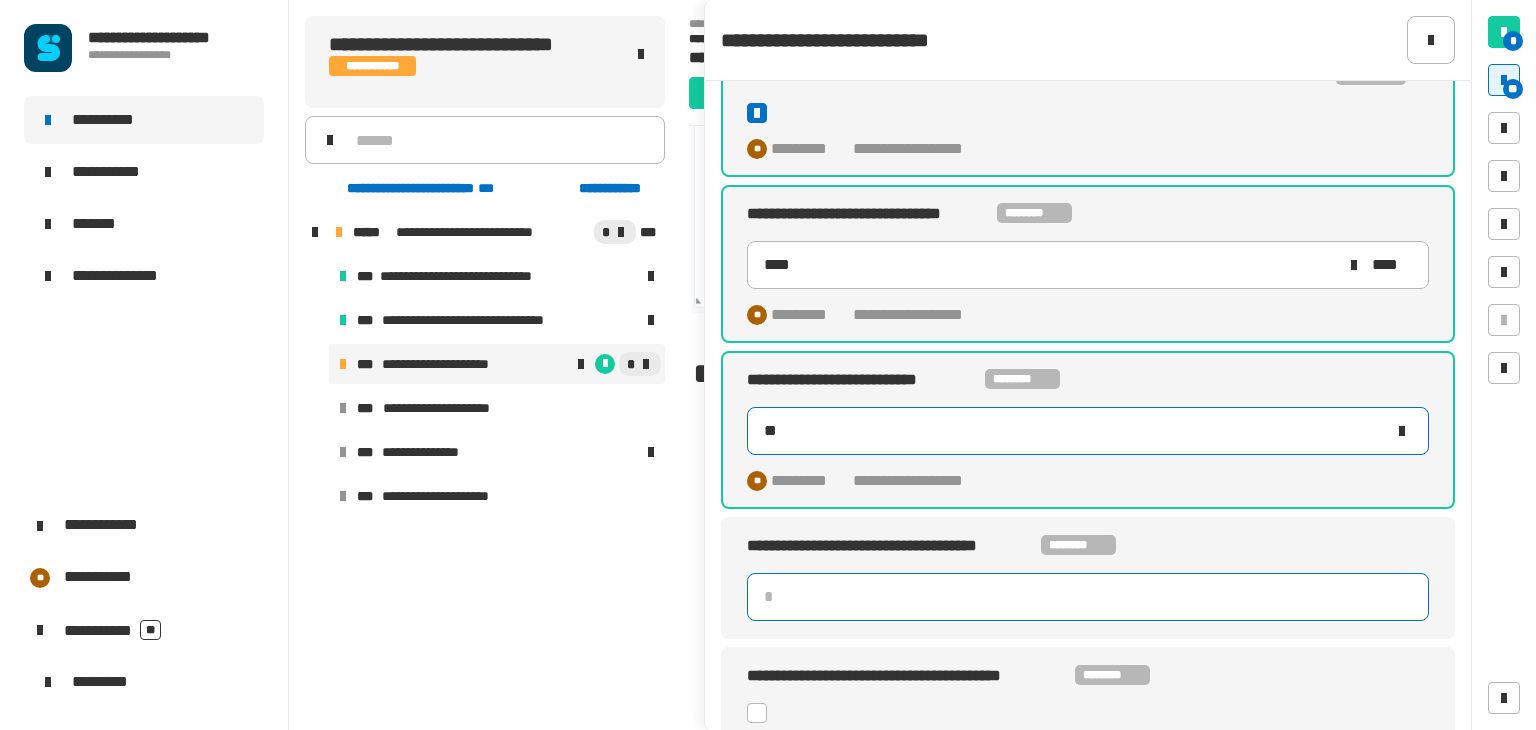 click 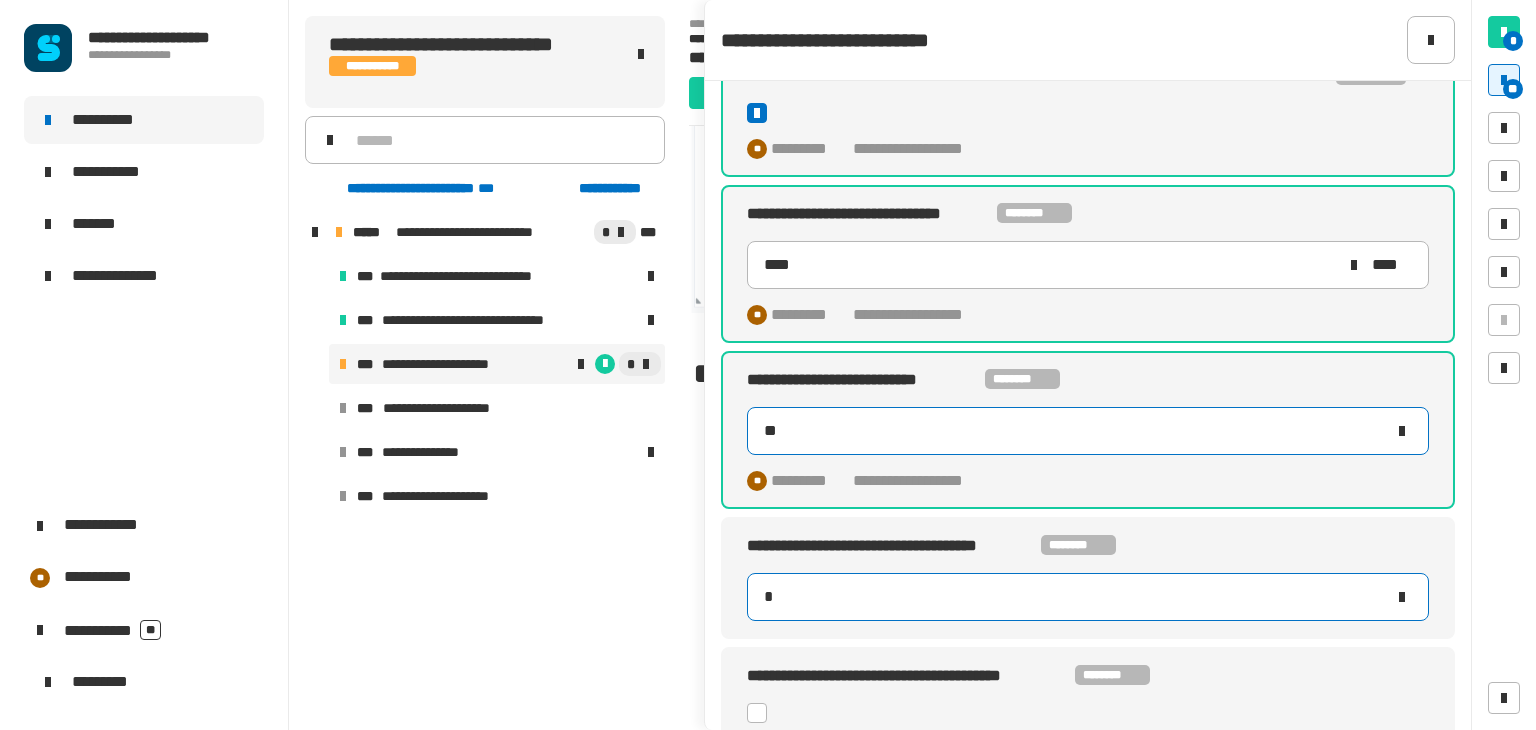 type on "**" 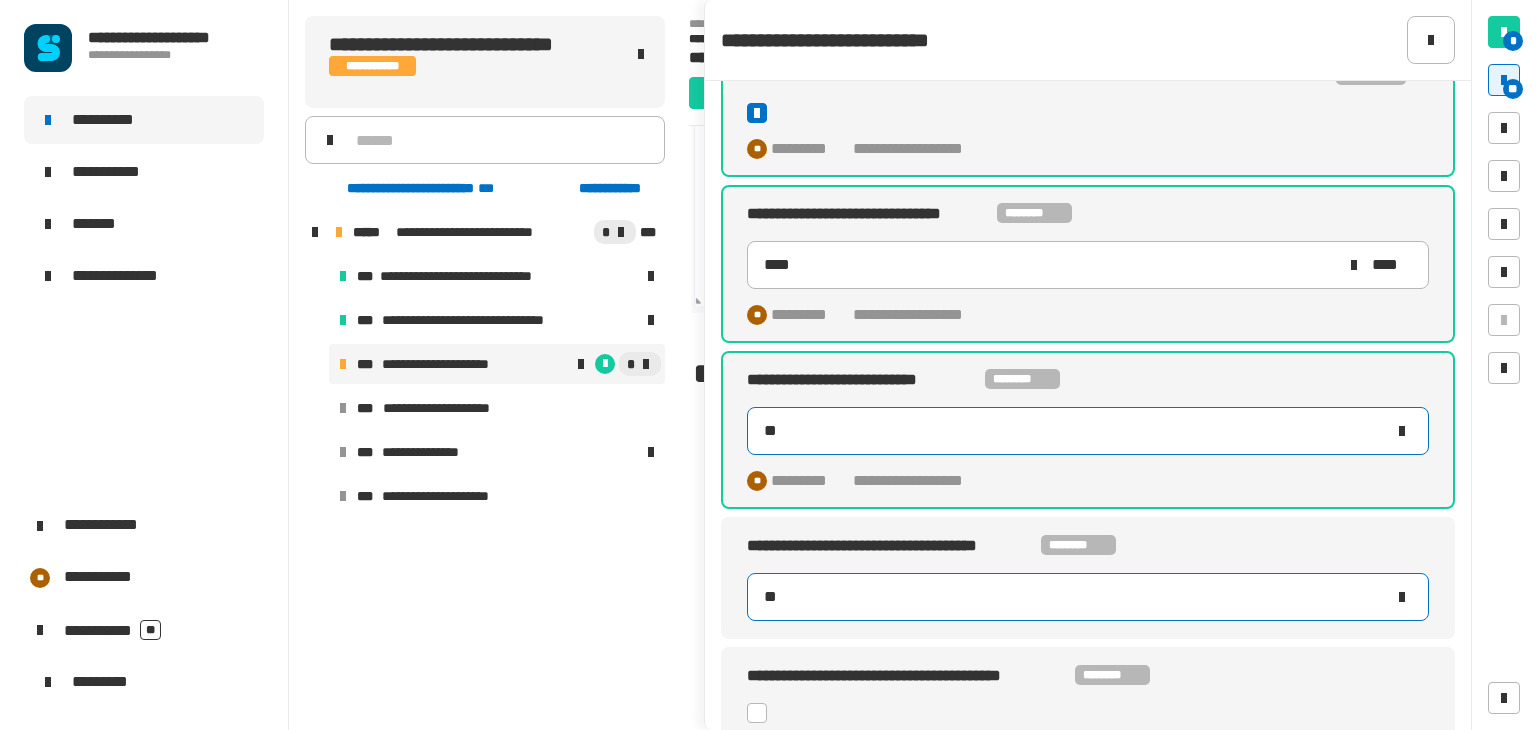 type on "**" 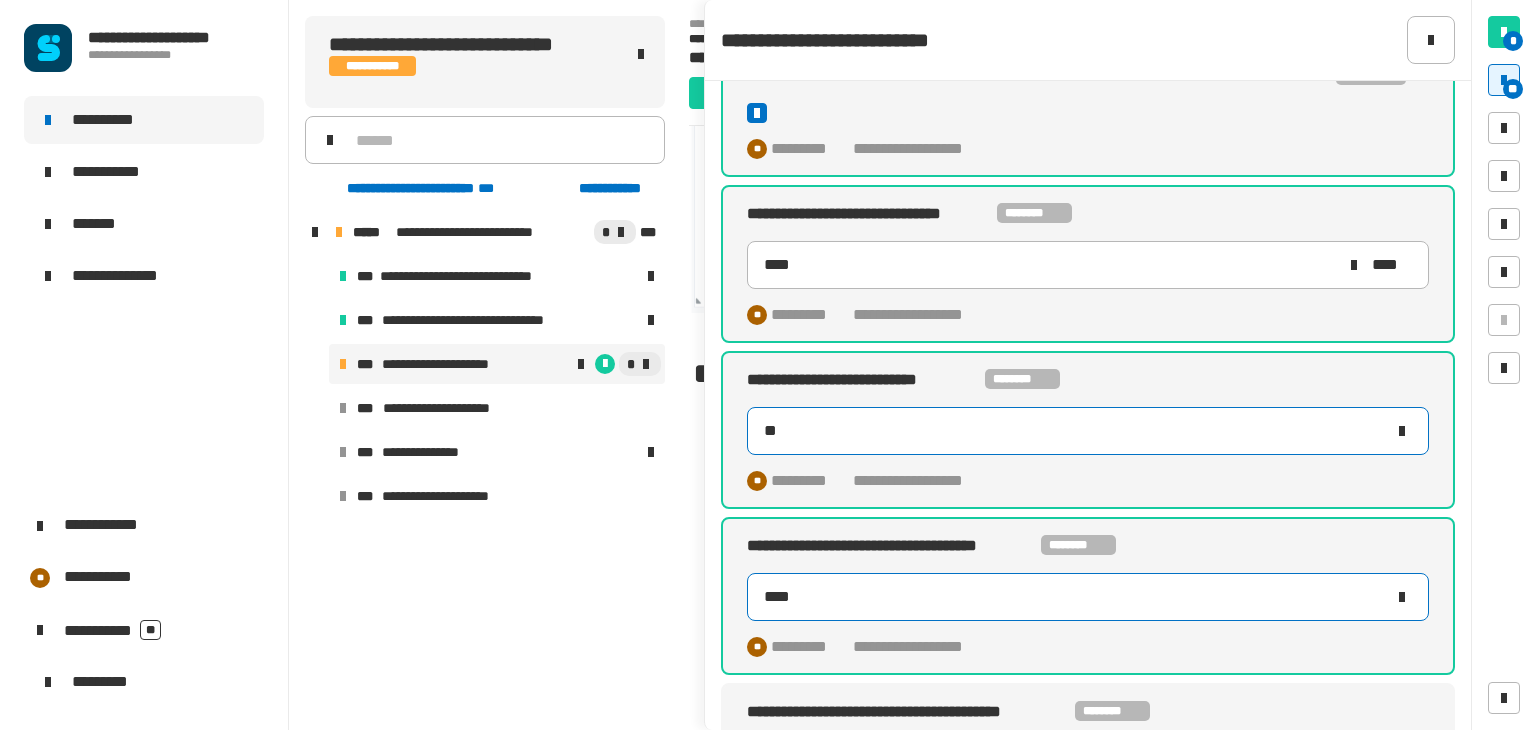 type on "*****" 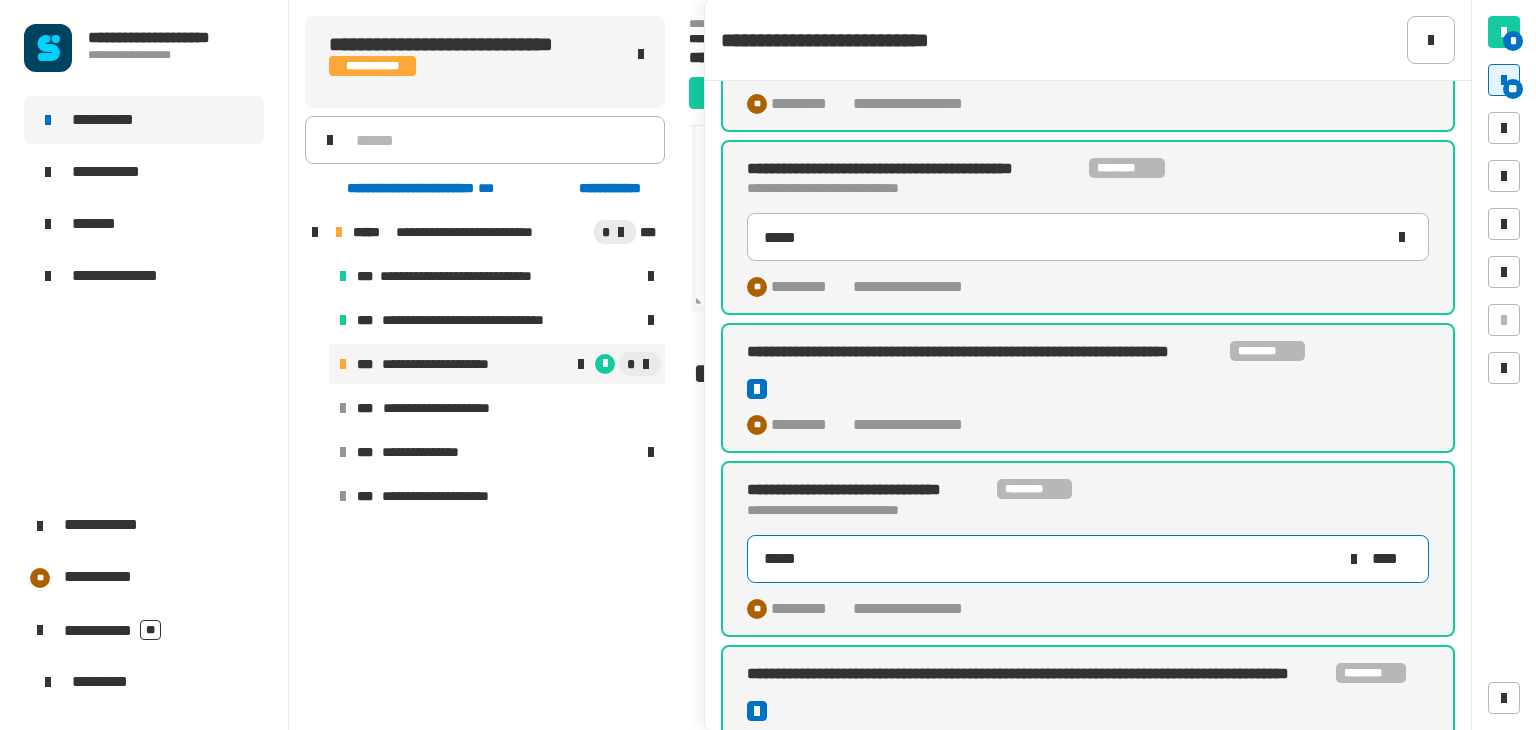 scroll, scrollTop: 868, scrollLeft: 0, axis: vertical 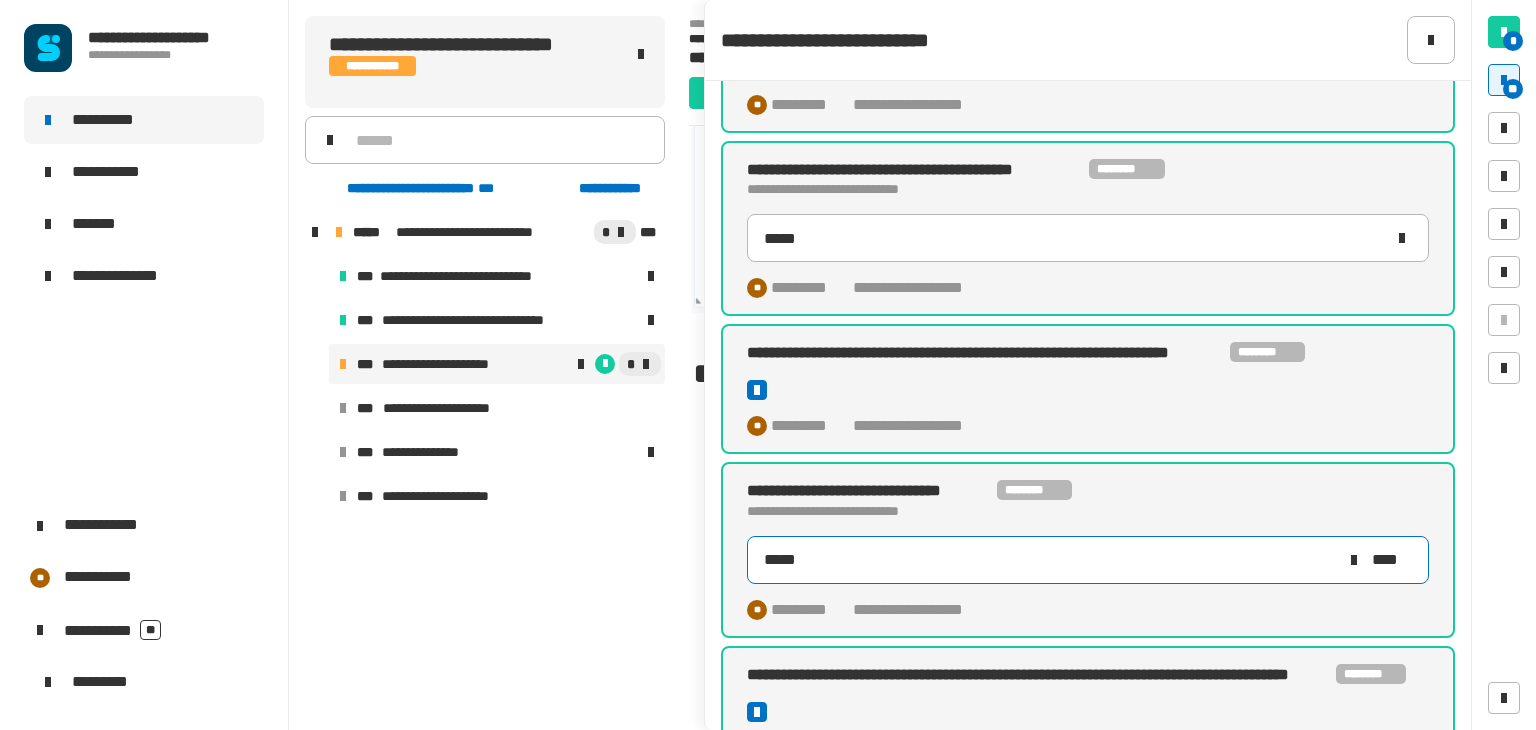 click on "*****" 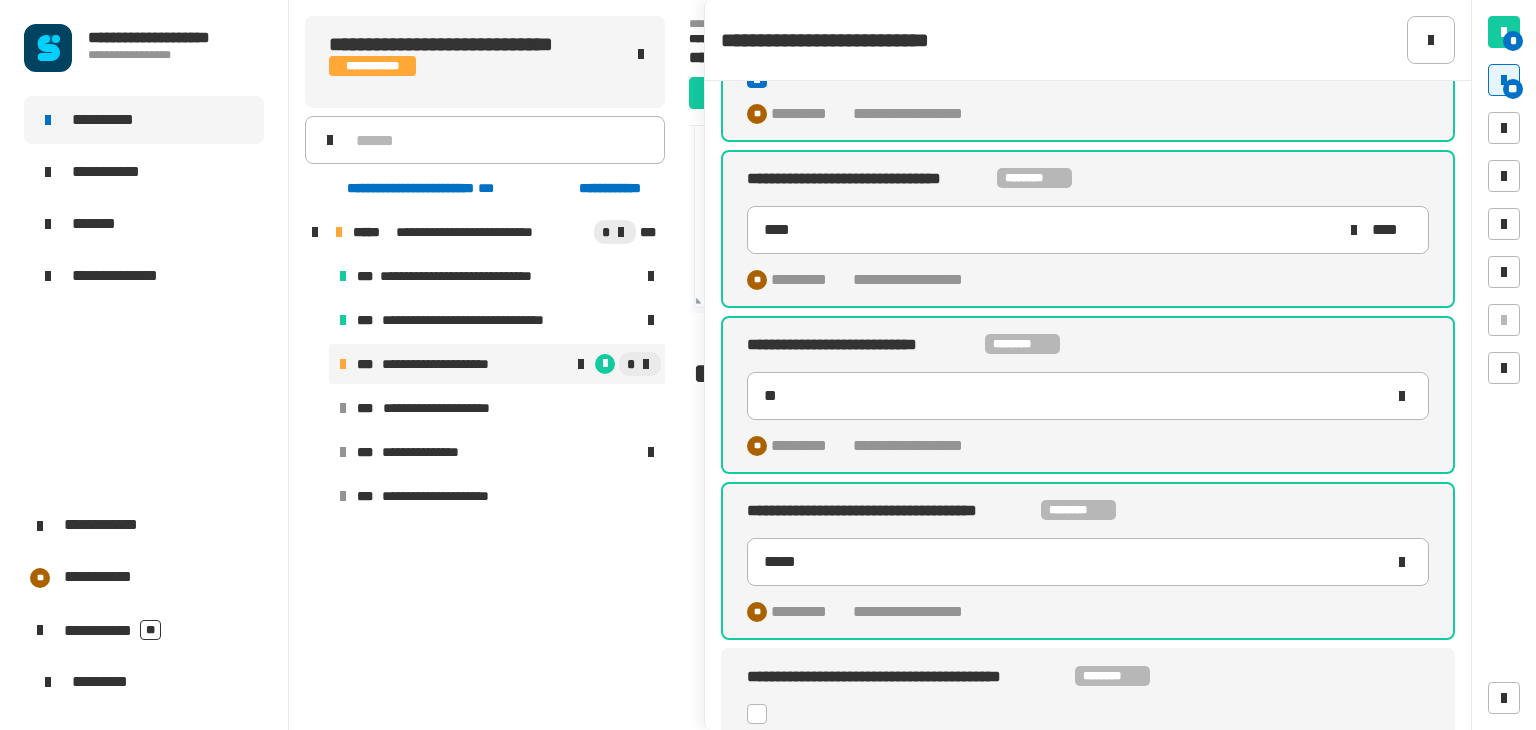 scroll, scrollTop: 1497, scrollLeft: 0, axis: vertical 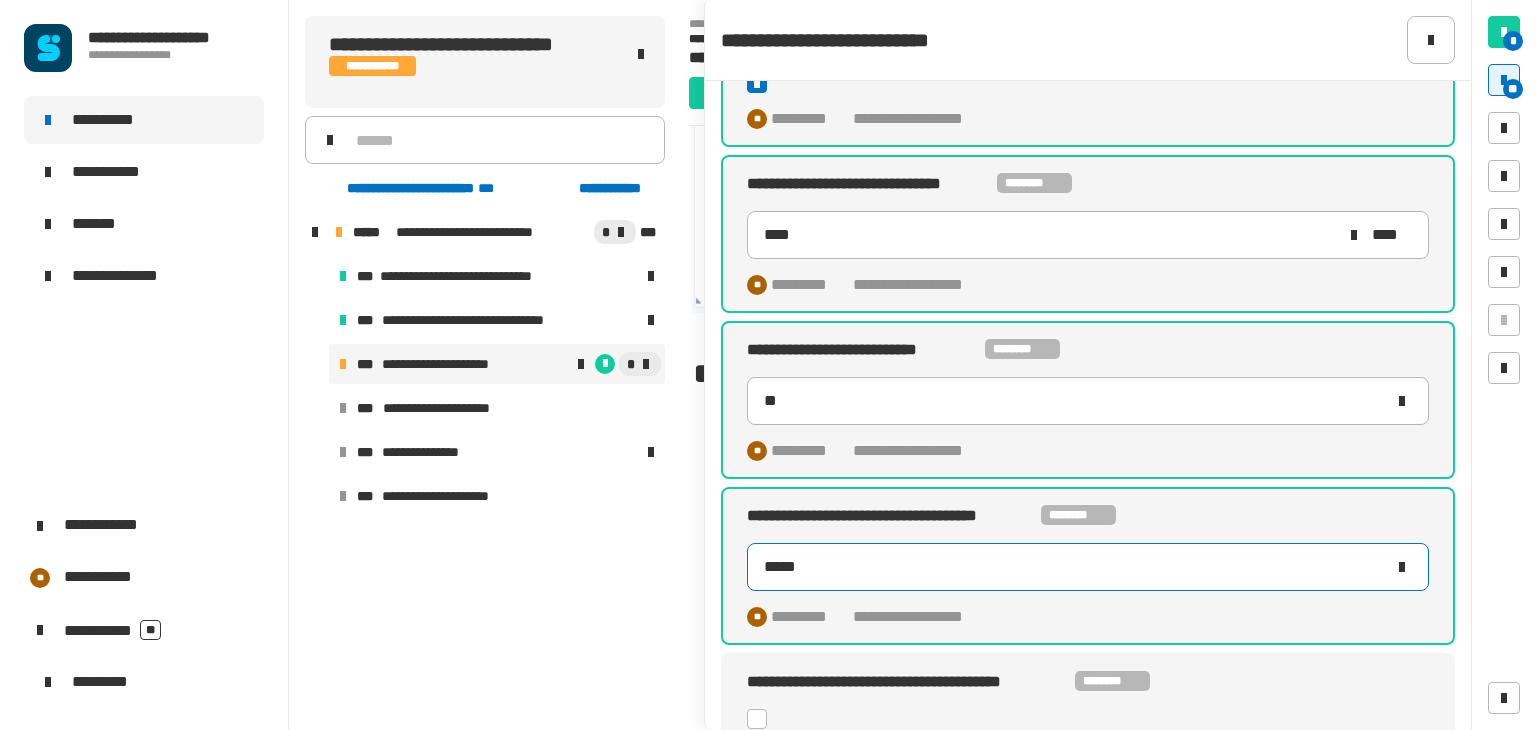 click on "*****" 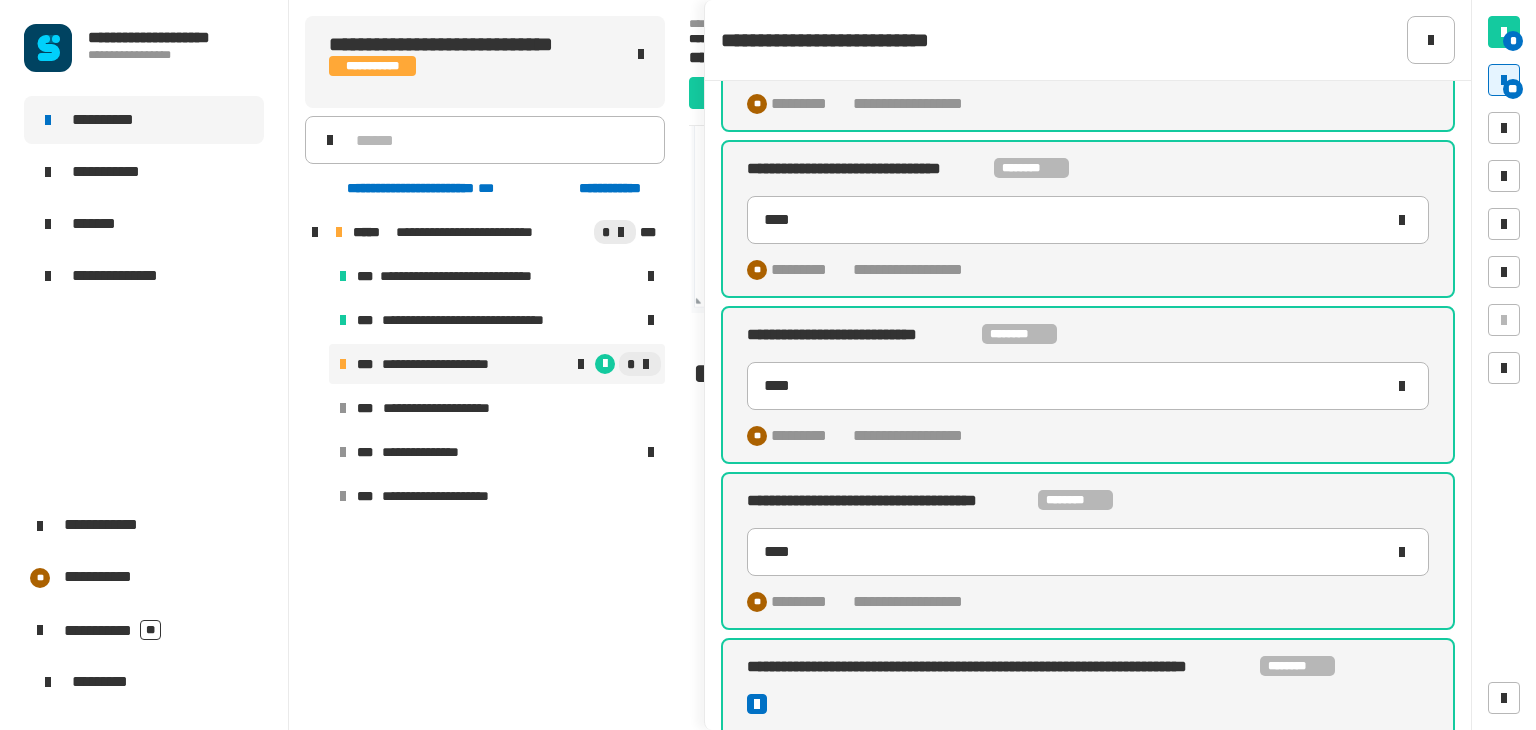 scroll, scrollTop: 232, scrollLeft: 0, axis: vertical 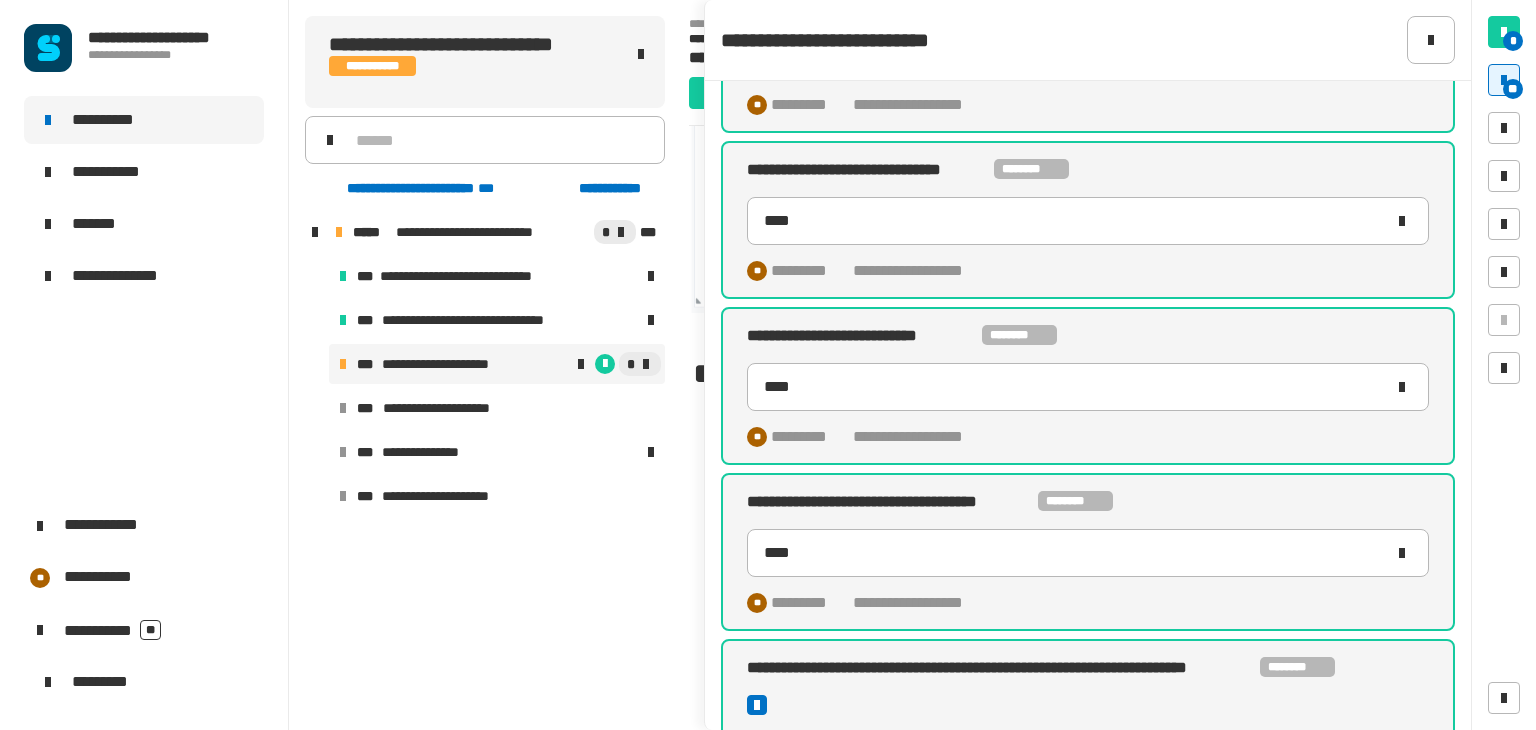 type on "****" 